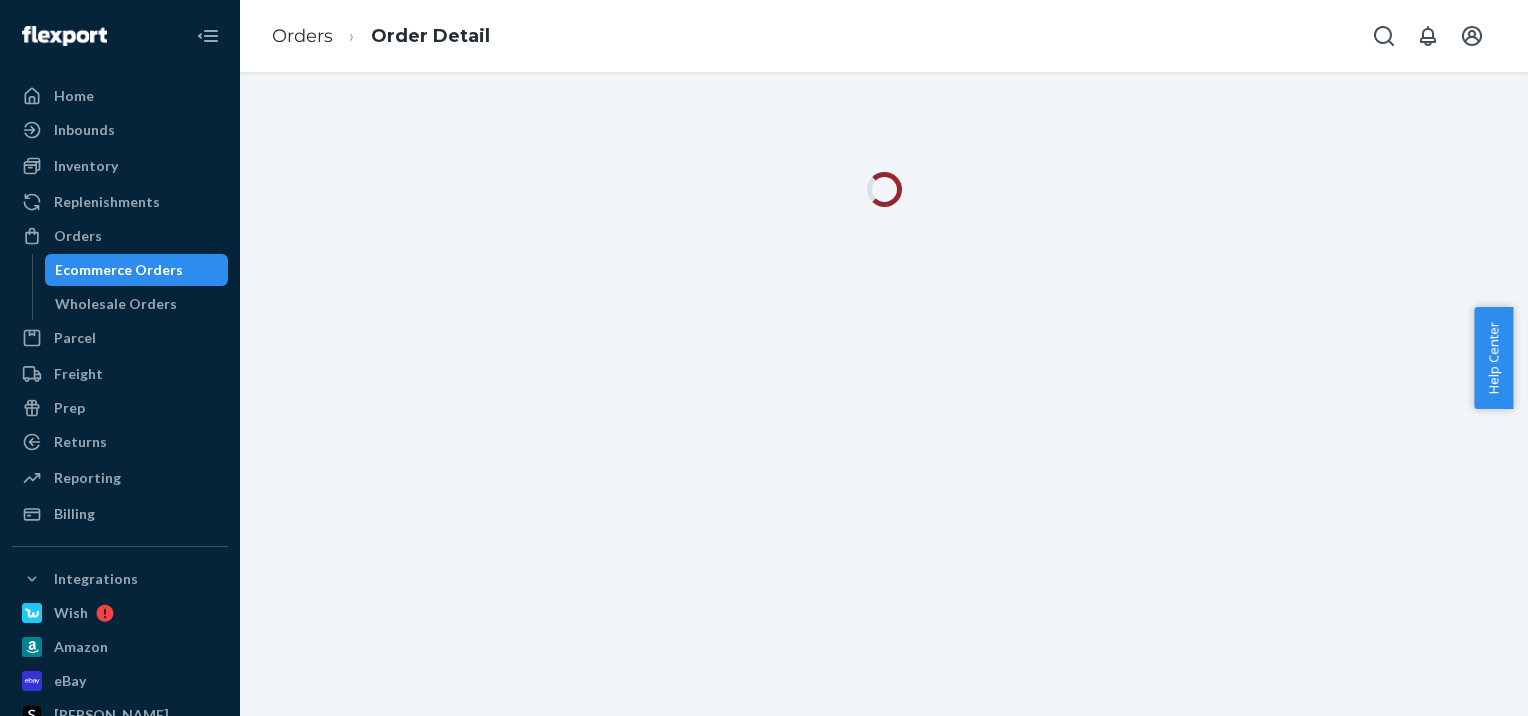 scroll, scrollTop: 0, scrollLeft: 0, axis: both 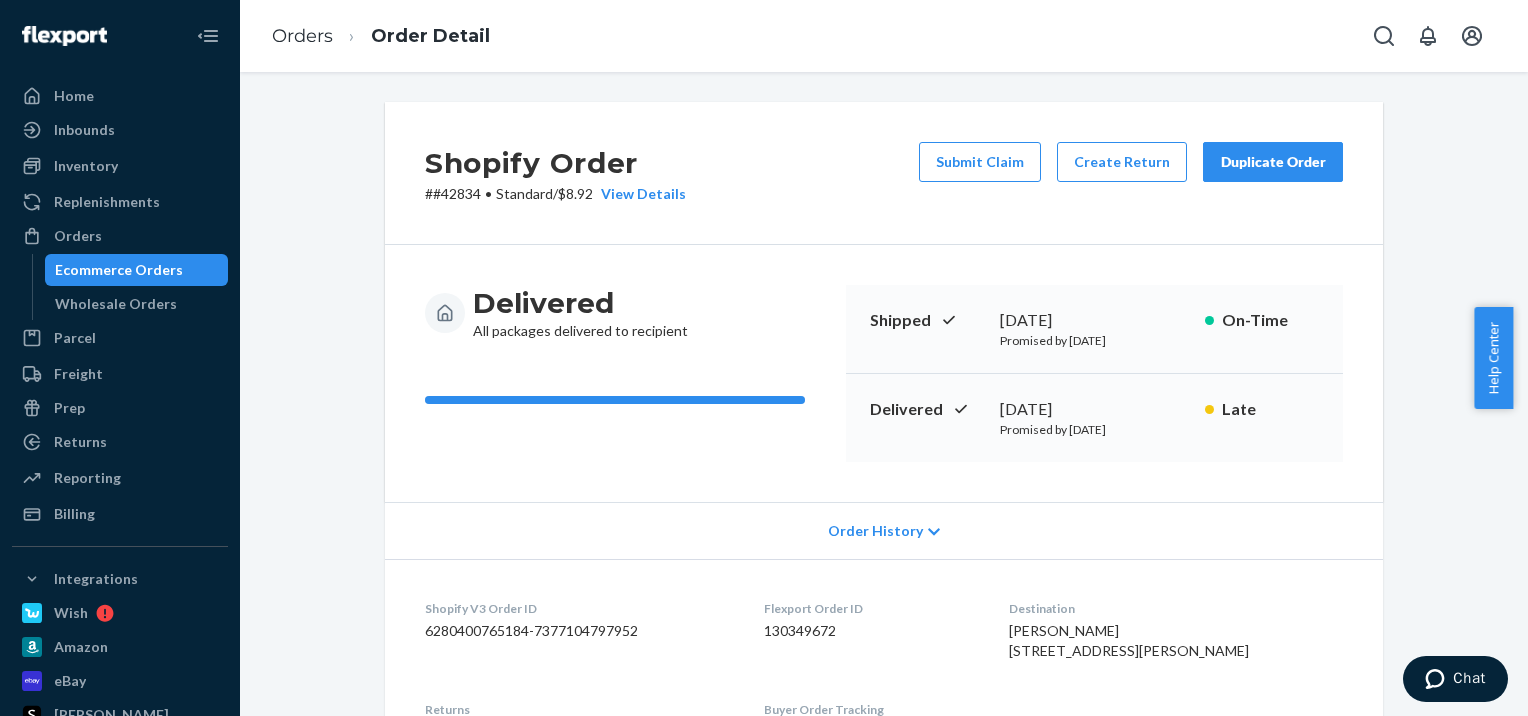 click on "# #42834 • Standard  /  $8.92 View Details" at bounding box center [555, 194] 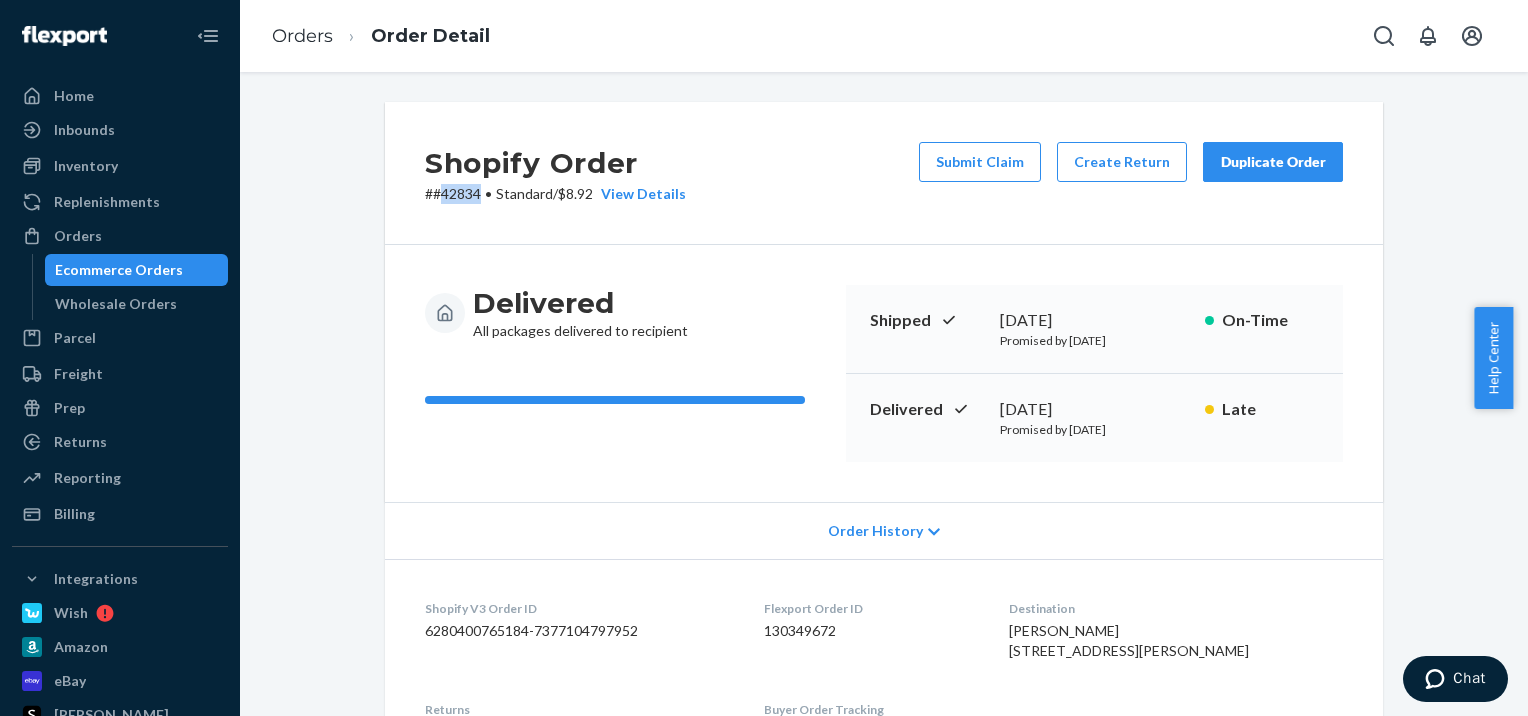 click on "# #42834 • Standard  /  $8.92 View Details" at bounding box center (555, 194) 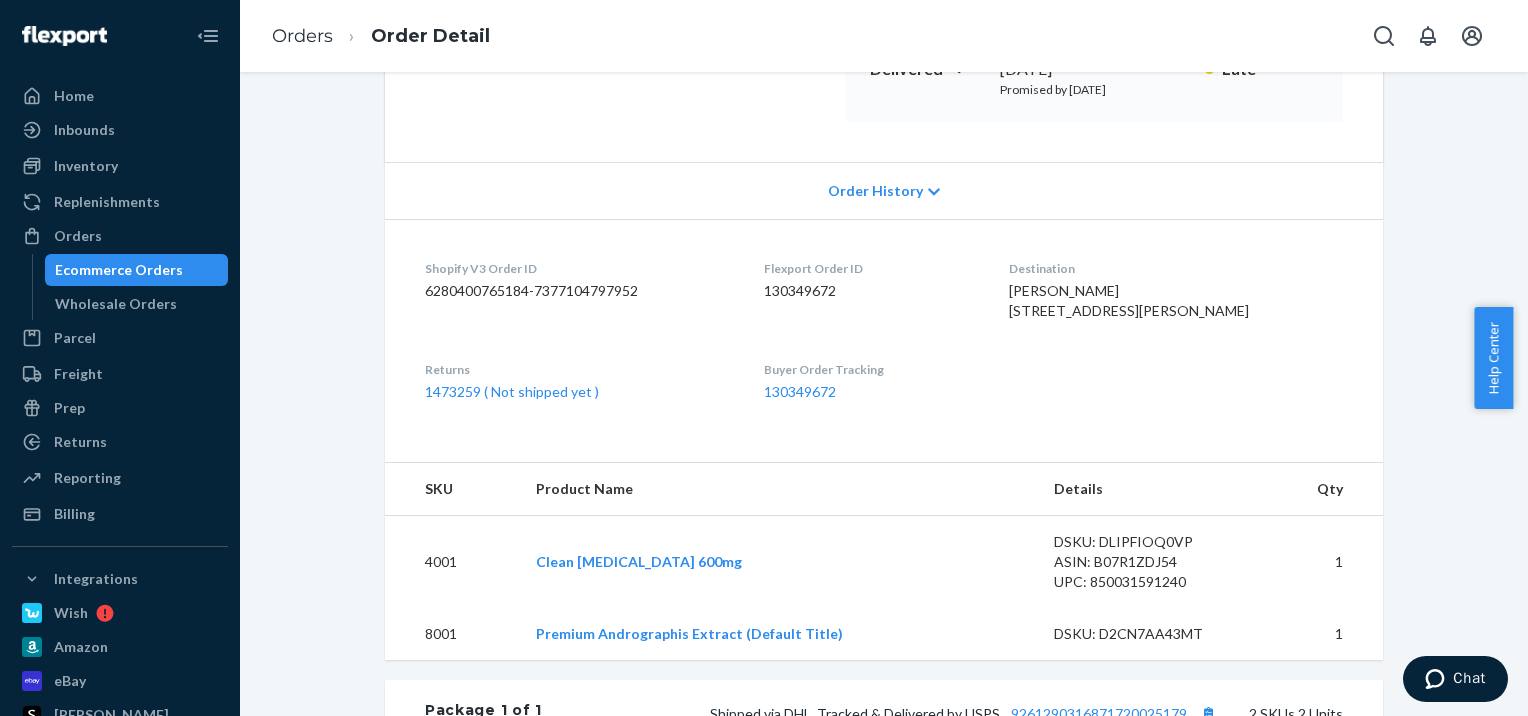 scroll, scrollTop: 0, scrollLeft: 0, axis: both 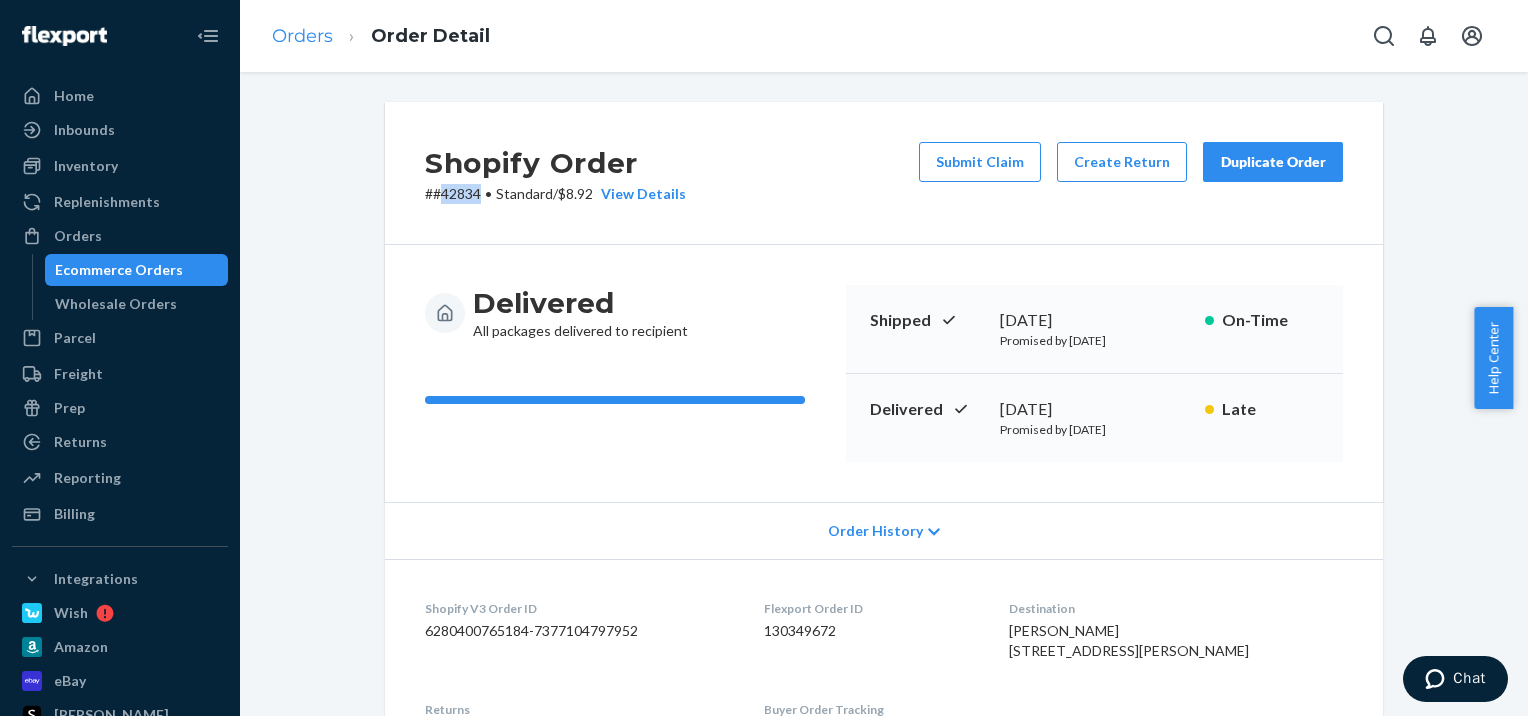 copy on "42834" 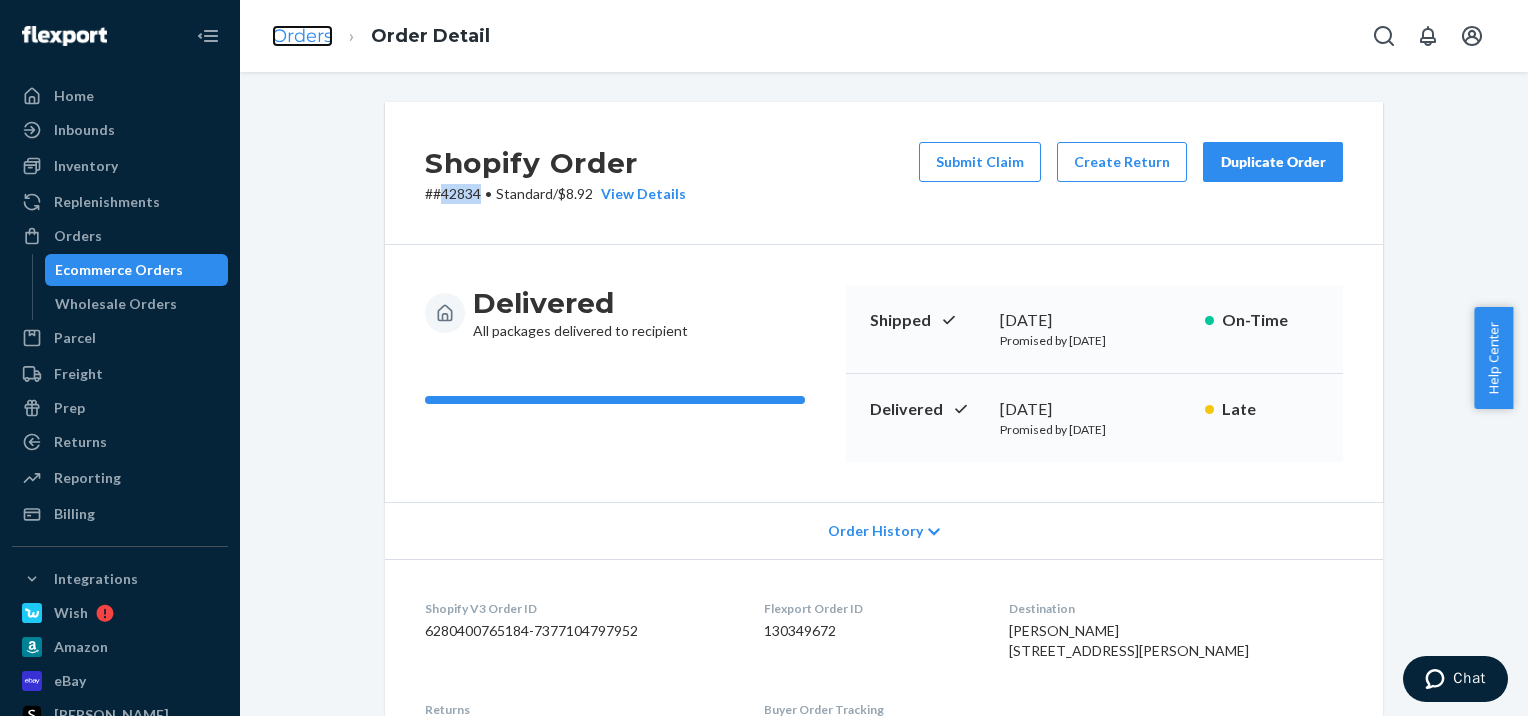 click on "Orders" at bounding box center (302, 36) 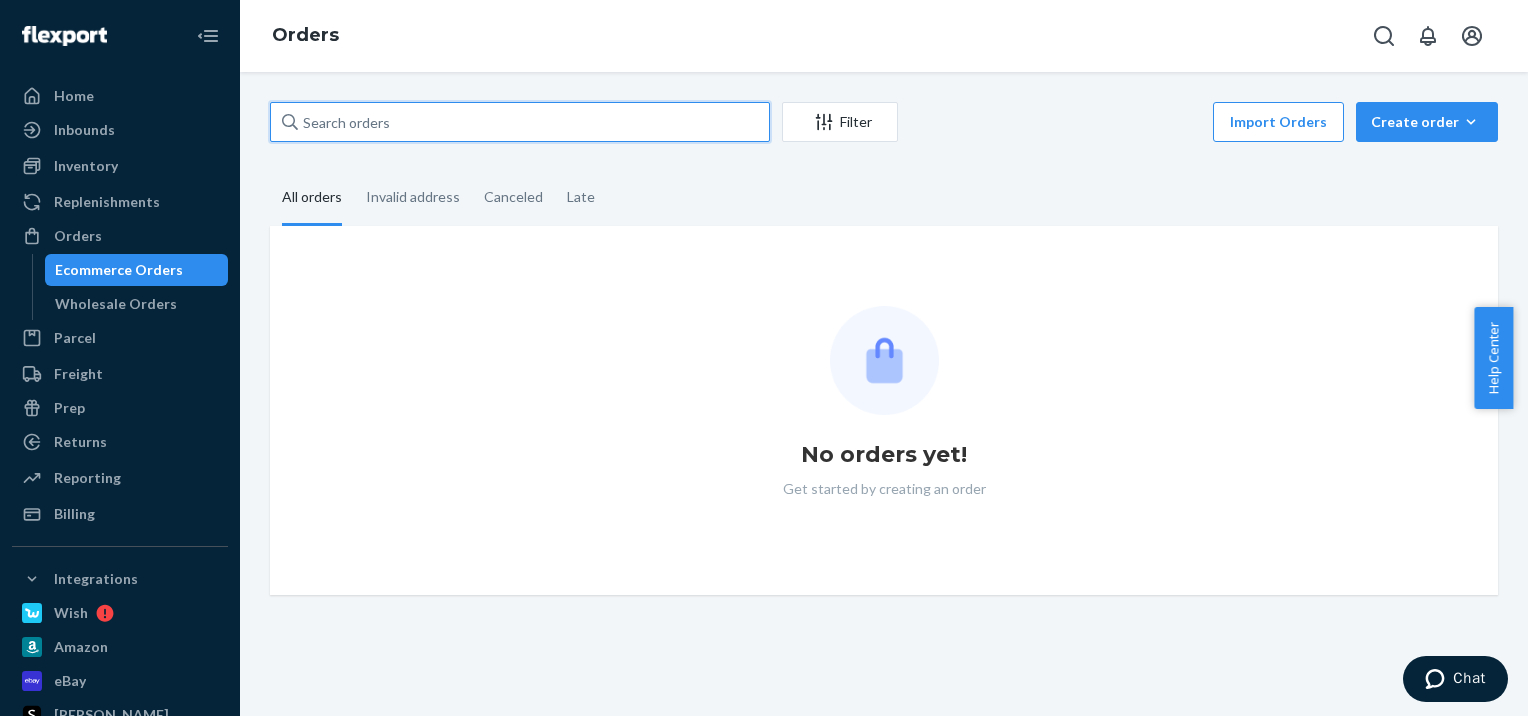 click at bounding box center [520, 122] 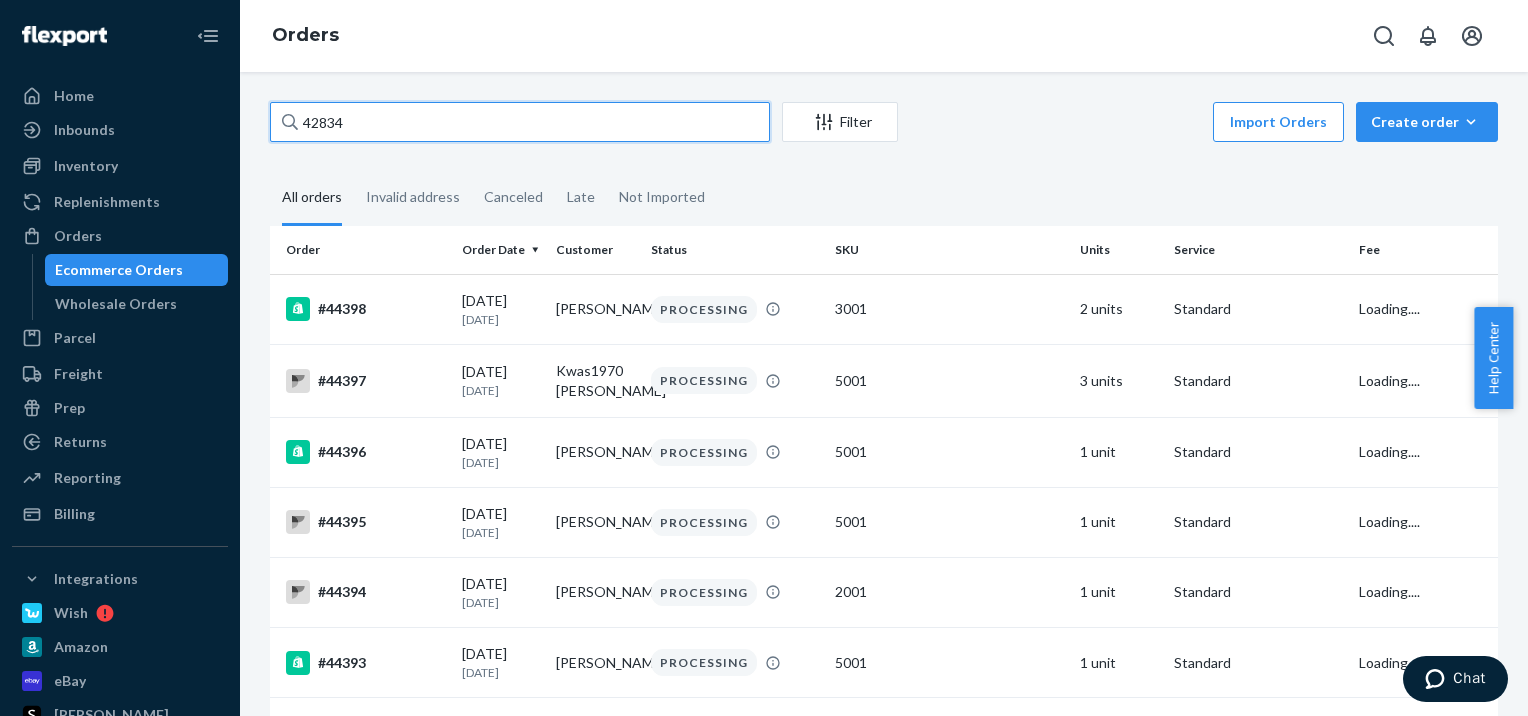 type on "42834" 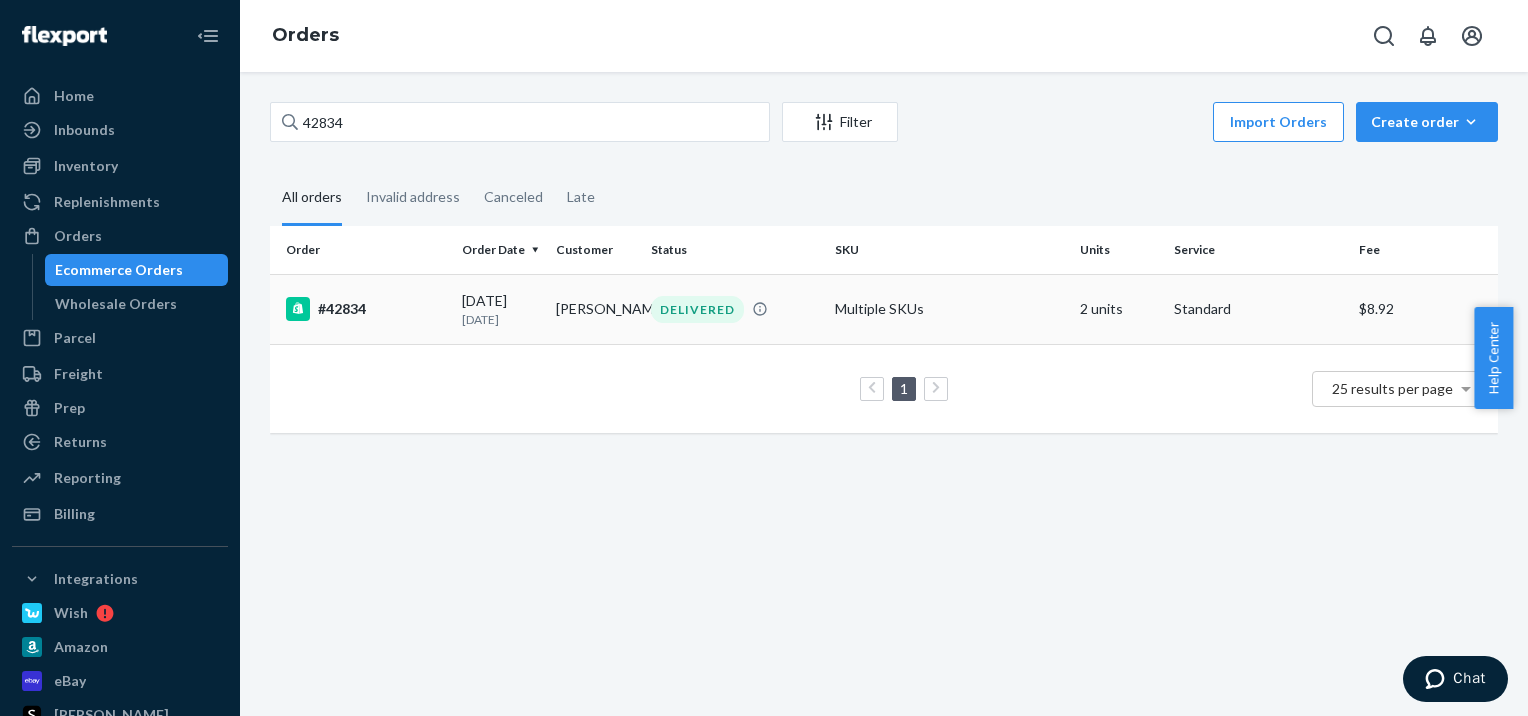 drag, startPoint x: 552, startPoint y: 297, endPoint x: 610, endPoint y: 342, distance: 73.409805 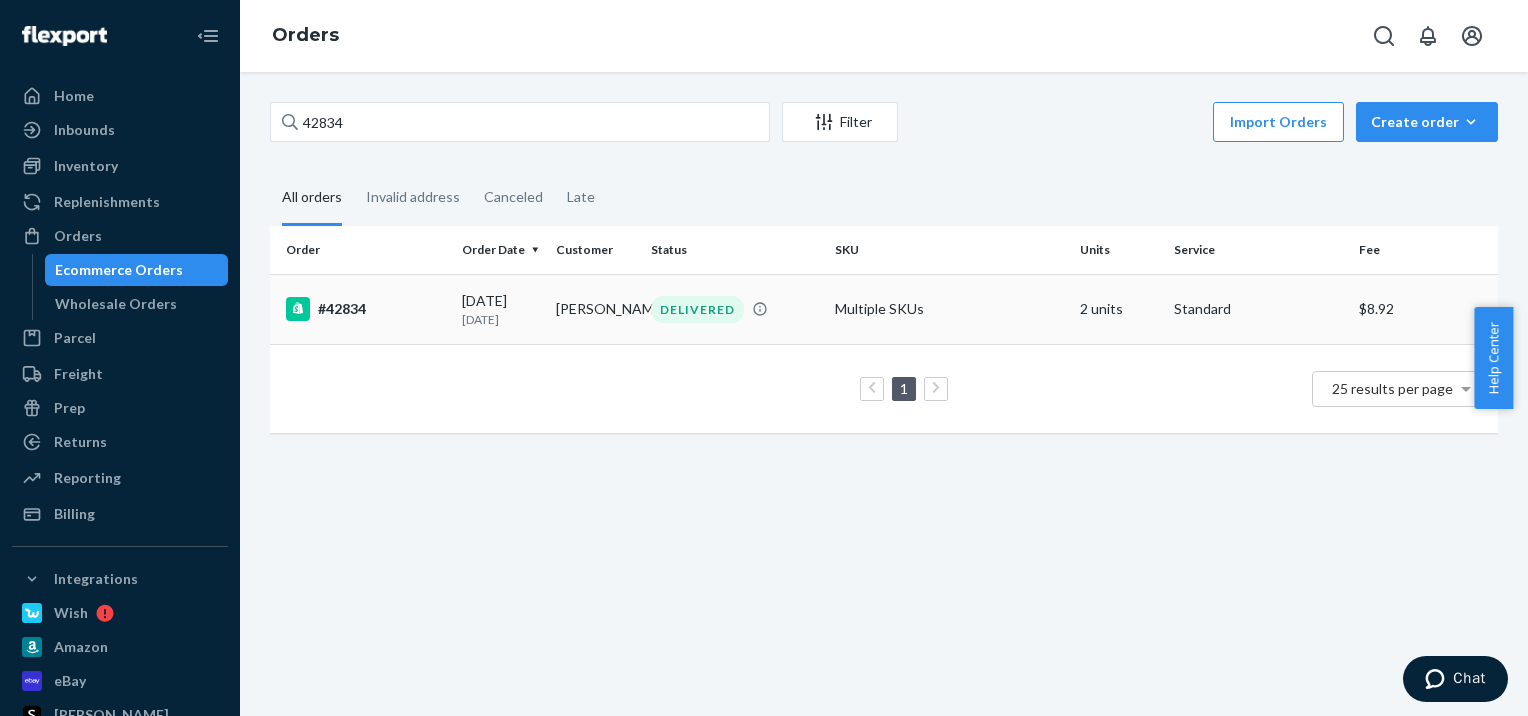 click on "[PERSON_NAME]" at bounding box center [595, 309] 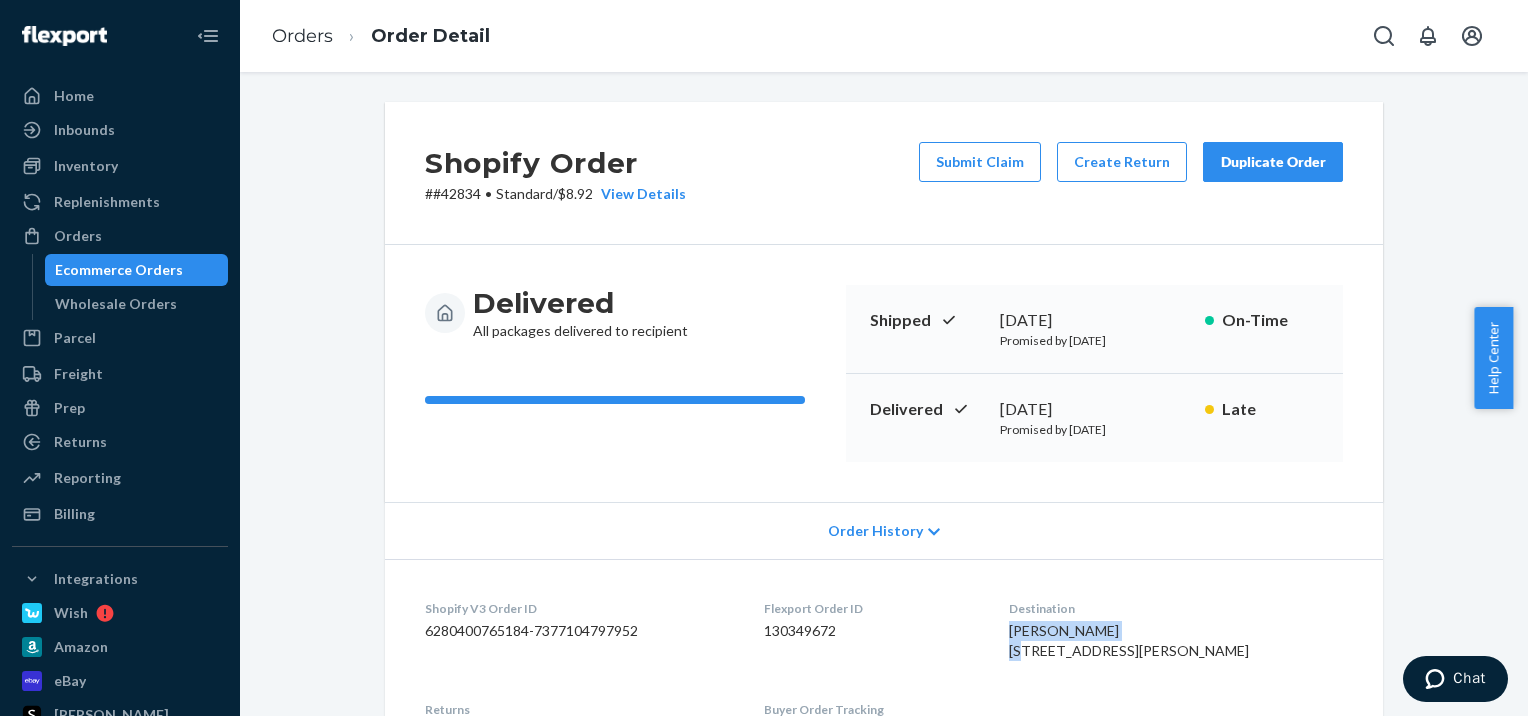 drag, startPoint x: 1042, startPoint y: 636, endPoint x: 1172, endPoint y: 623, distance: 130.64838 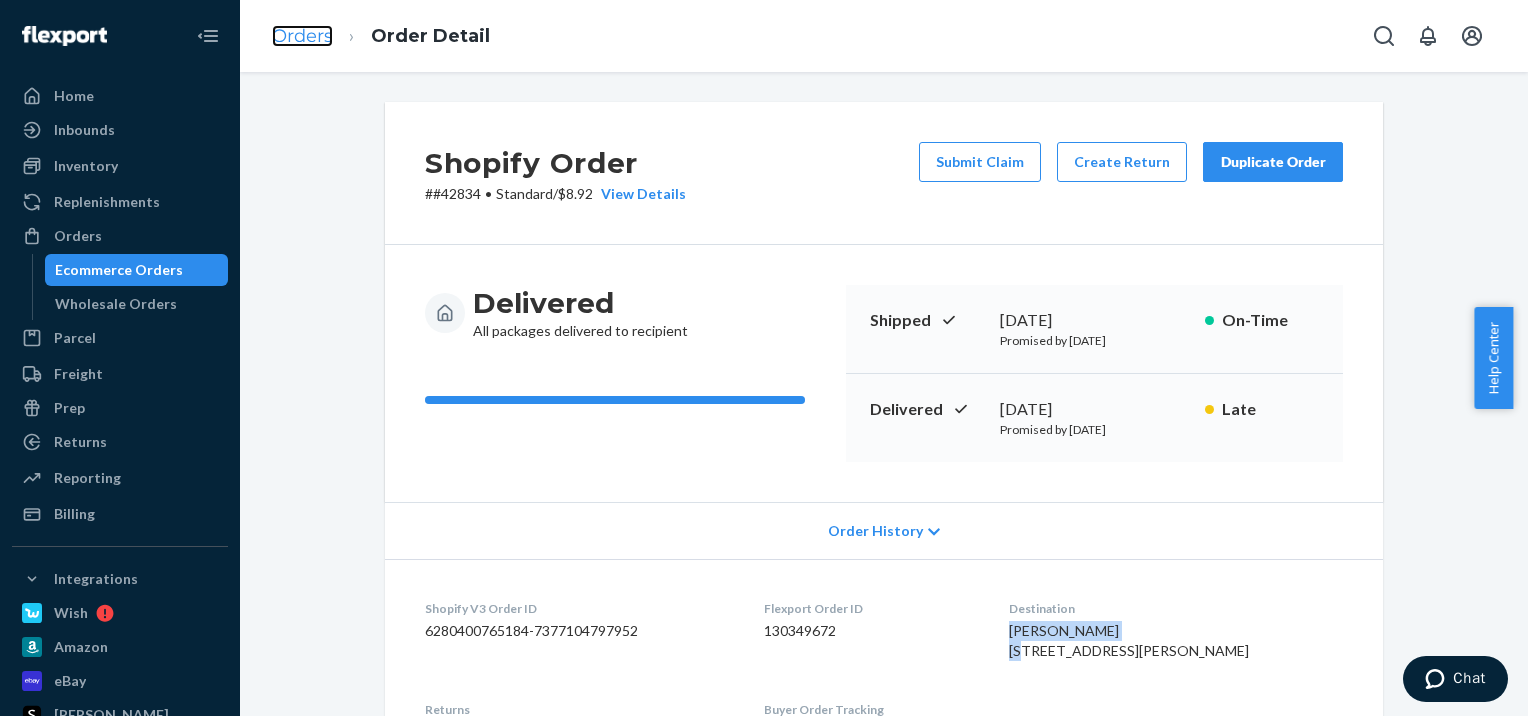 click on "Orders" at bounding box center (302, 36) 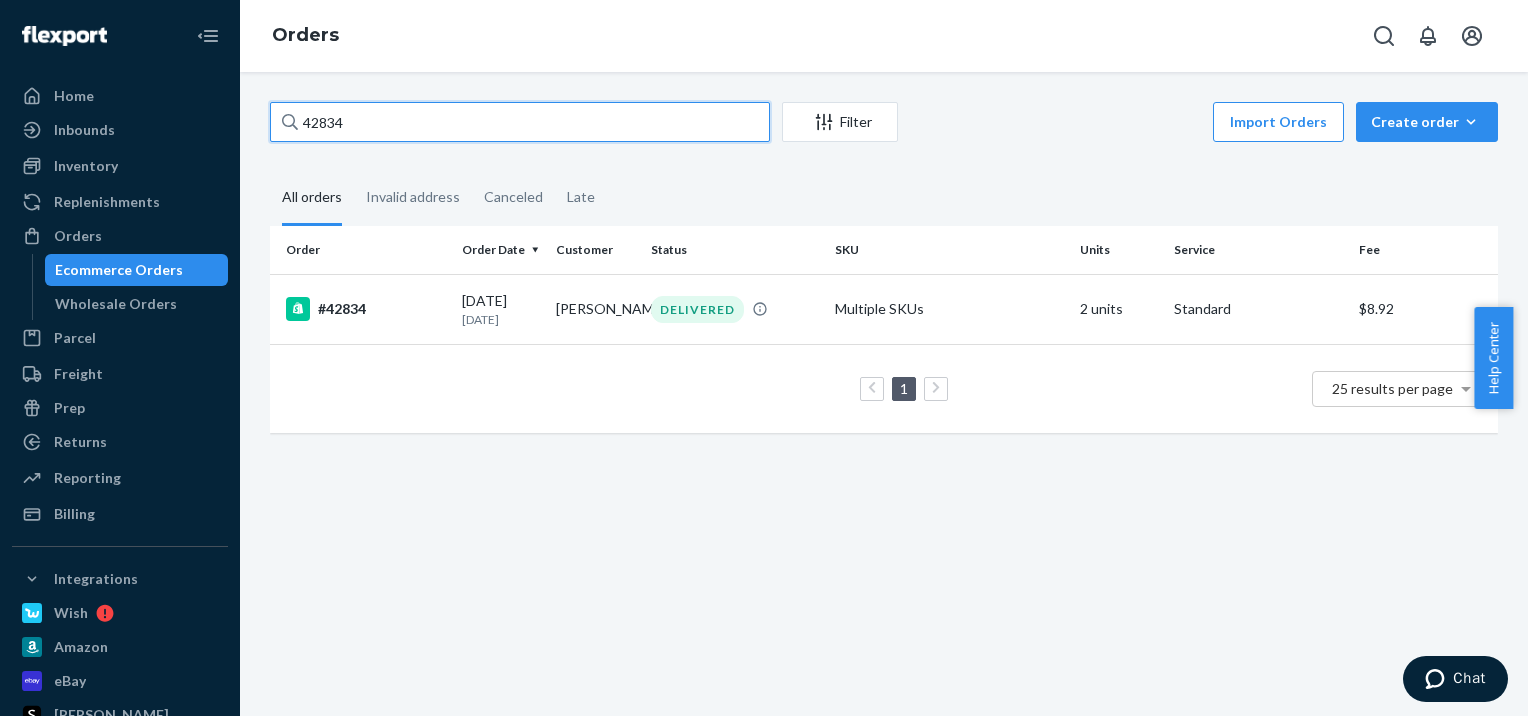 drag, startPoint x: 470, startPoint y: 133, endPoint x: 223, endPoint y: 129, distance: 247.03238 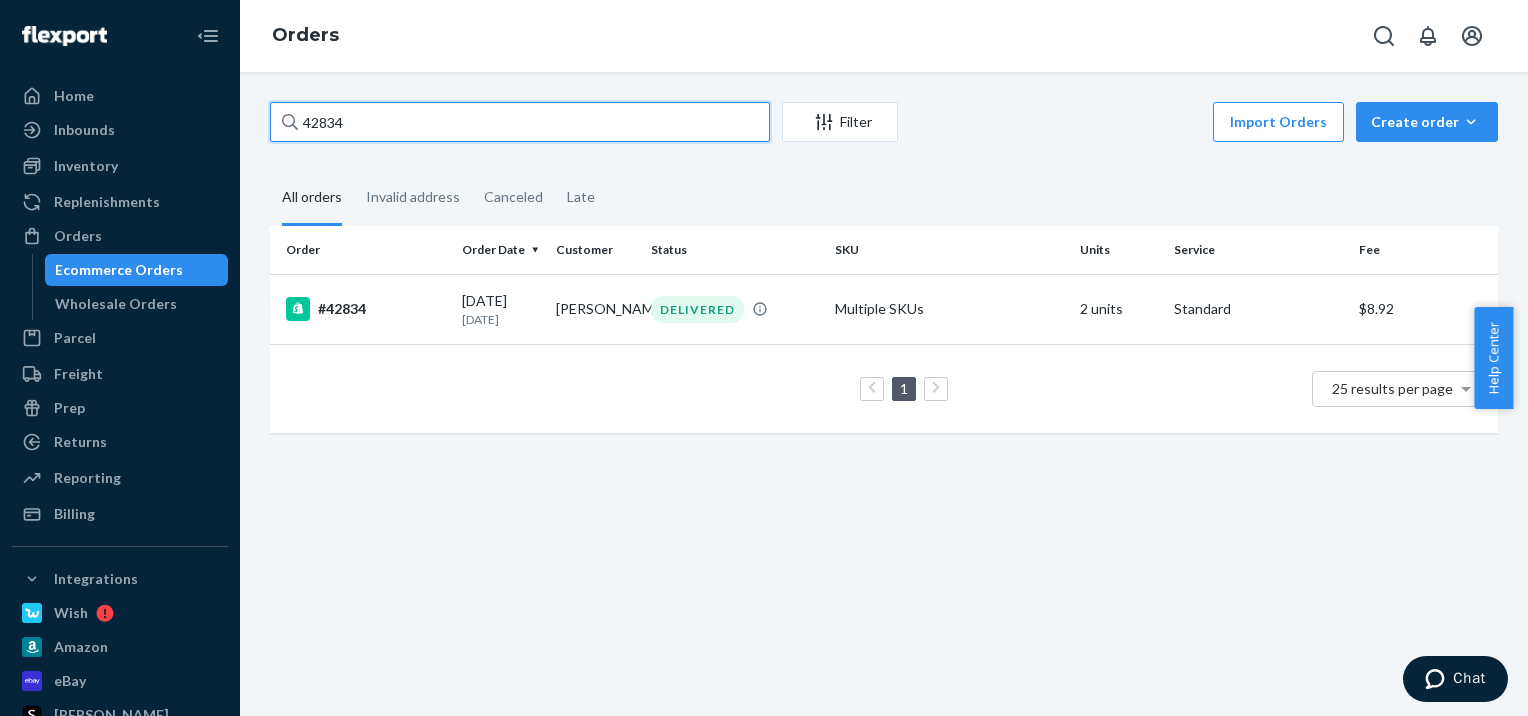 click on "Home Inbounds Shipping Plans Problems Inventory Products Replenishments Orders Ecommerce Orders Wholesale Orders Parcel Parcel orders Integrations Freight Prep Returns All Returns Settings Packages Reporting Reports Analytics Billing Integrations Wish Amazon eBay Shein Shopify Walmart Add Integration Fast Tags Add Fast Tag Settings Talk to Support Help Center Give Feedback Orders 42834 Filter Import Orders Create order Ecommerce order Removal order All orders Invalid address Canceled Late Order Order Date Customer Status SKU Units Service Fee #42834 06/14/2025 26 days ago Geraldine Morgan DELIVERED Multiple SKUs 2 units Standard $8.92 1 25 results per page" at bounding box center (764, 358) 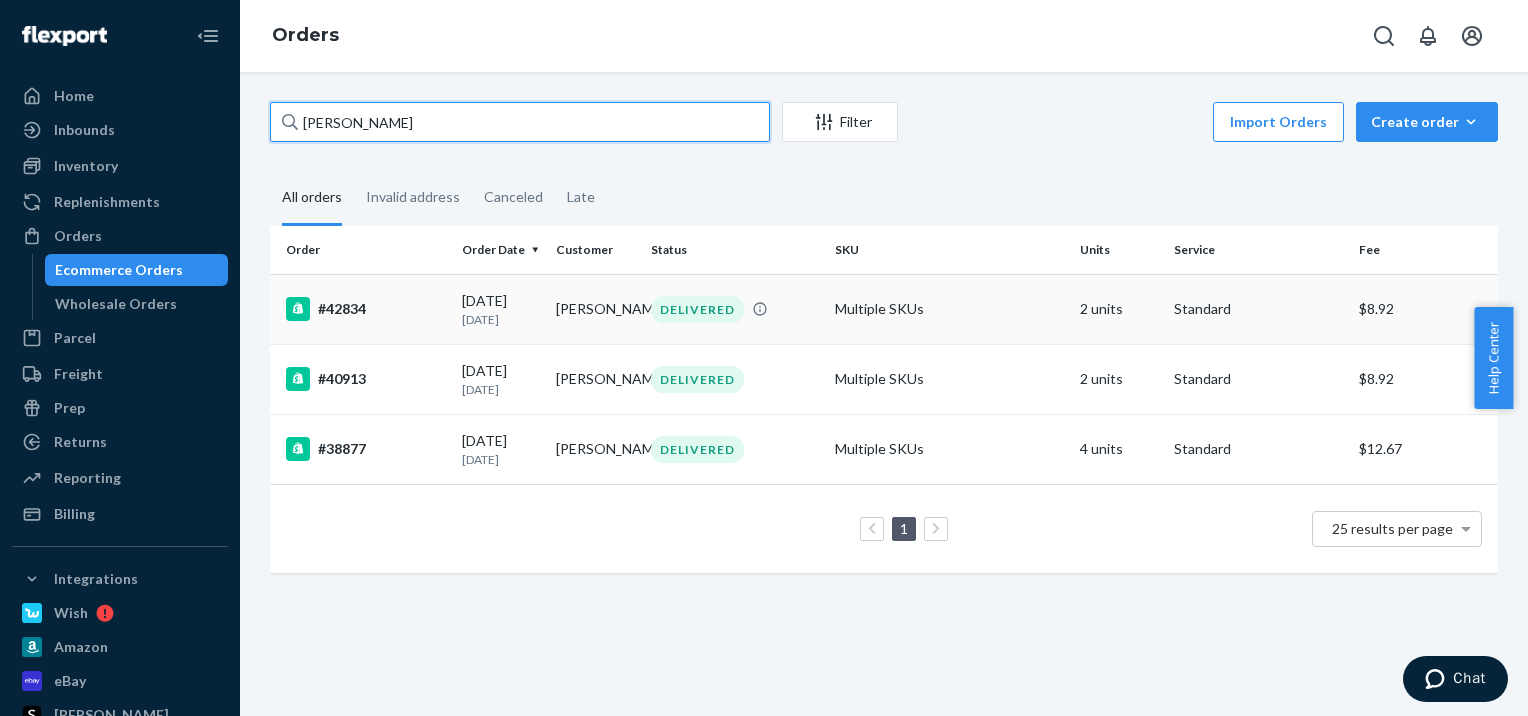 type on "[PERSON_NAME]" 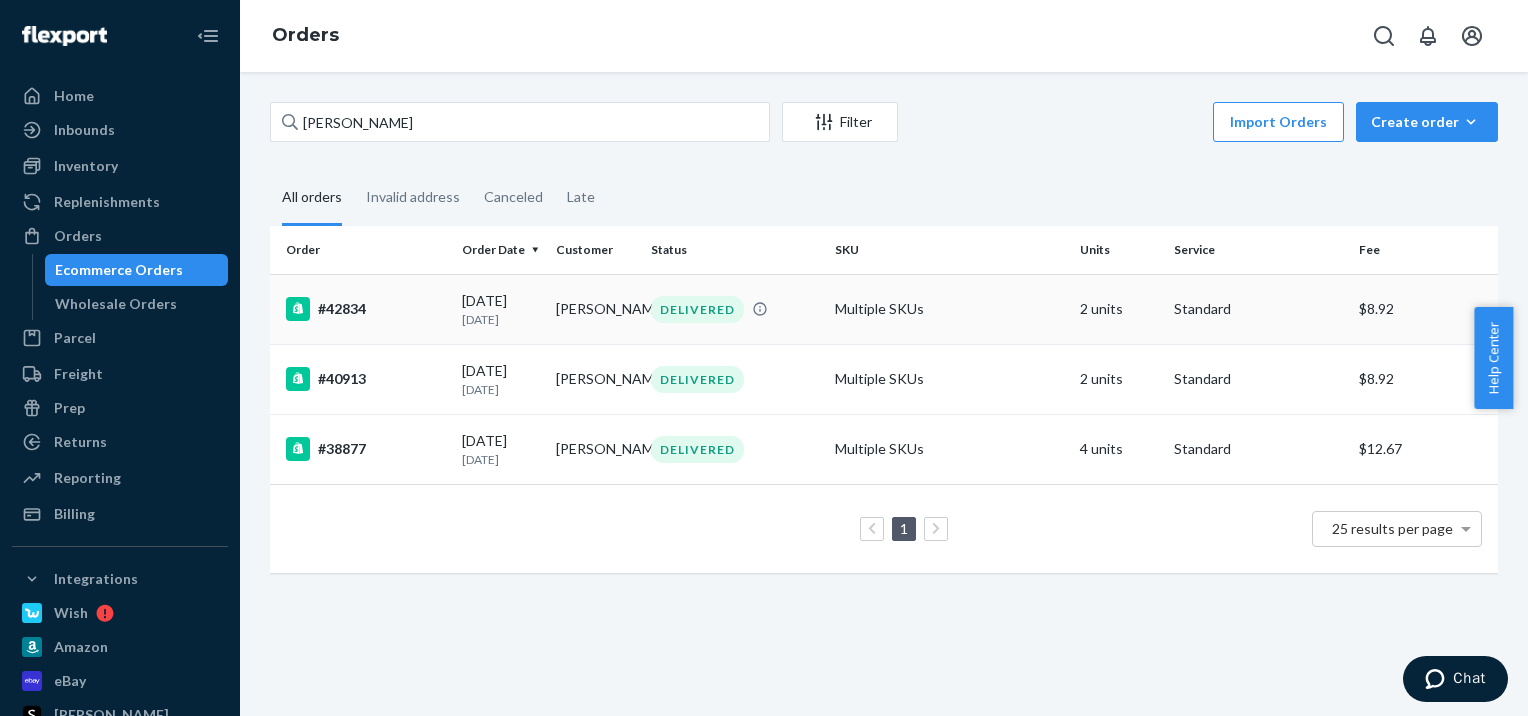 click on "#42834" at bounding box center [366, 309] 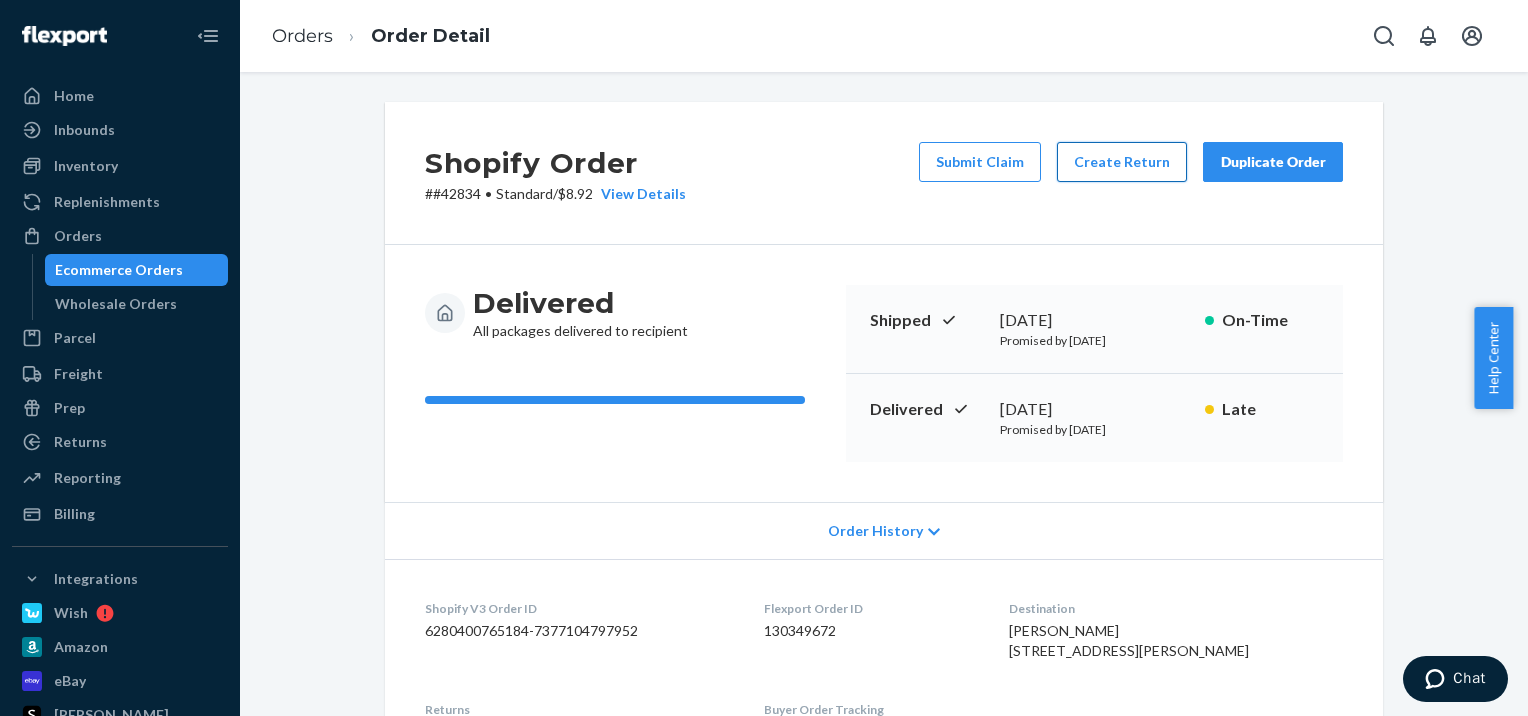 click on "Create Return" at bounding box center [1122, 162] 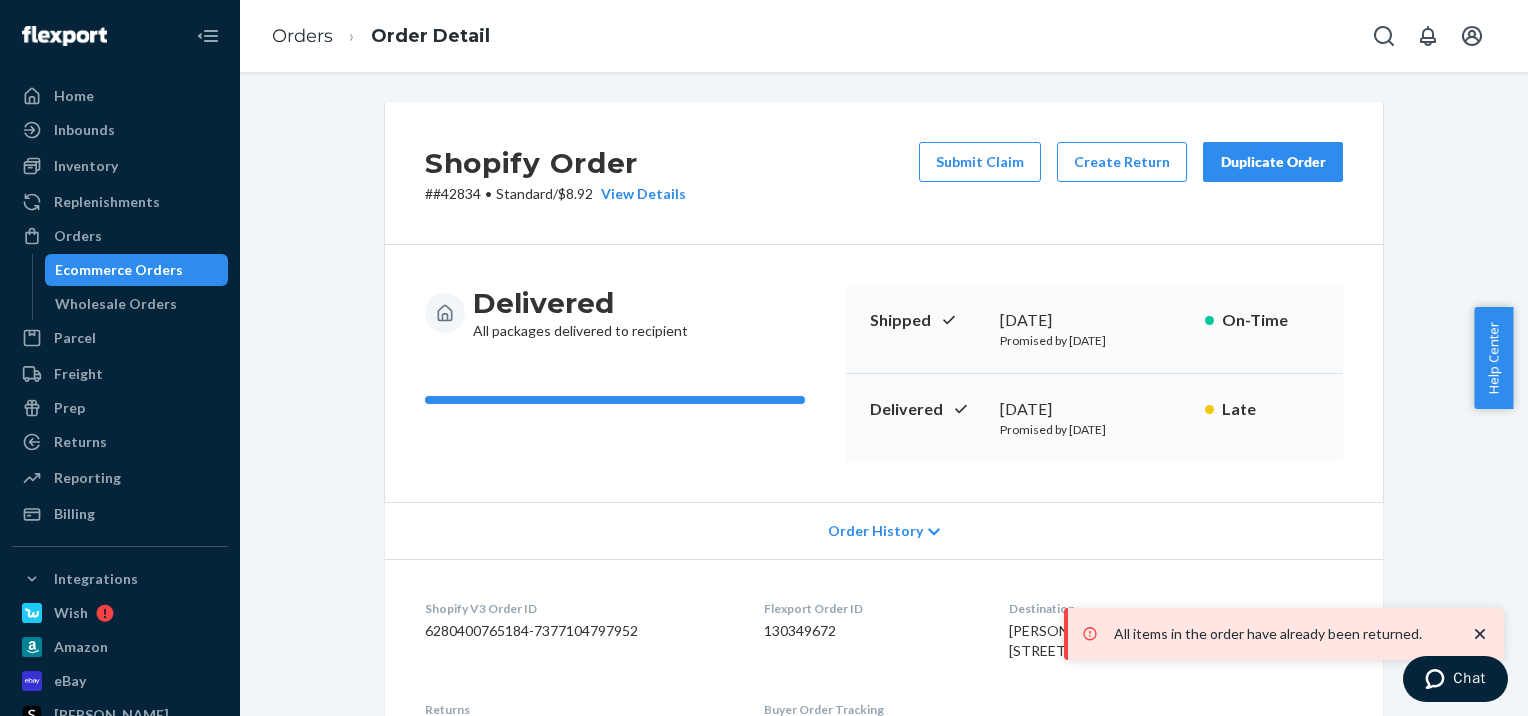 click on "All items in the order have already been returned." at bounding box center [1282, 634] 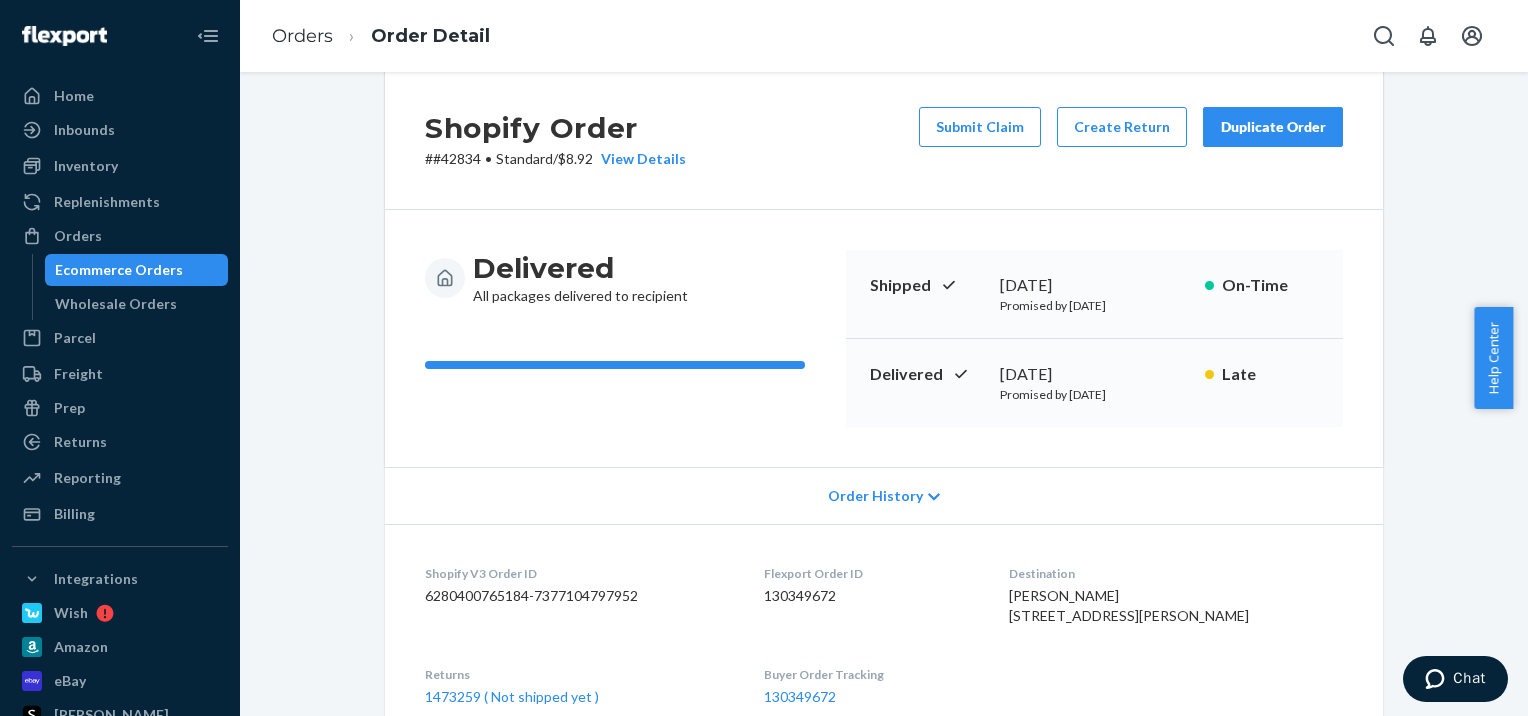 scroll, scrollTop: 0, scrollLeft: 0, axis: both 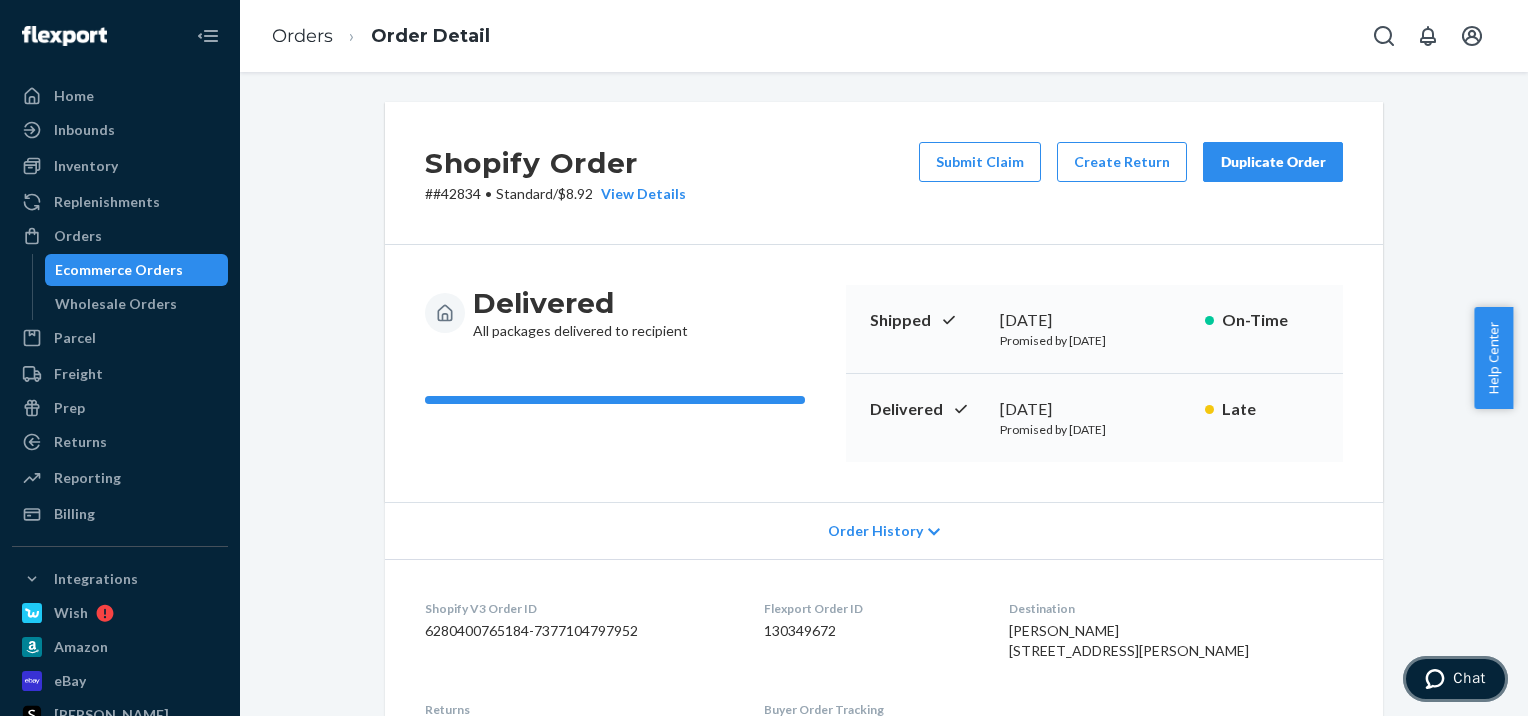 click at bounding box center [1439, 679] 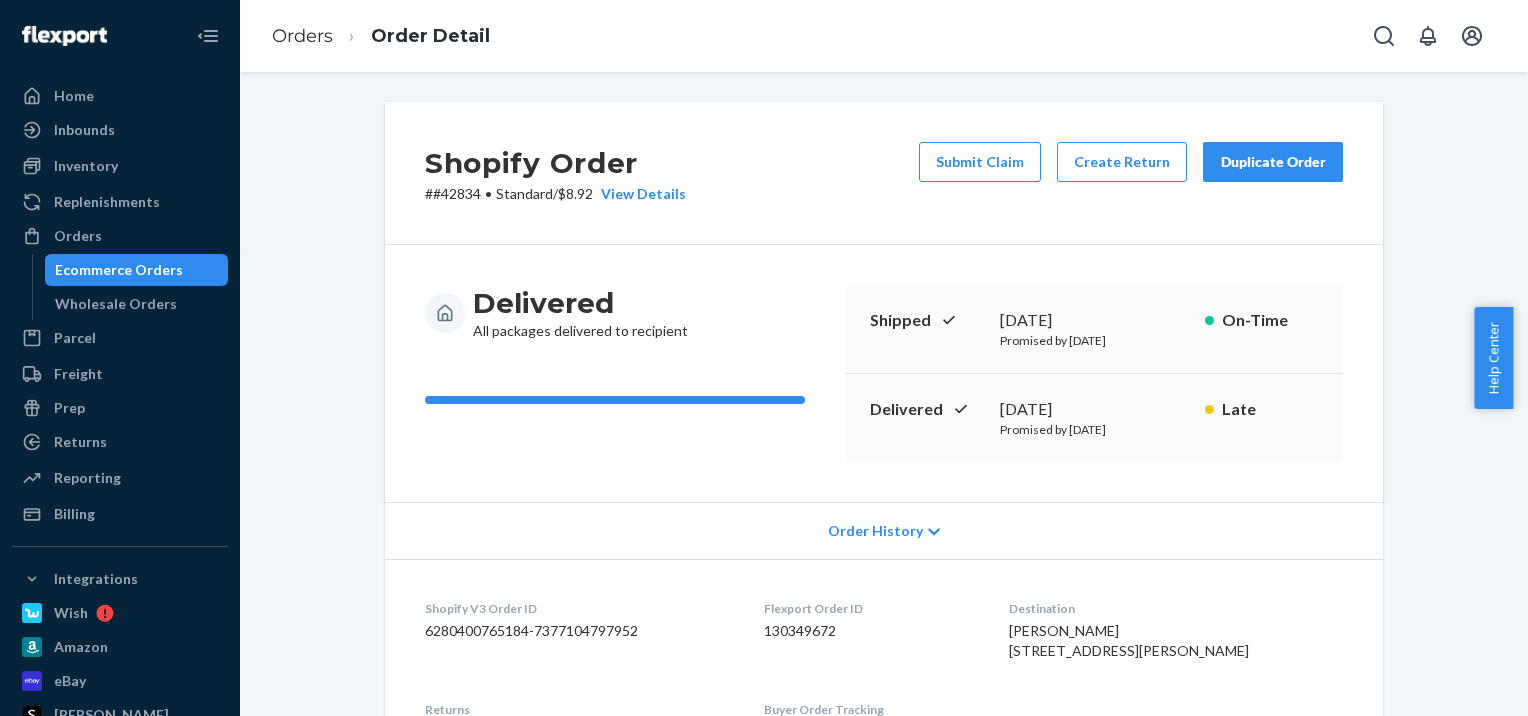 scroll, scrollTop: 0, scrollLeft: 0, axis: both 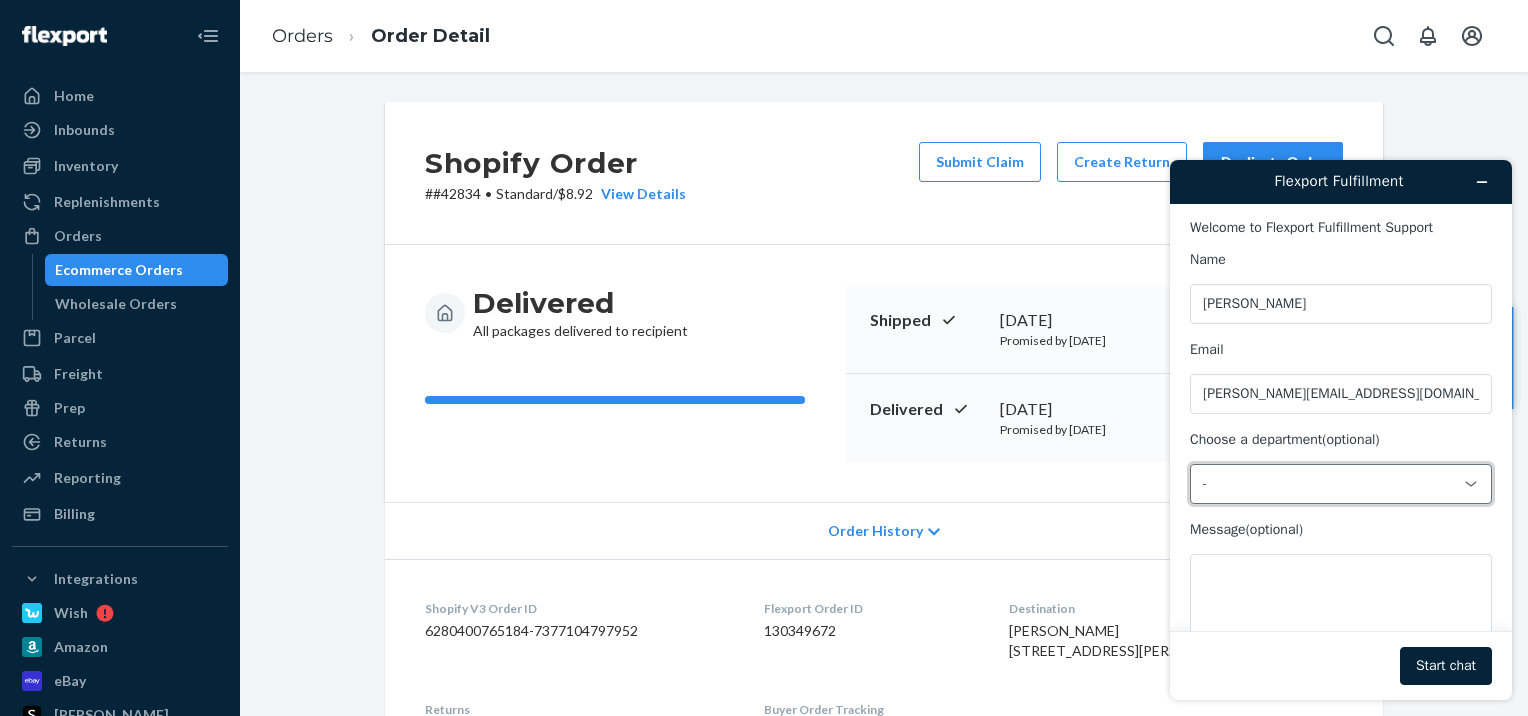 click on "-" at bounding box center [1329, 484] 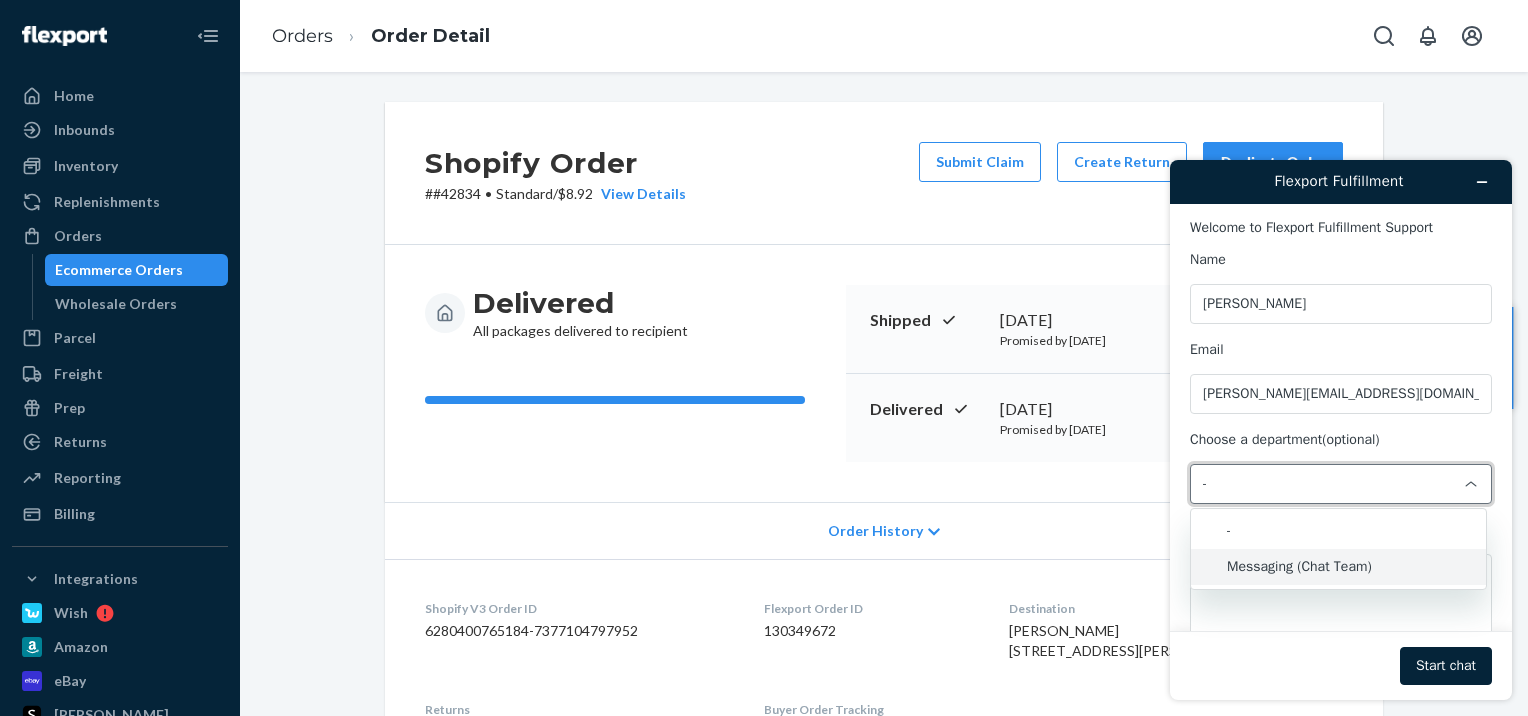 click on "Messaging (Chat Team)" at bounding box center (1338, 567) 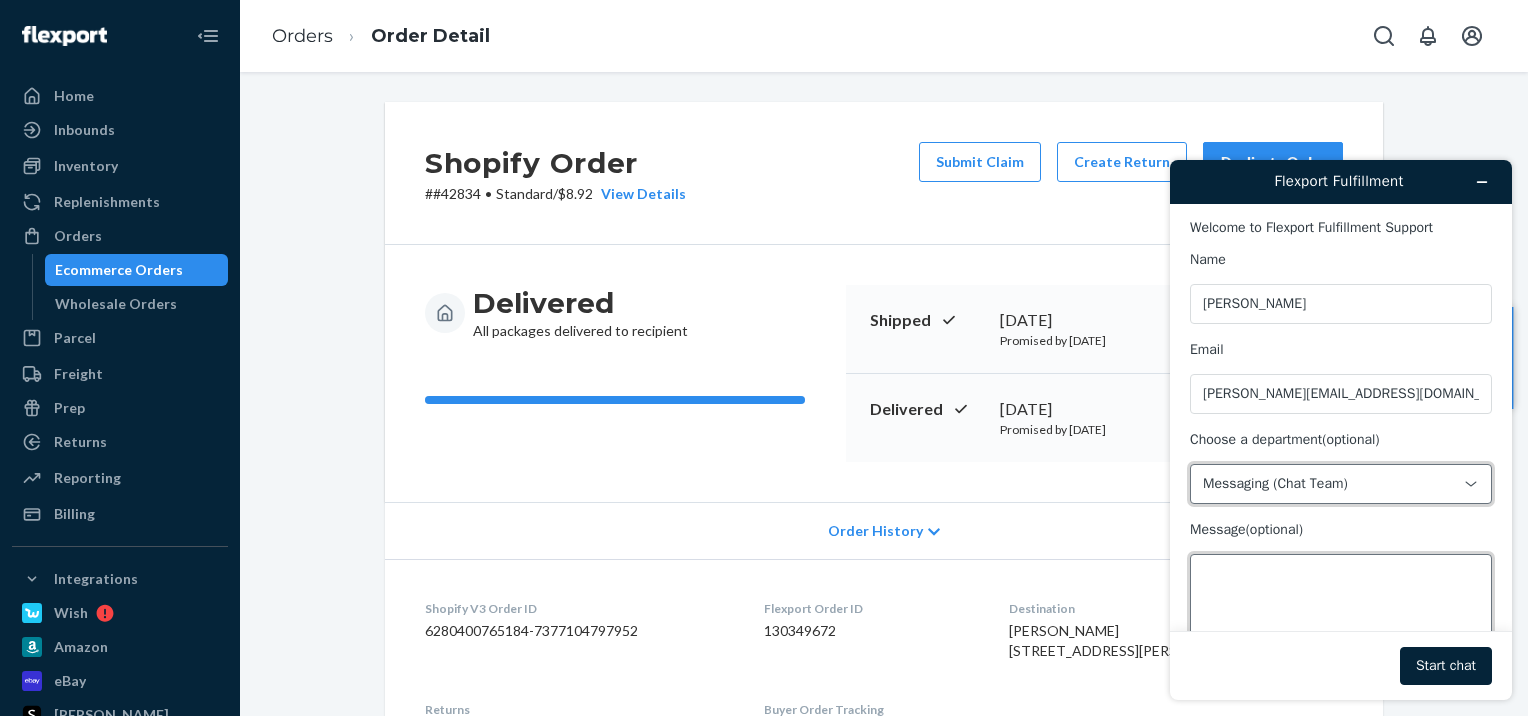 click on "Message  (optional)" at bounding box center (1341, 610) 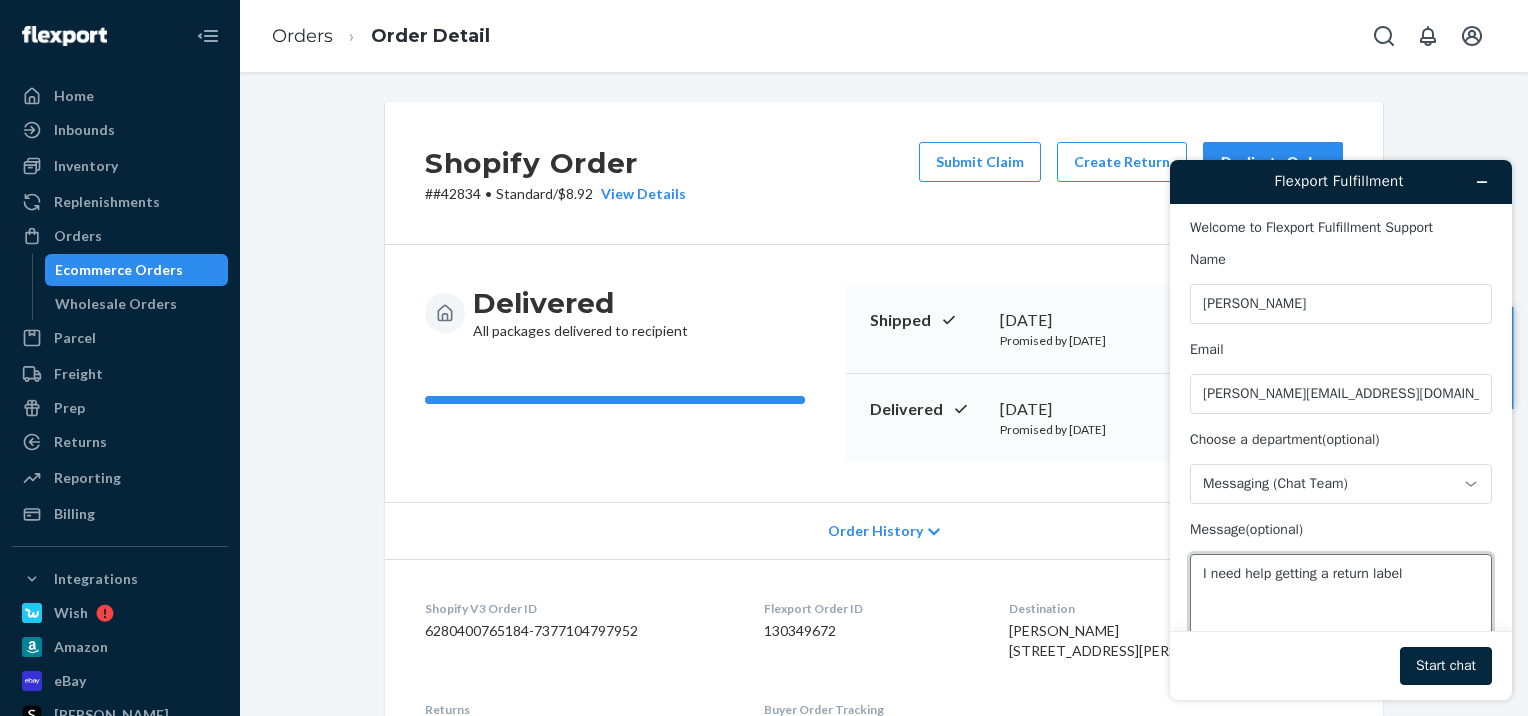 type on "I need help getting a return label" 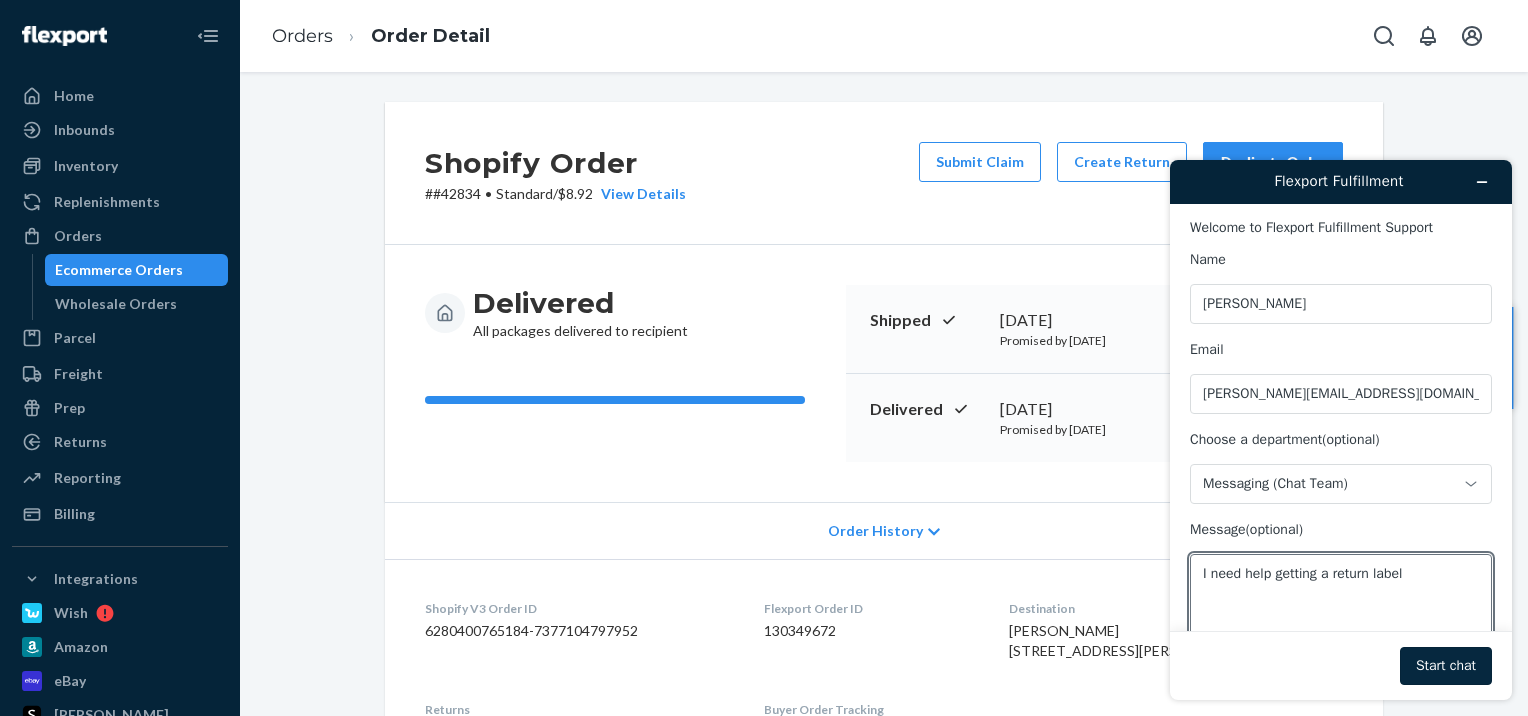 click on "Start chat" at bounding box center [1446, 666] 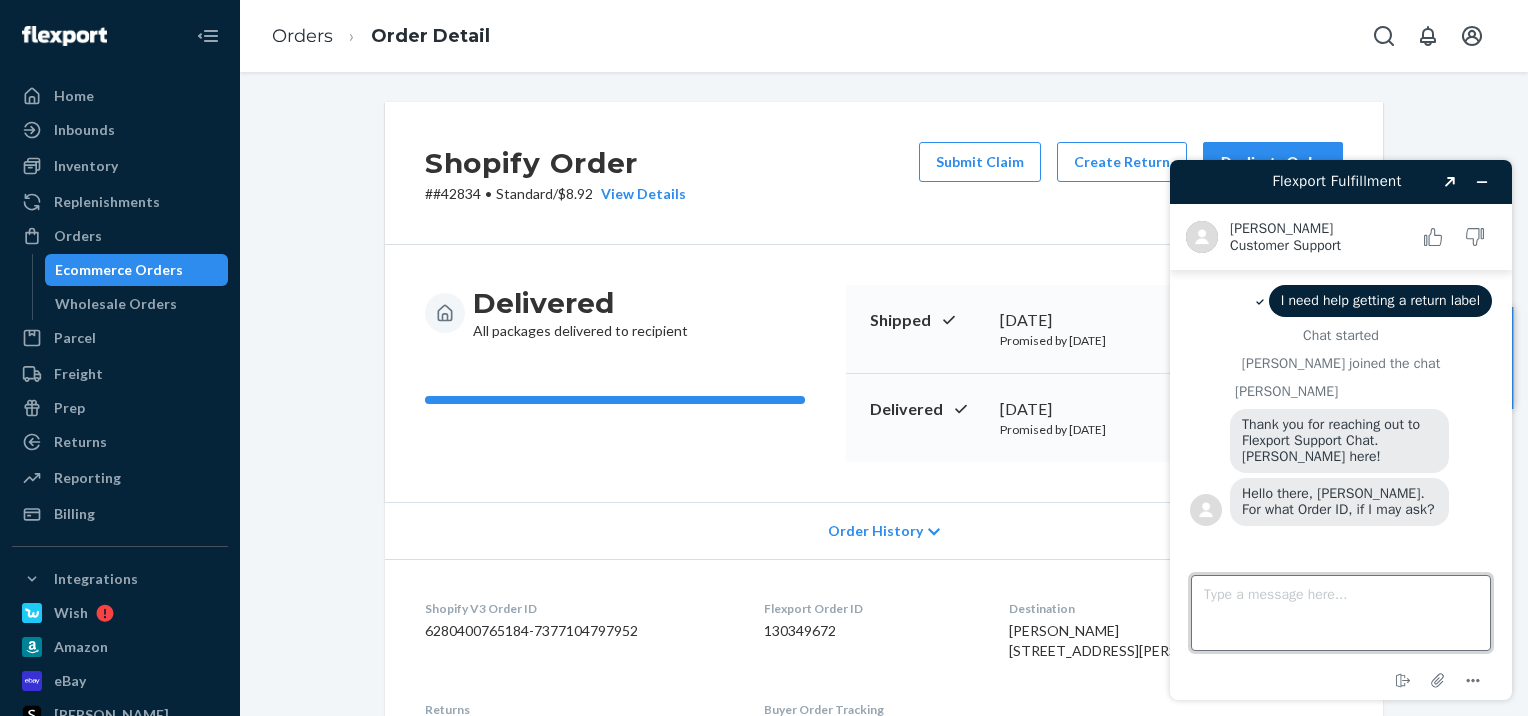 click on "Type a message here..." at bounding box center [1341, 613] 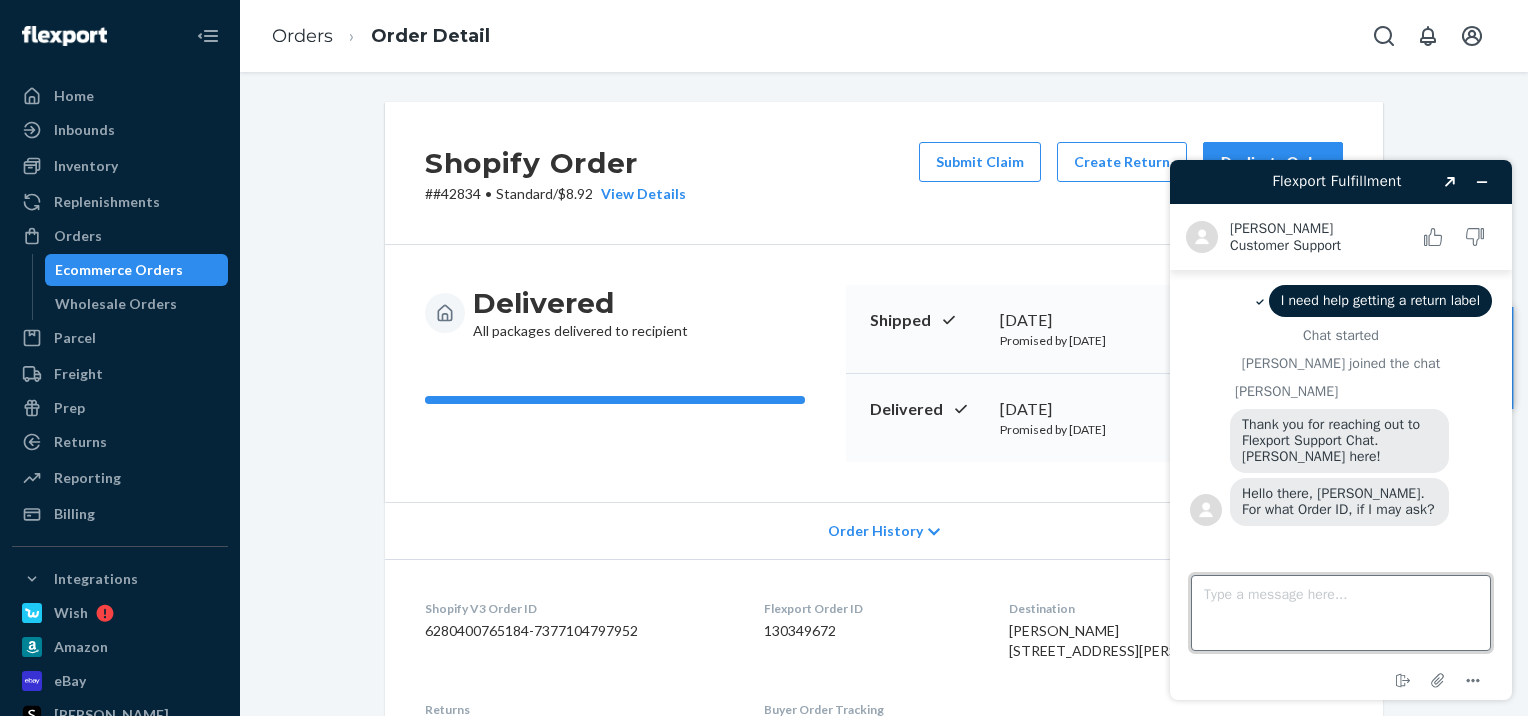 click on "Type a message here..." at bounding box center [1341, 613] 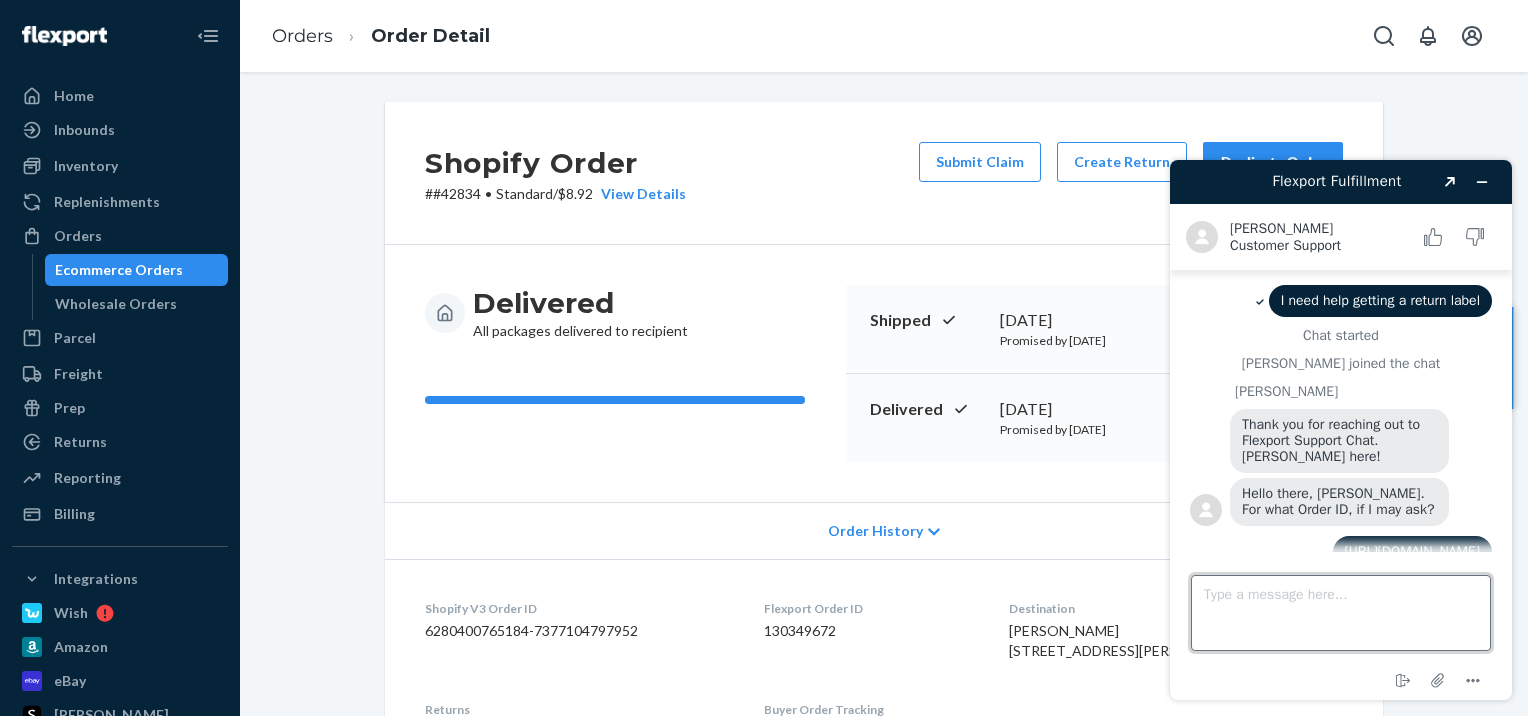 scroll, scrollTop: 42, scrollLeft: 0, axis: vertical 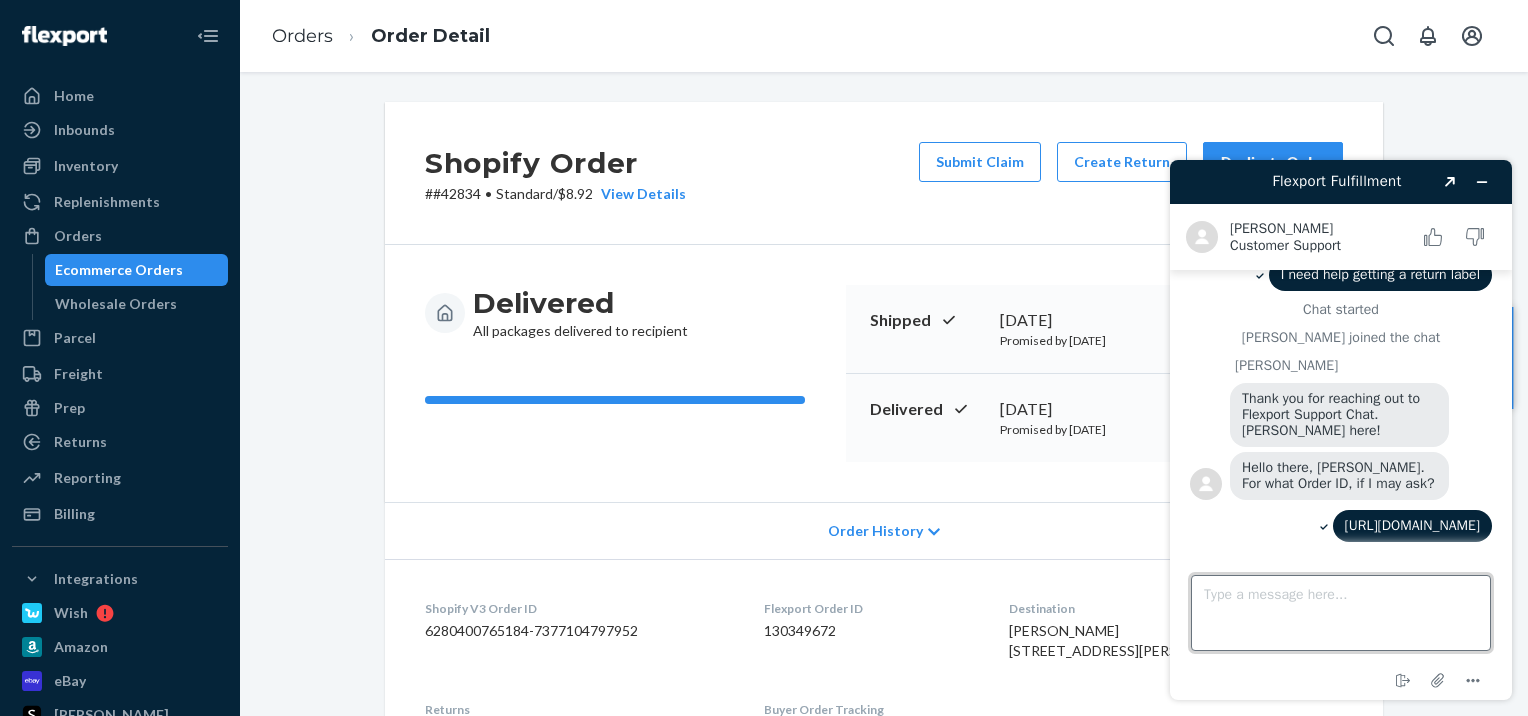click on "Type a message here..." at bounding box center [1341, 613] 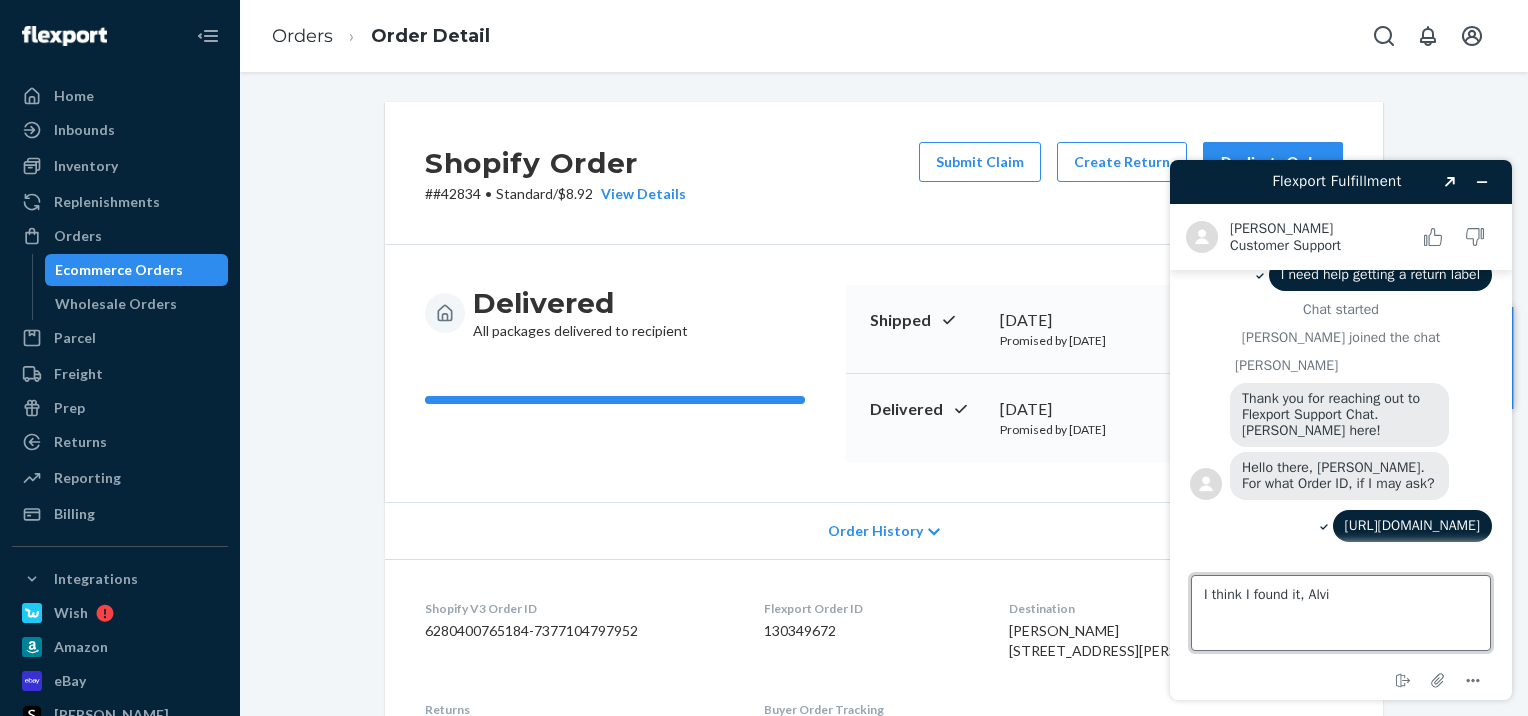 type on "I think I found it, Alvin" 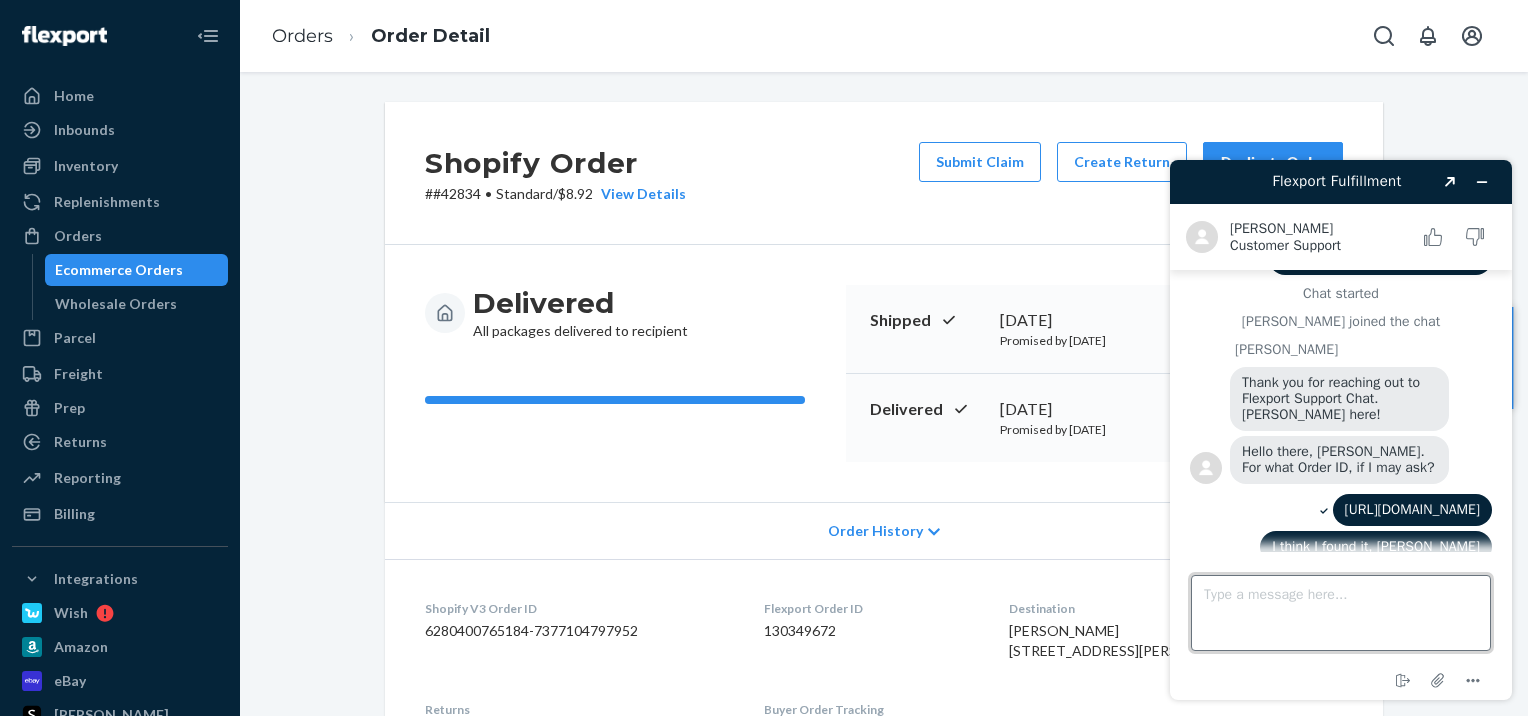 scroll, scrollTop: 80, scrollLeft: 0, axis: vertical 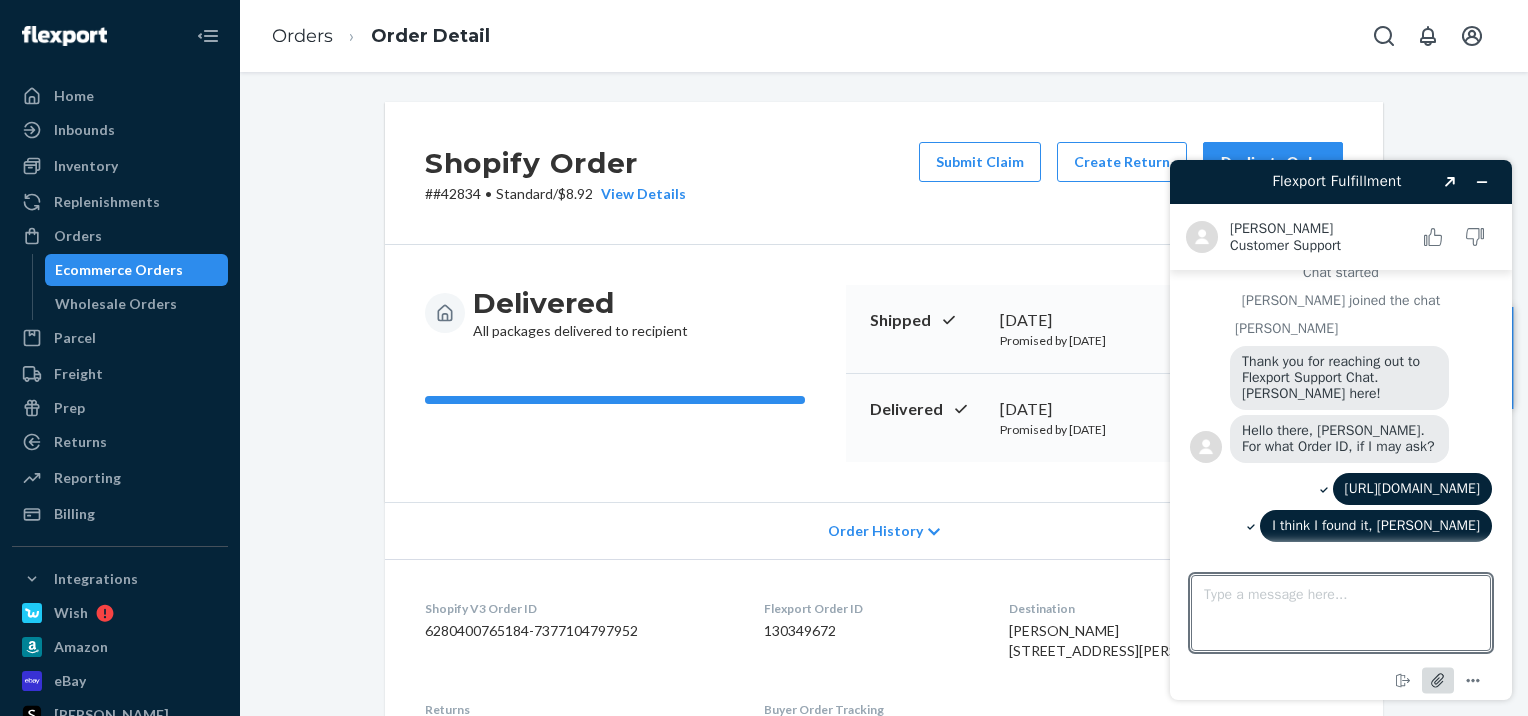 click 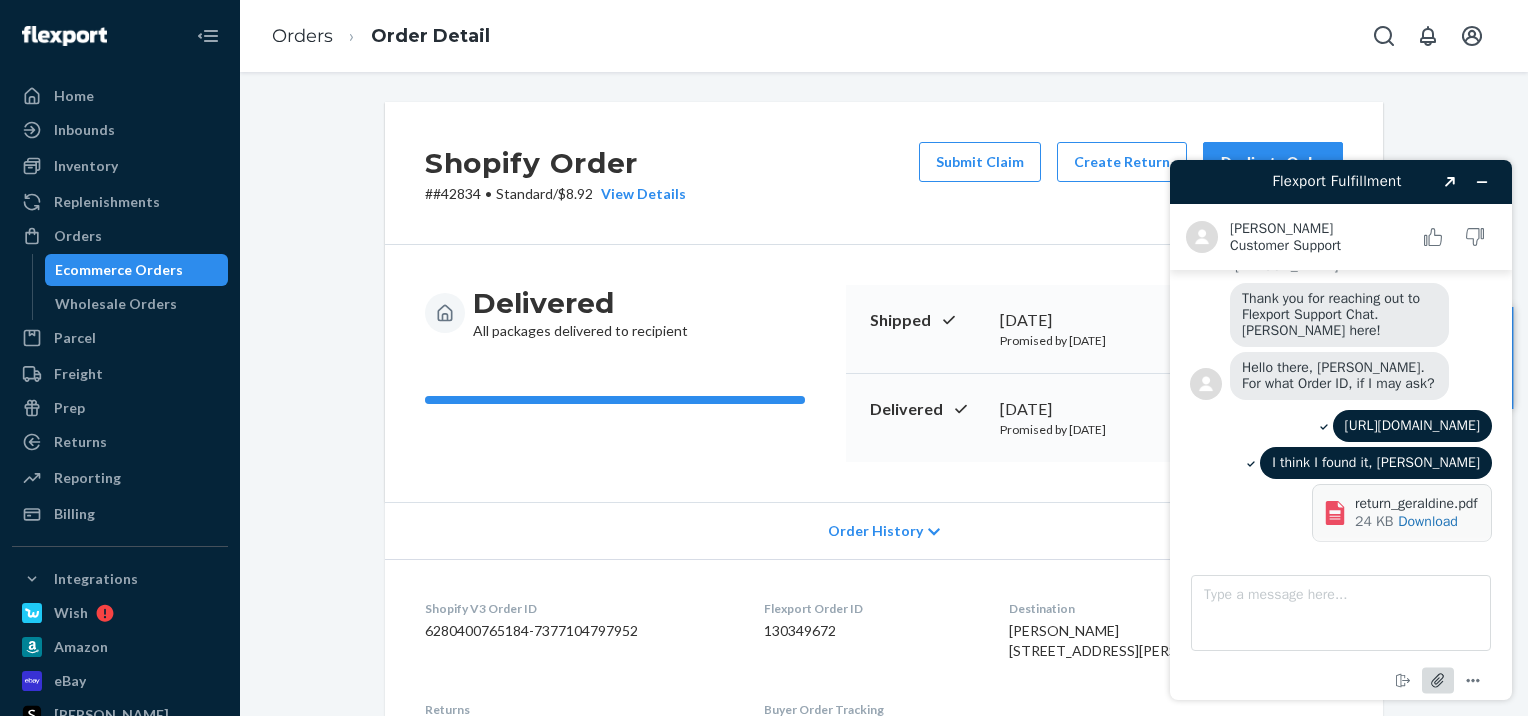 scroll, scrollTop: 143, scrollLeft: 0, axis: vertical 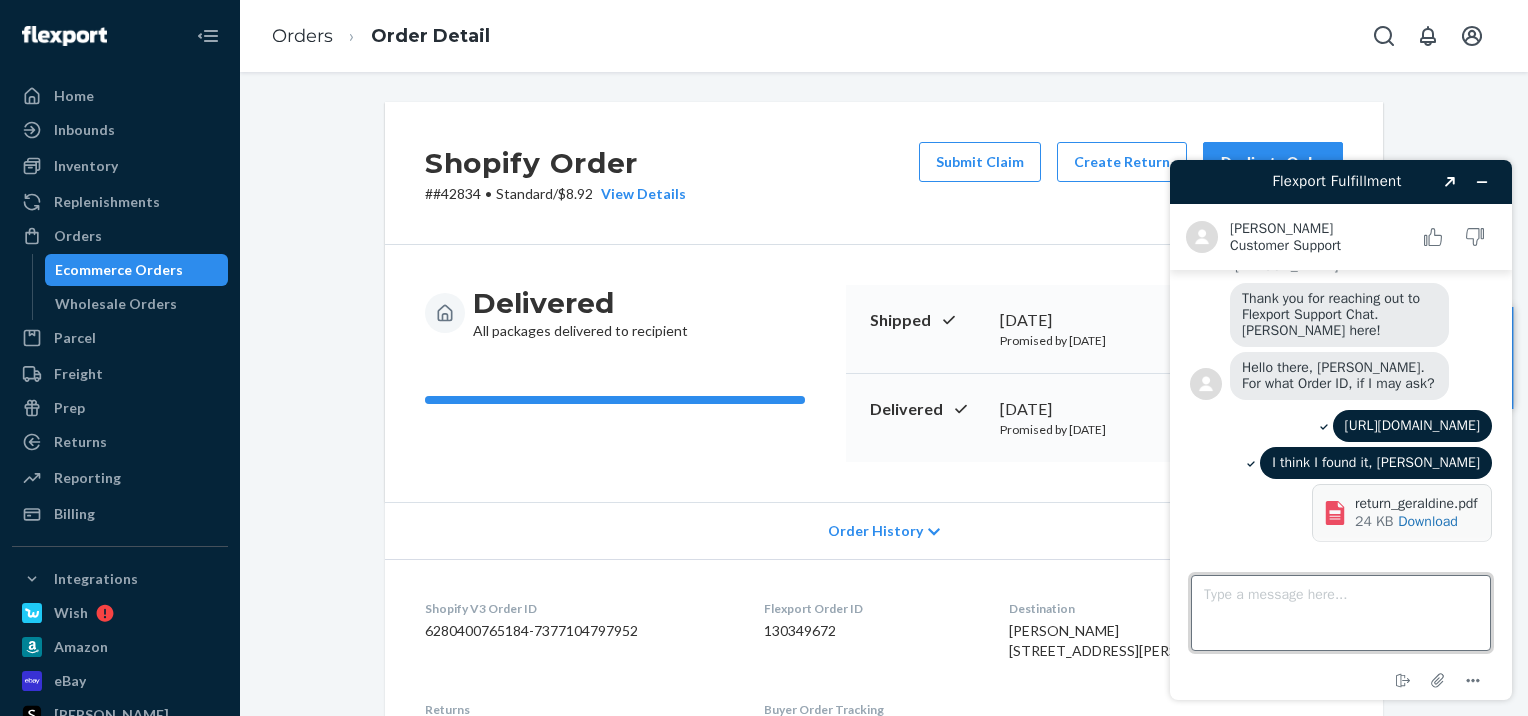 click on "Type a message here..." at bounding box center (1341, 613) 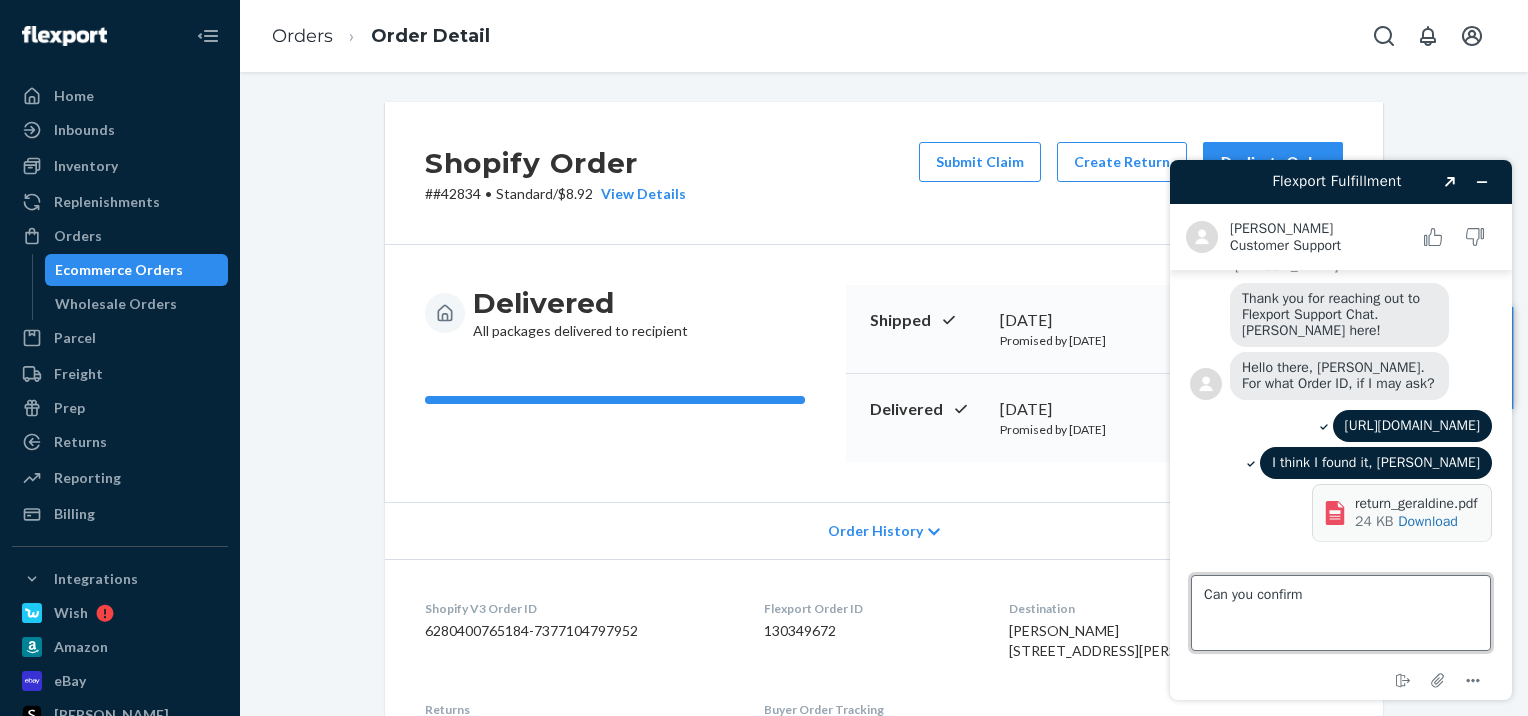 type on "Can you confirm?" 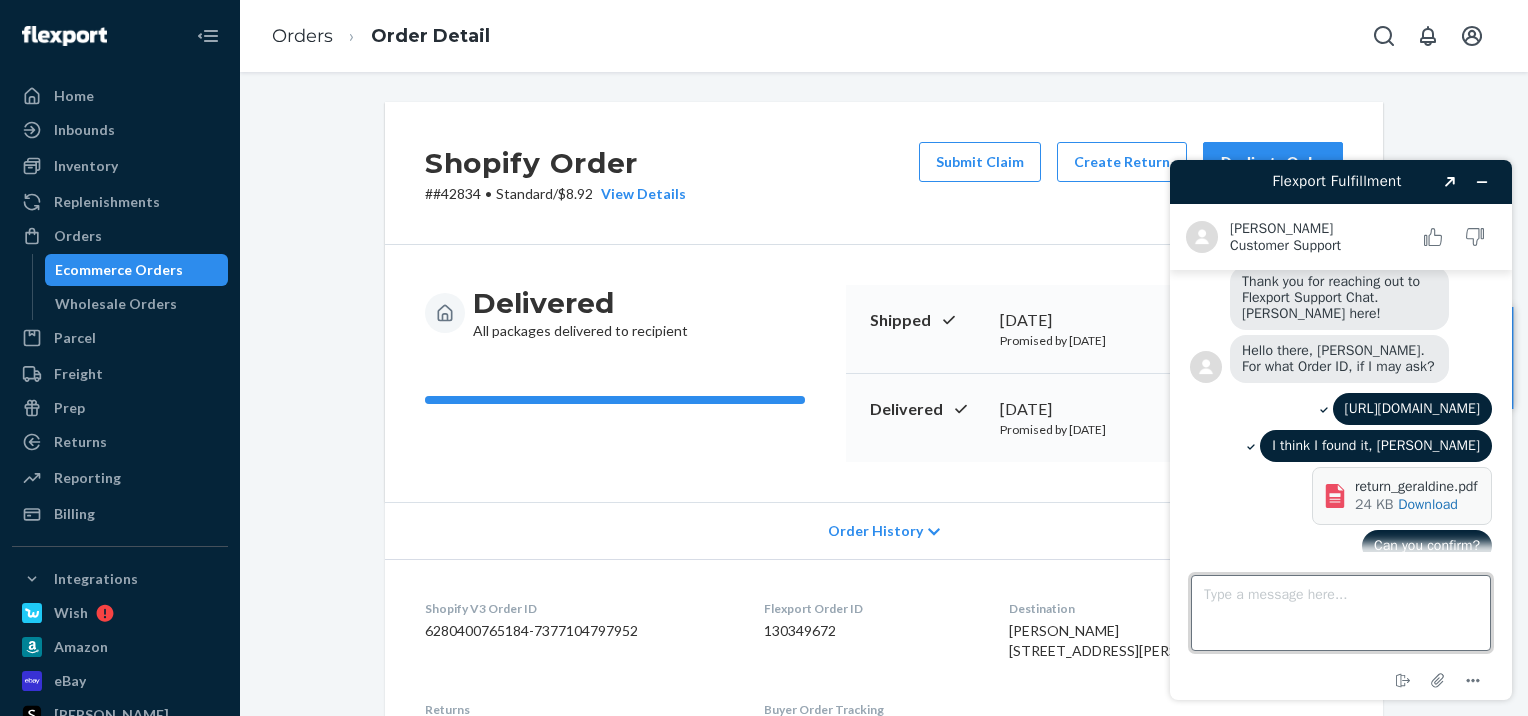 scroll, scrollTop: 180, scrollLeft: 0, axis: vertical 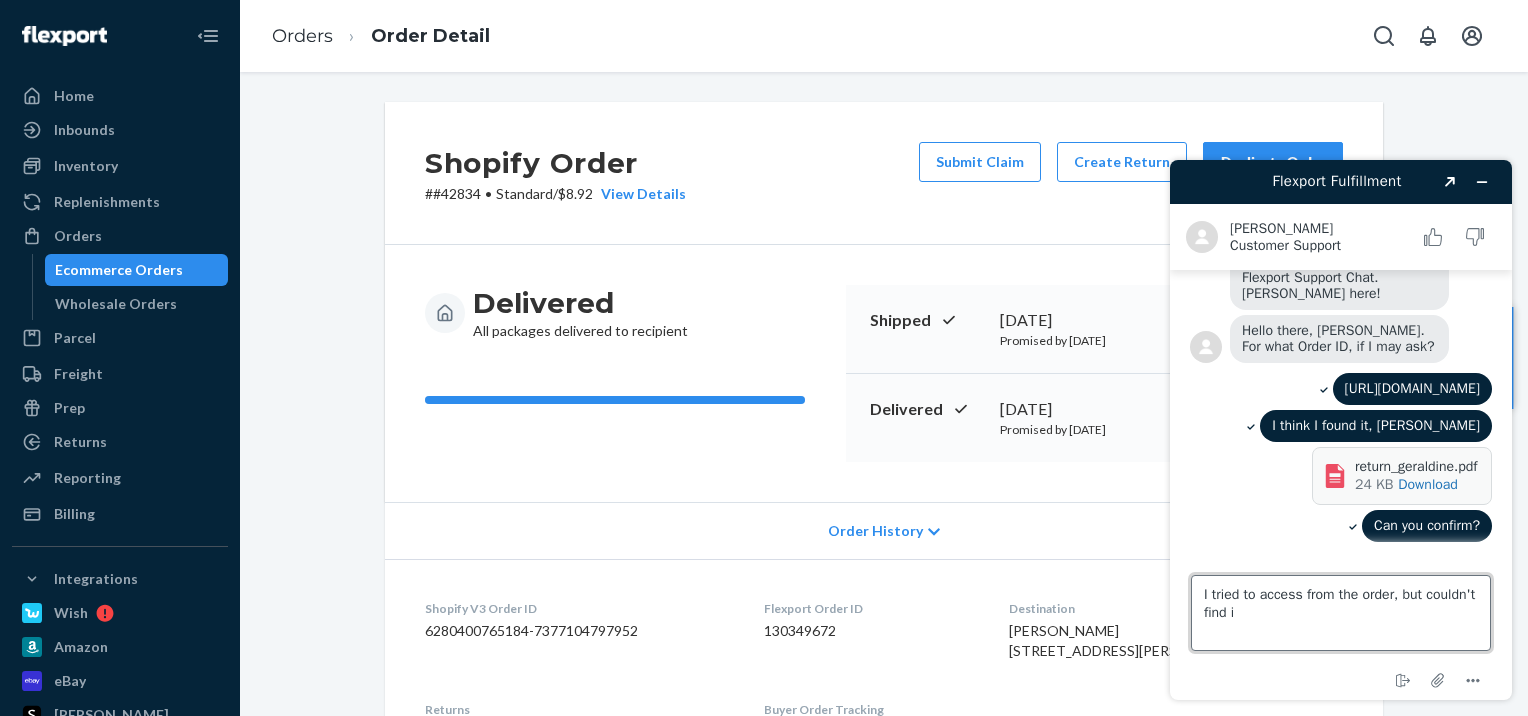 type on "I tried to access from the order, but couldn't find it" 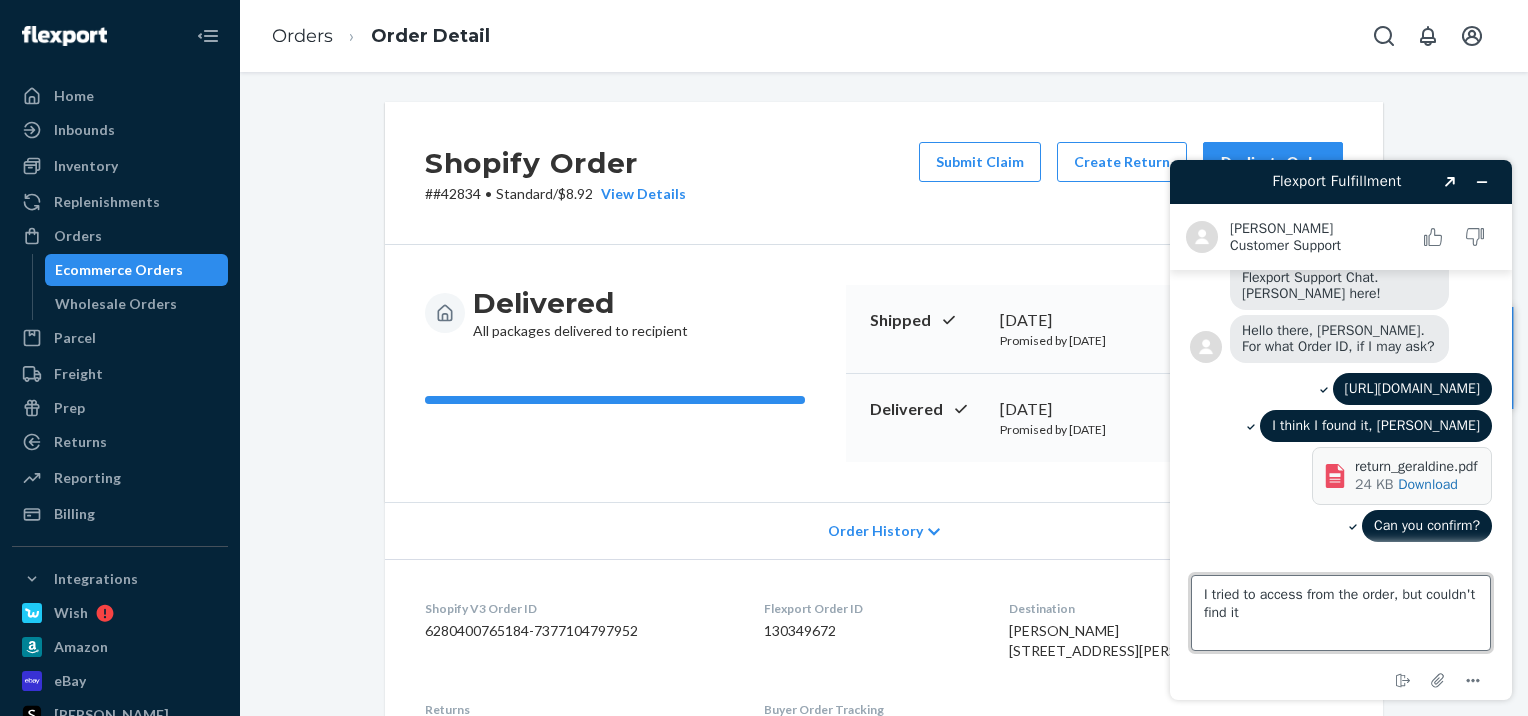 type 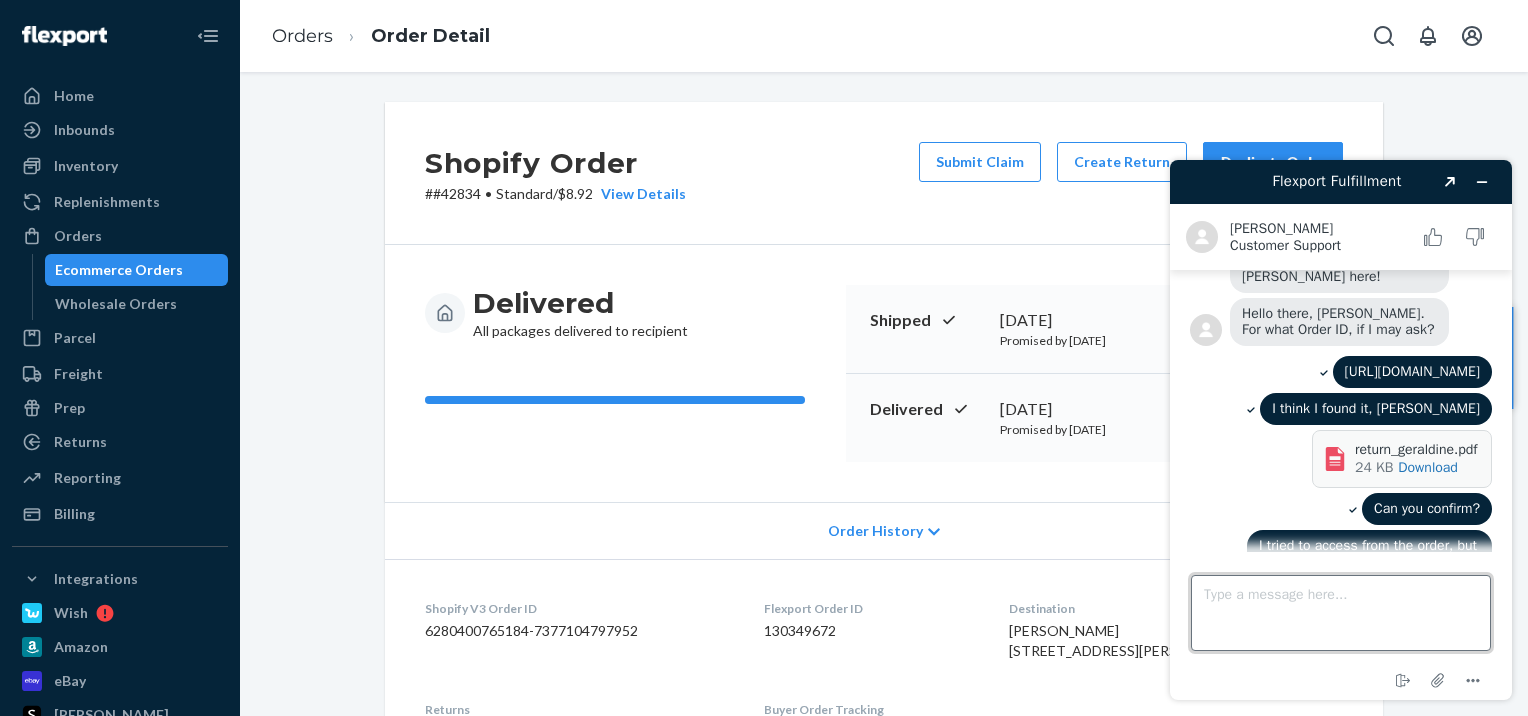 scroll, scrollTop: 232, scrollLeft: 0, axis: vertical 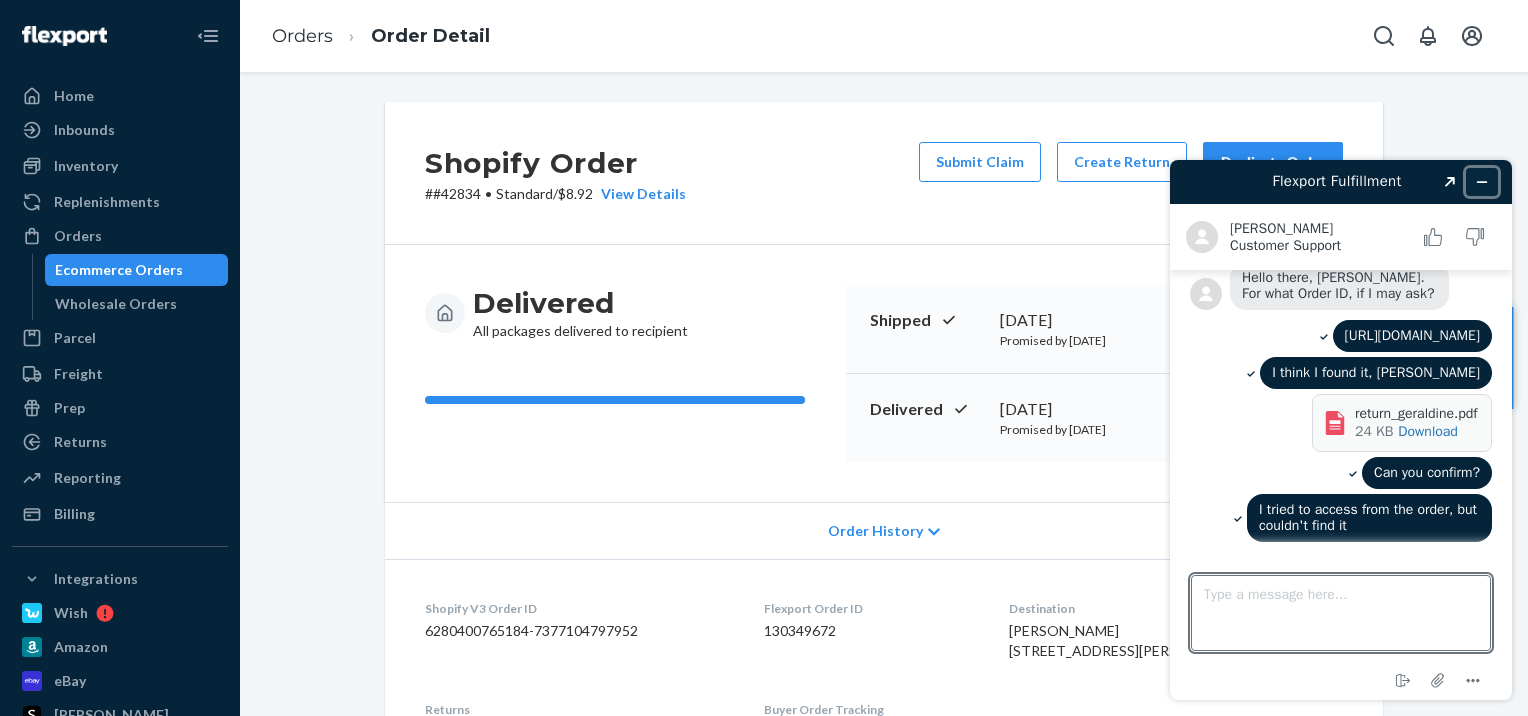 click at bounding box center [1482, 182] 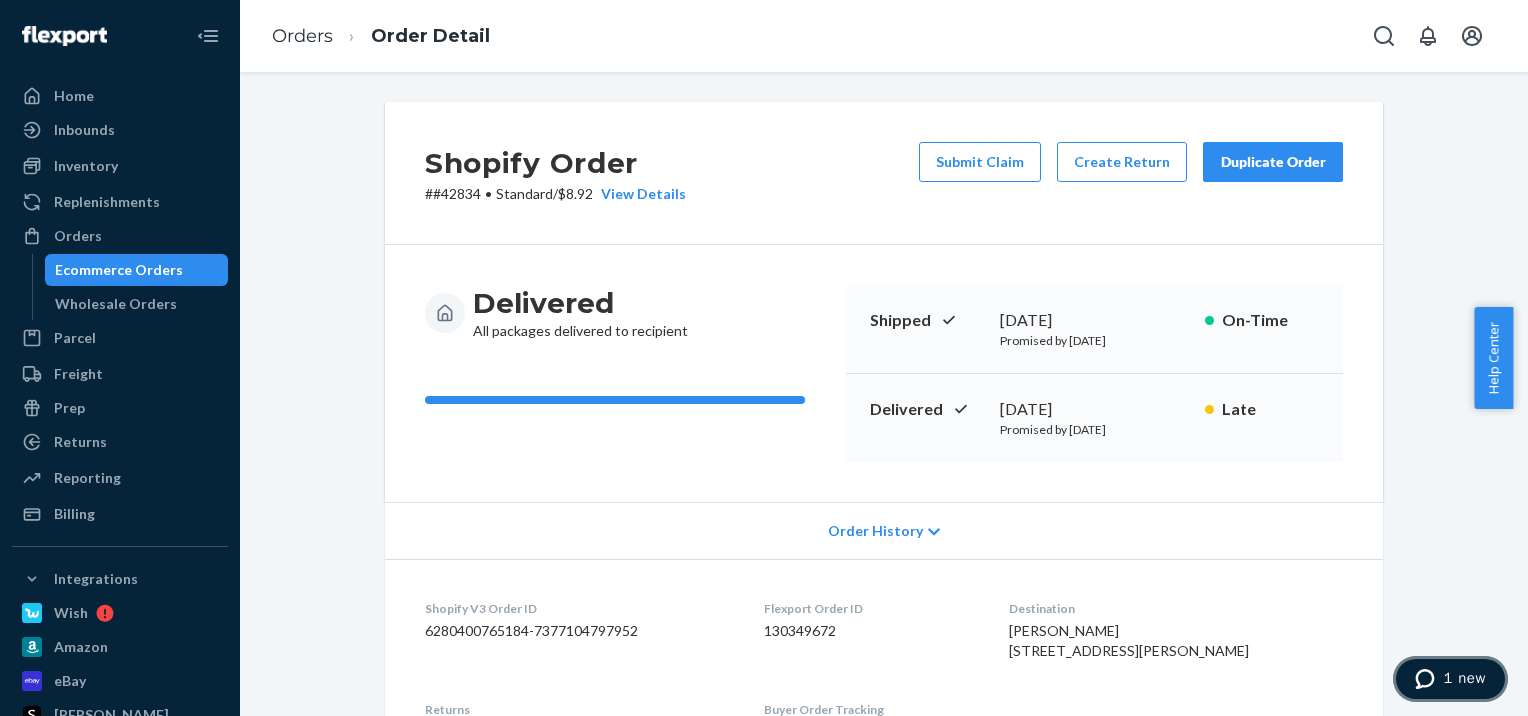 click on "1 new" at bounding box center (1450, 679) 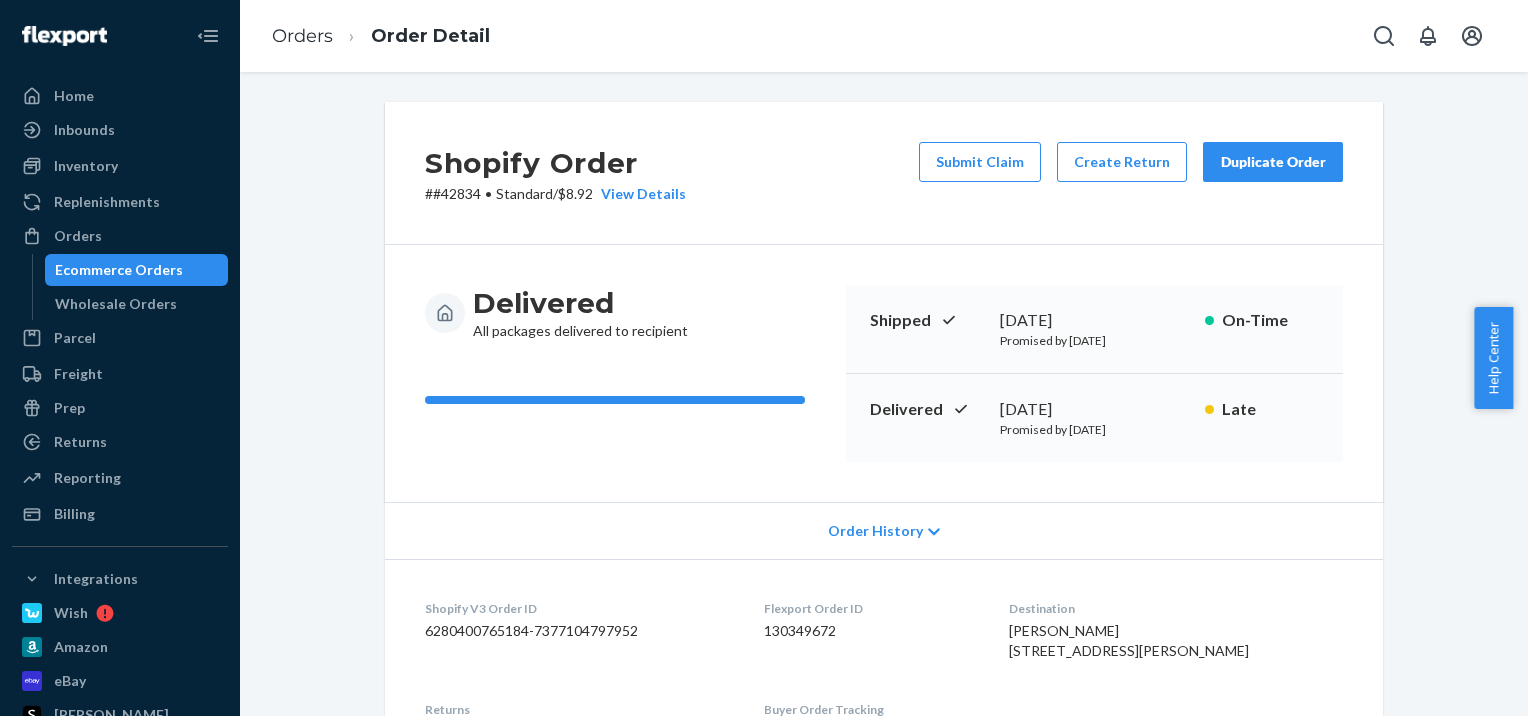 scroll, scrollTop: 0, scrollLeft: 0, axis: both 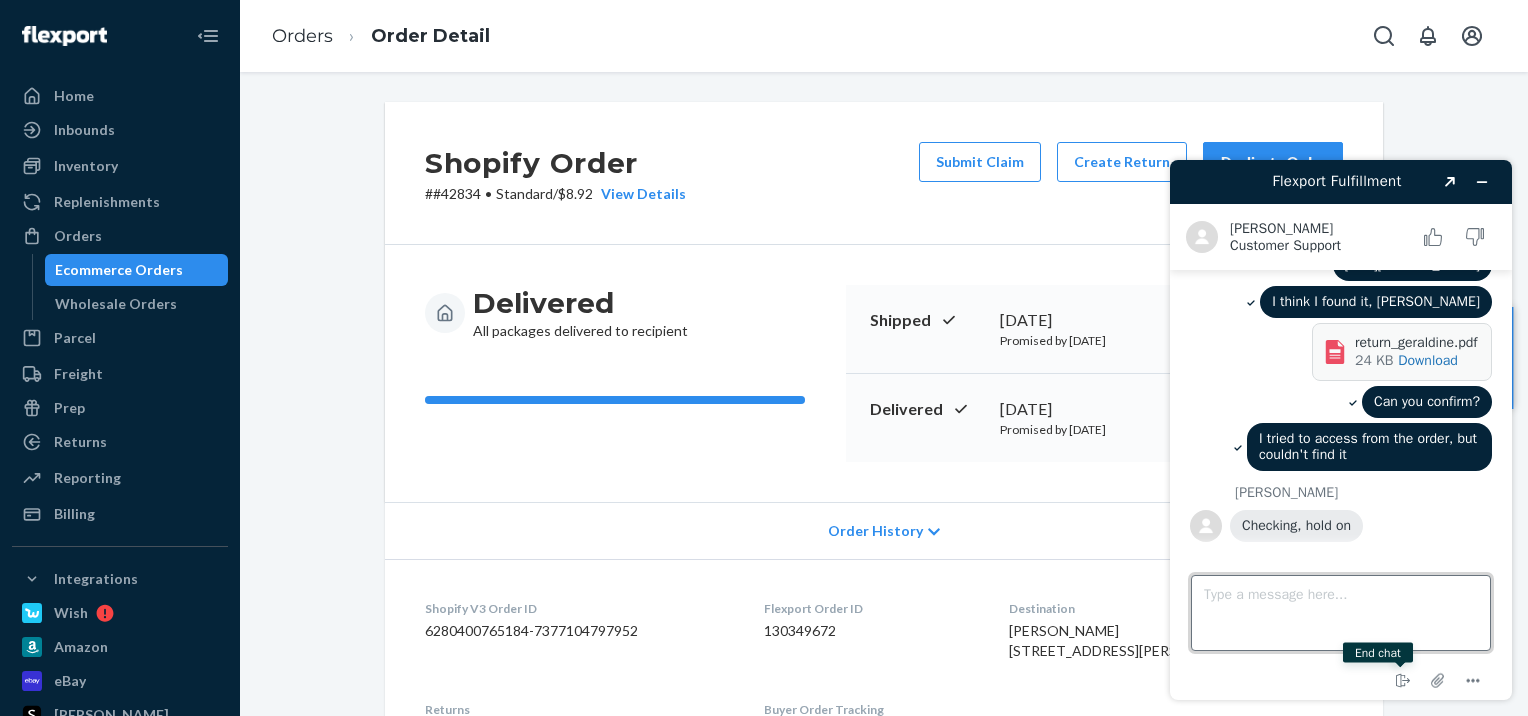 click on "Type a message here..." at bounding box center [1341, 613] 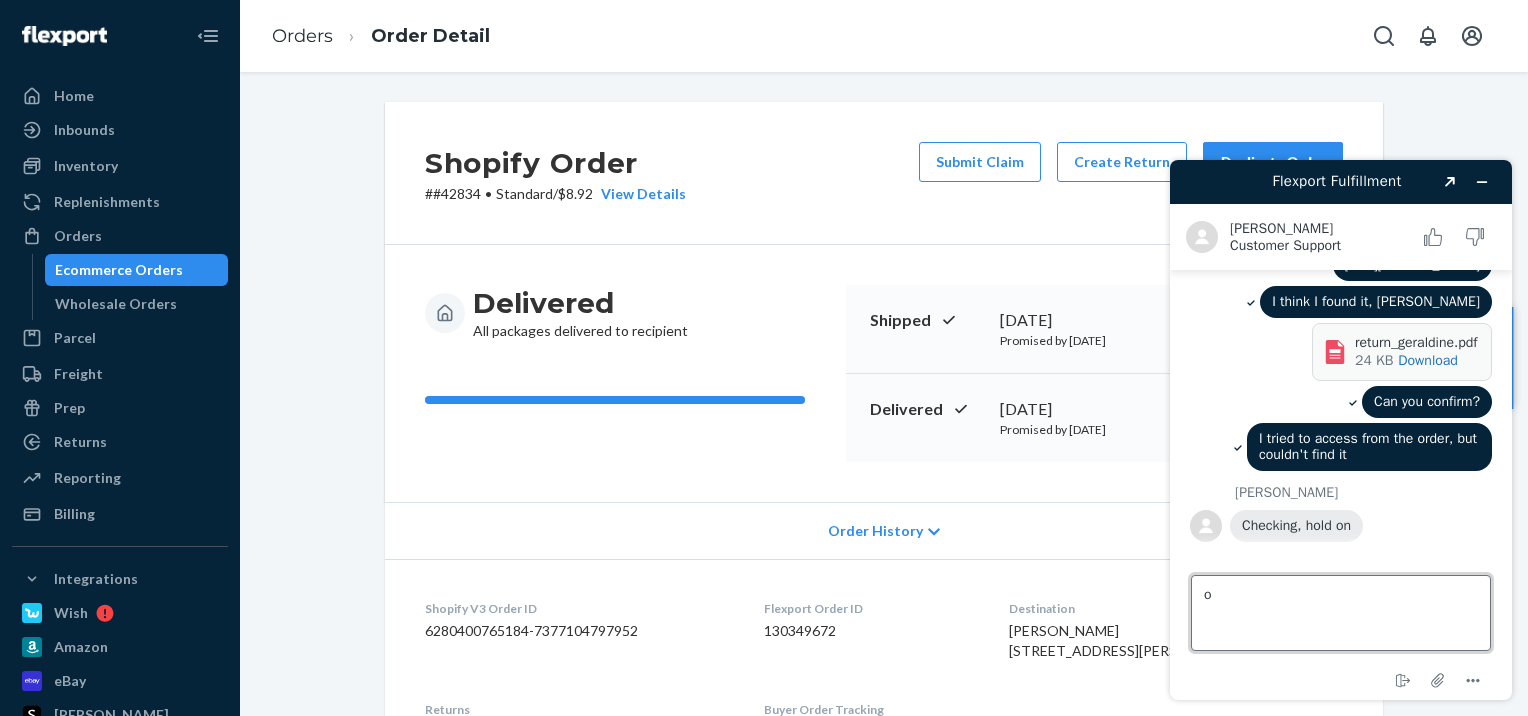 type on "ok" 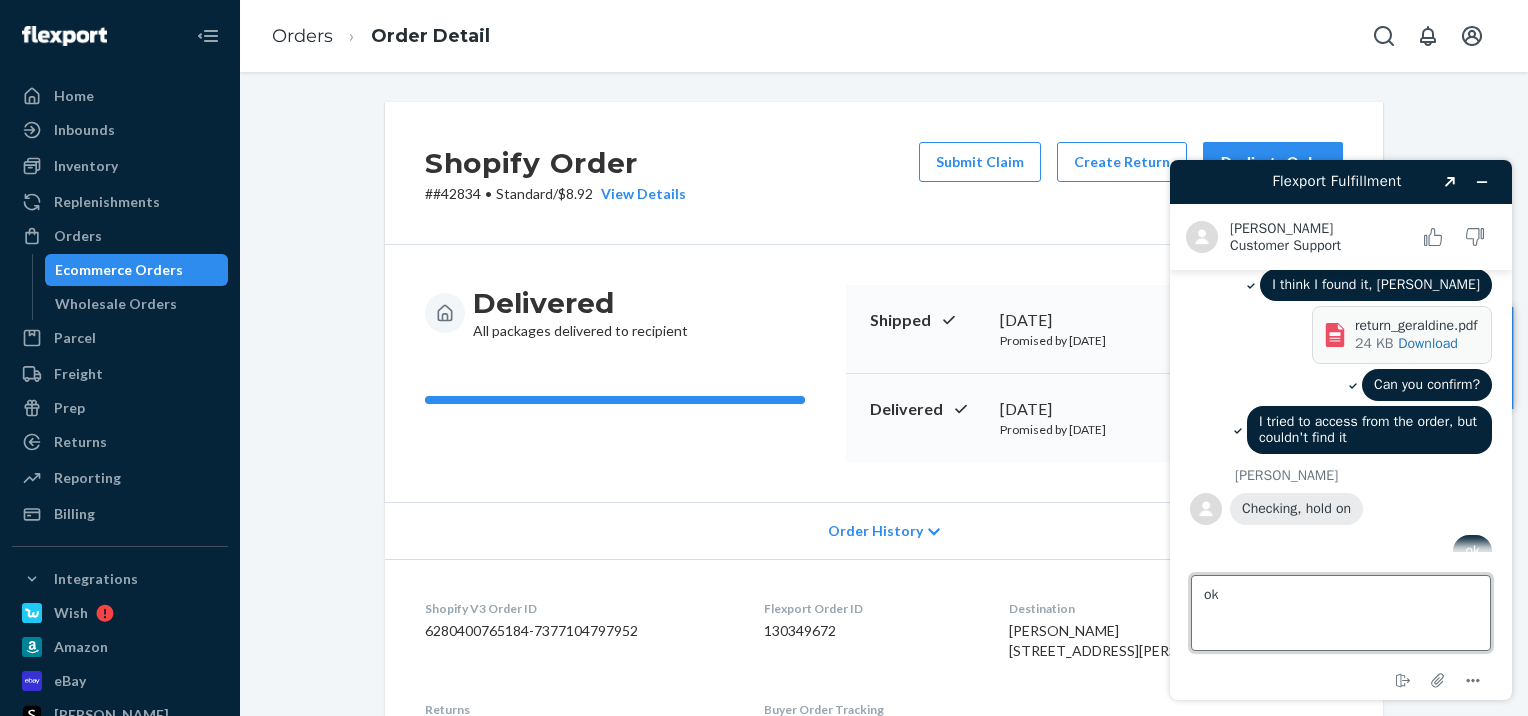 scroll, scrollTop: 346, scrollLeft: 0, axis: vertical 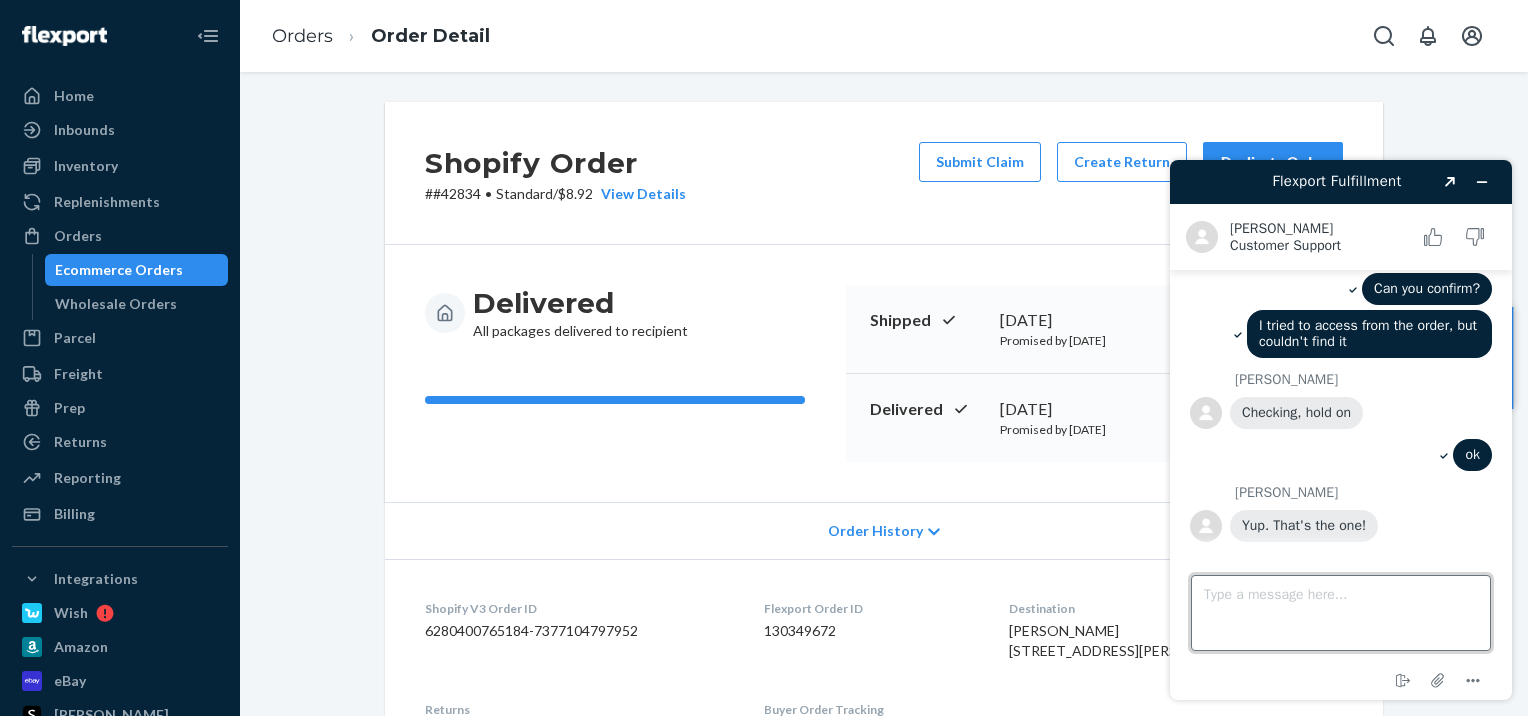 click on "Type a message here..." at bounding box center (1341, 613) 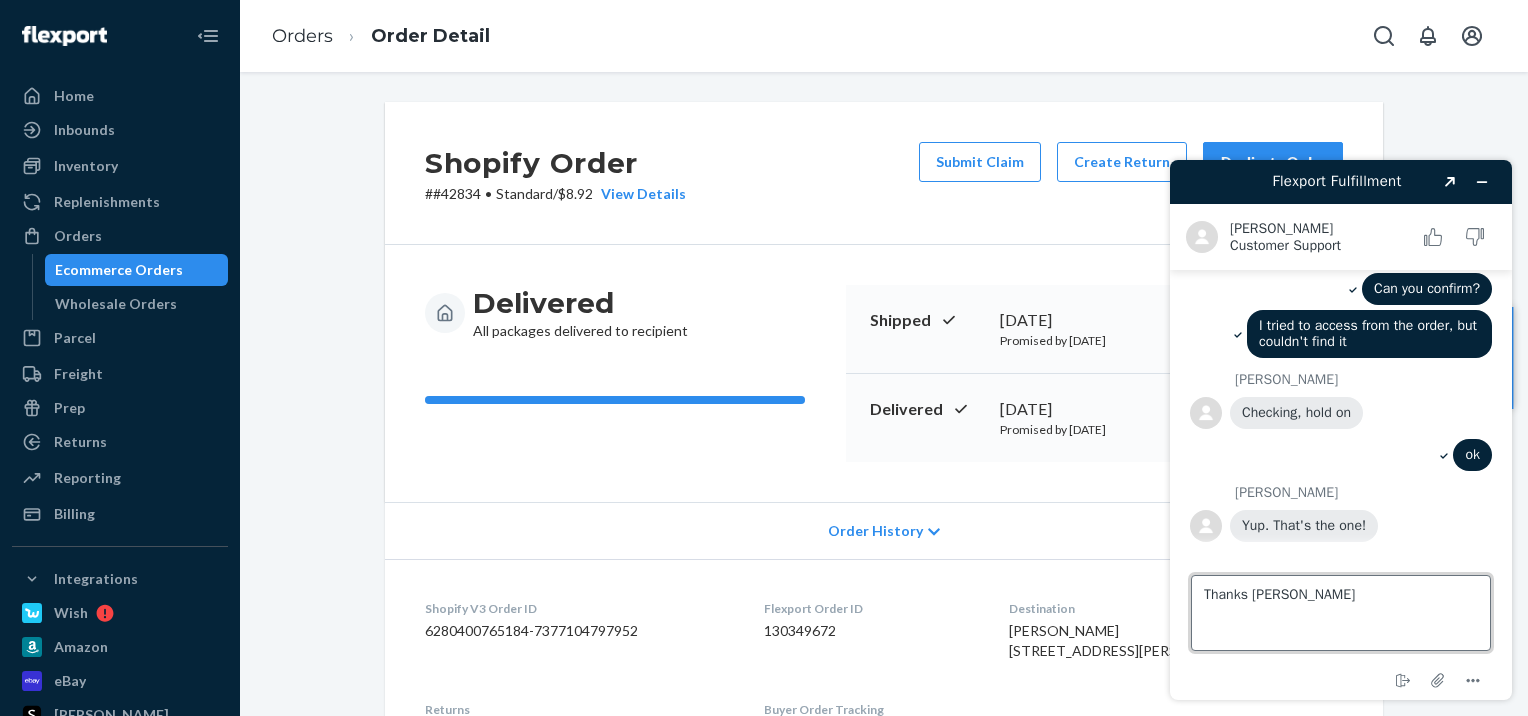 type on "Thanks Alvin" 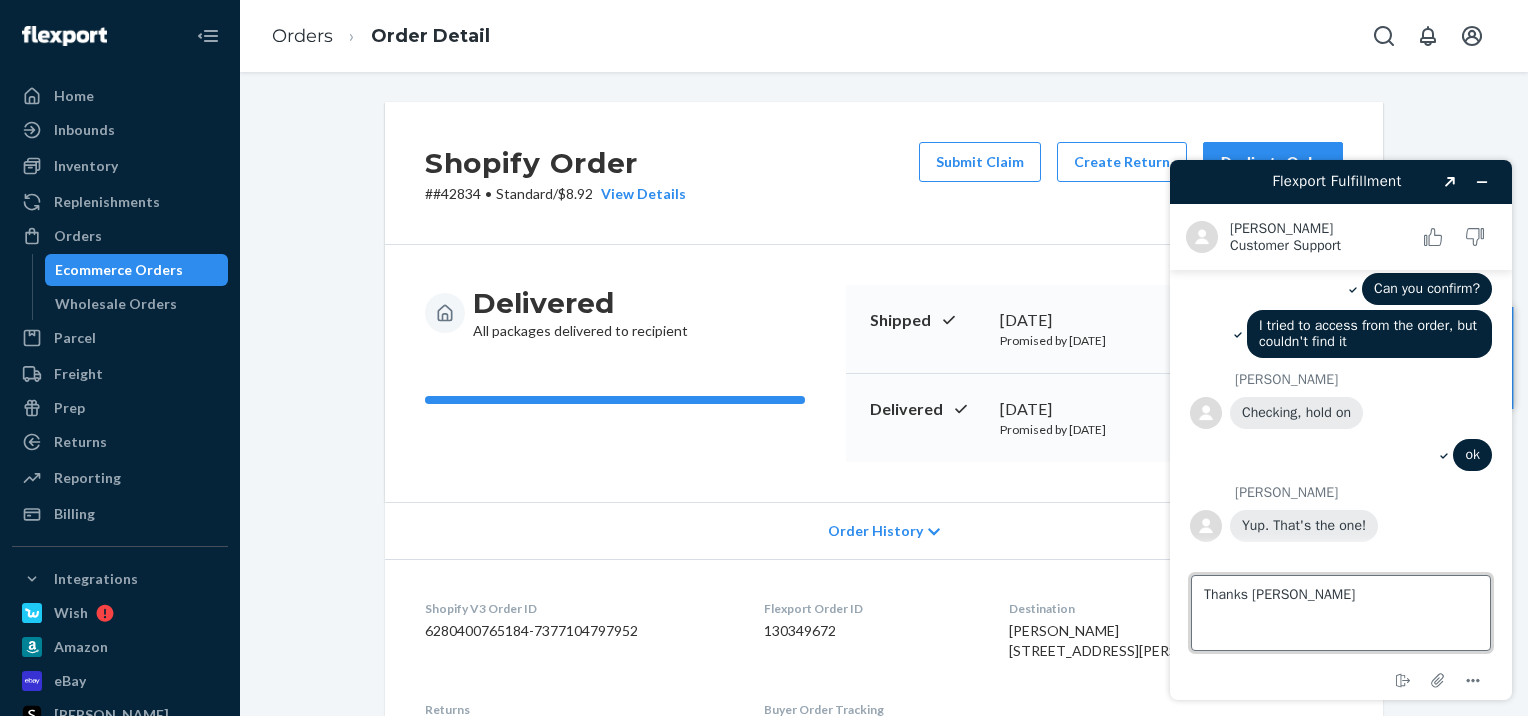 scroll, scrollTop: 460, scrollLeft: 0, axis: vertical 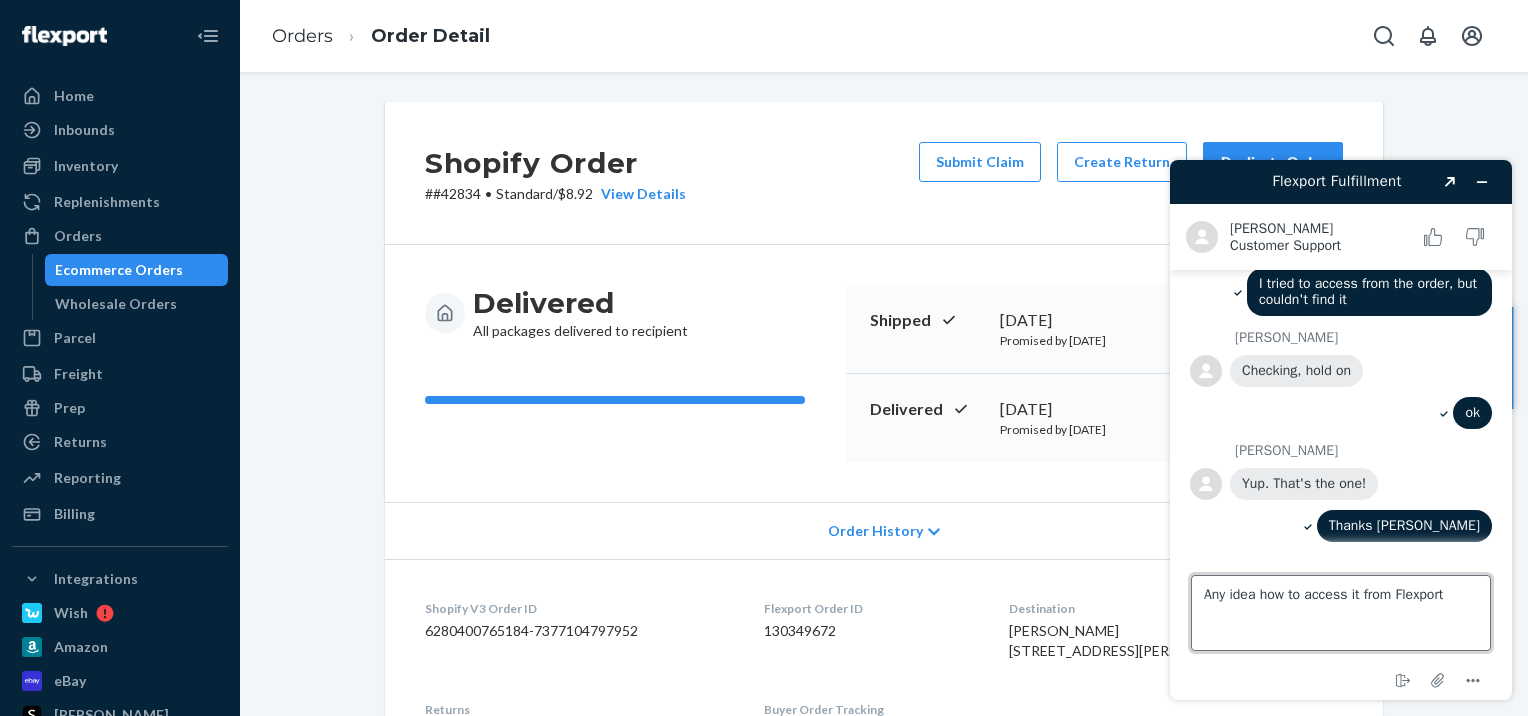 type on "Any idea how to access it from Flexport?" 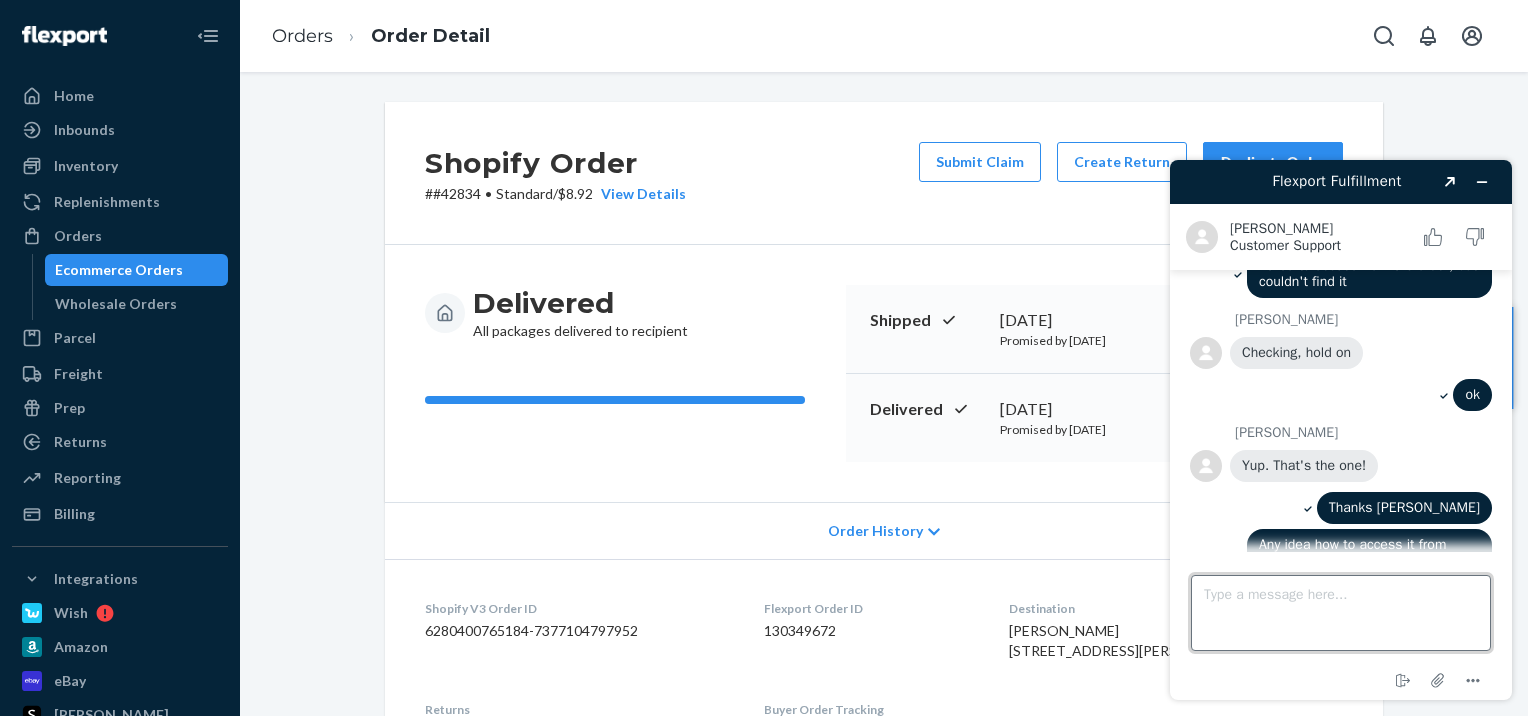 scroll, scrollTop: 512, scrollLeft: 0, axis: vertical 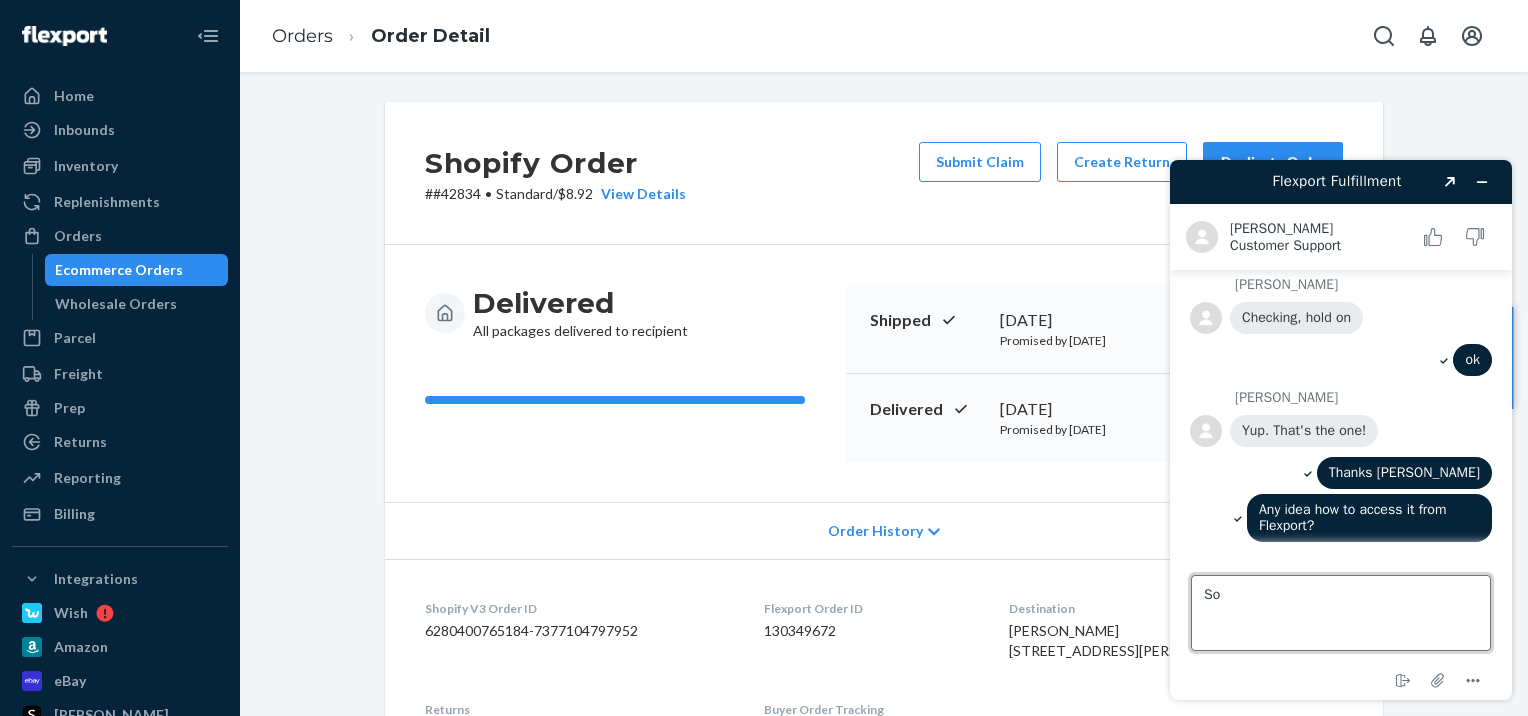 type on "S" 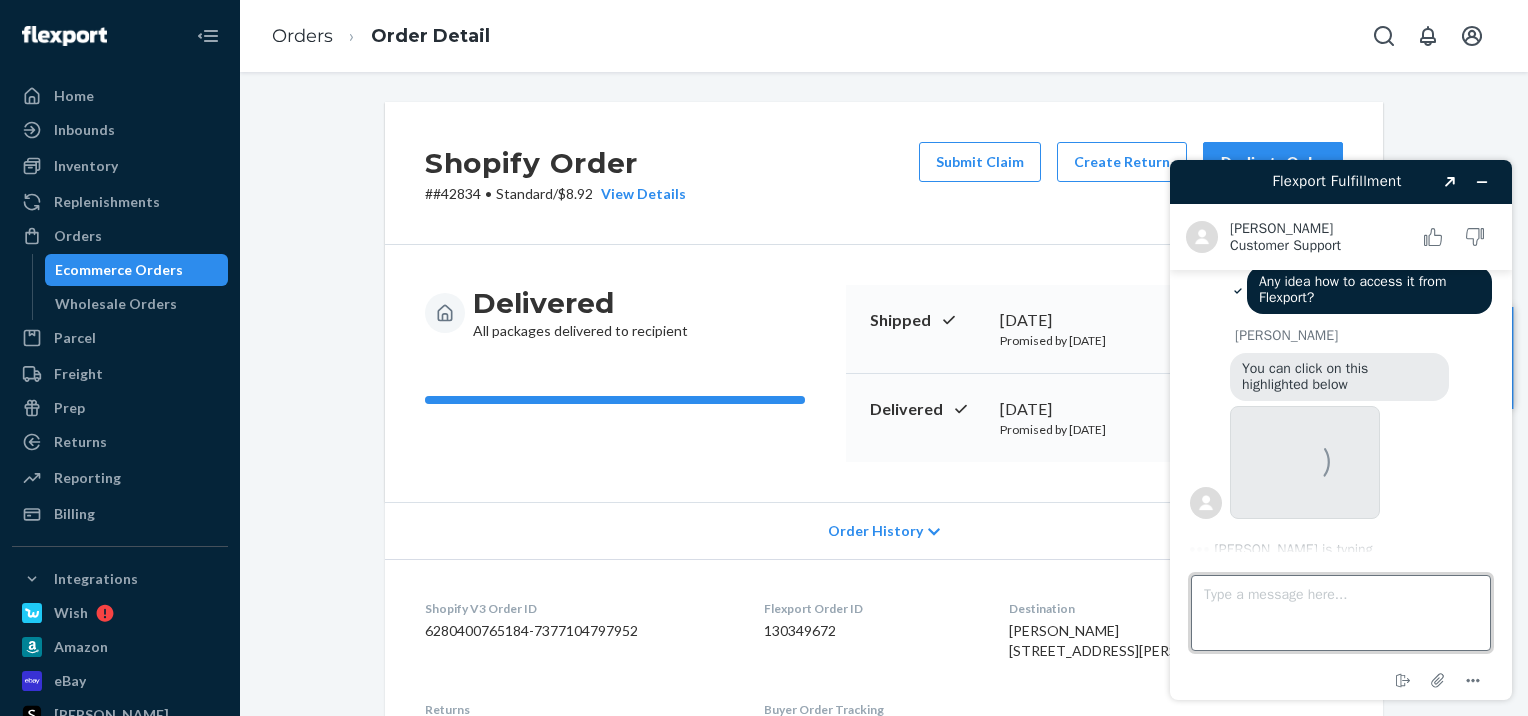 scroll, scrollTop: 757, scrollLeft: 0, axis: vertical 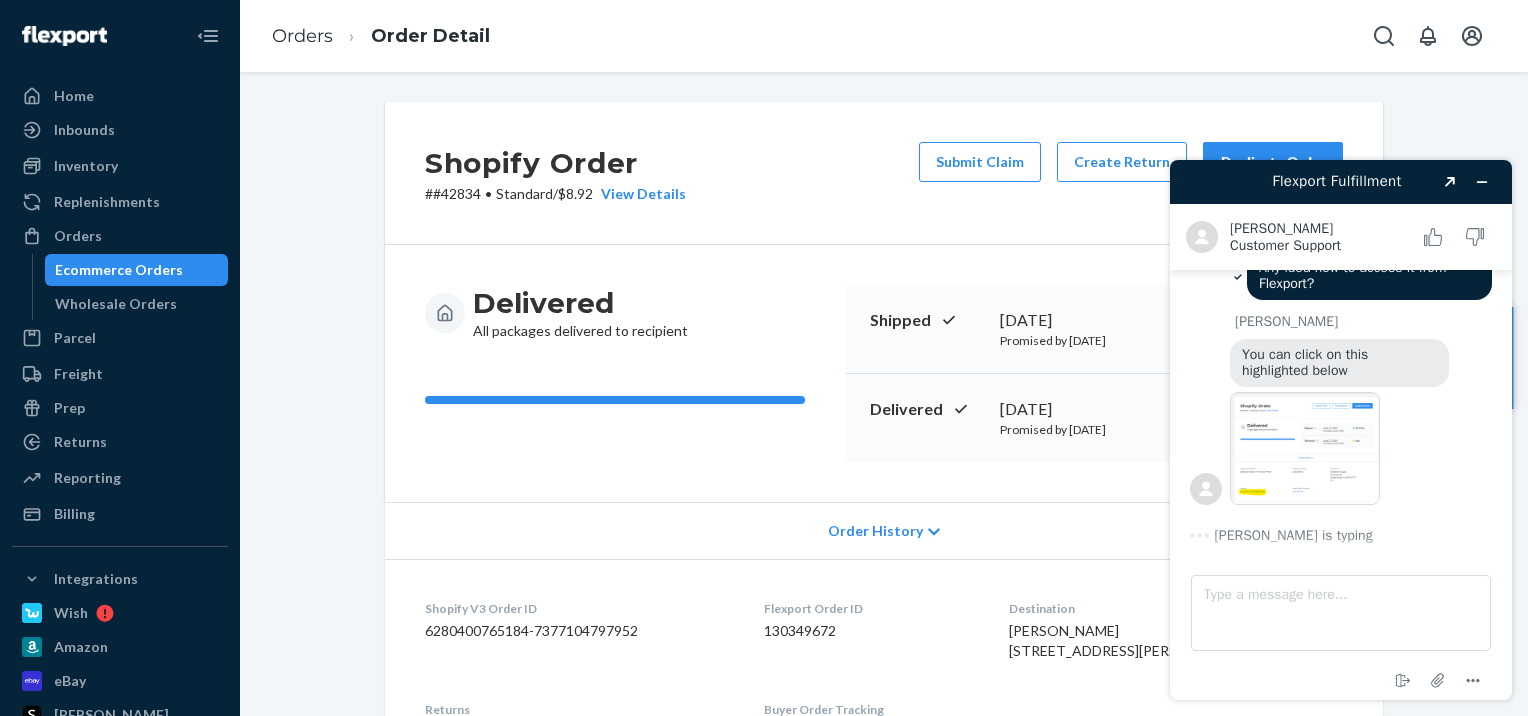 click at bounding box center [1305, 448] 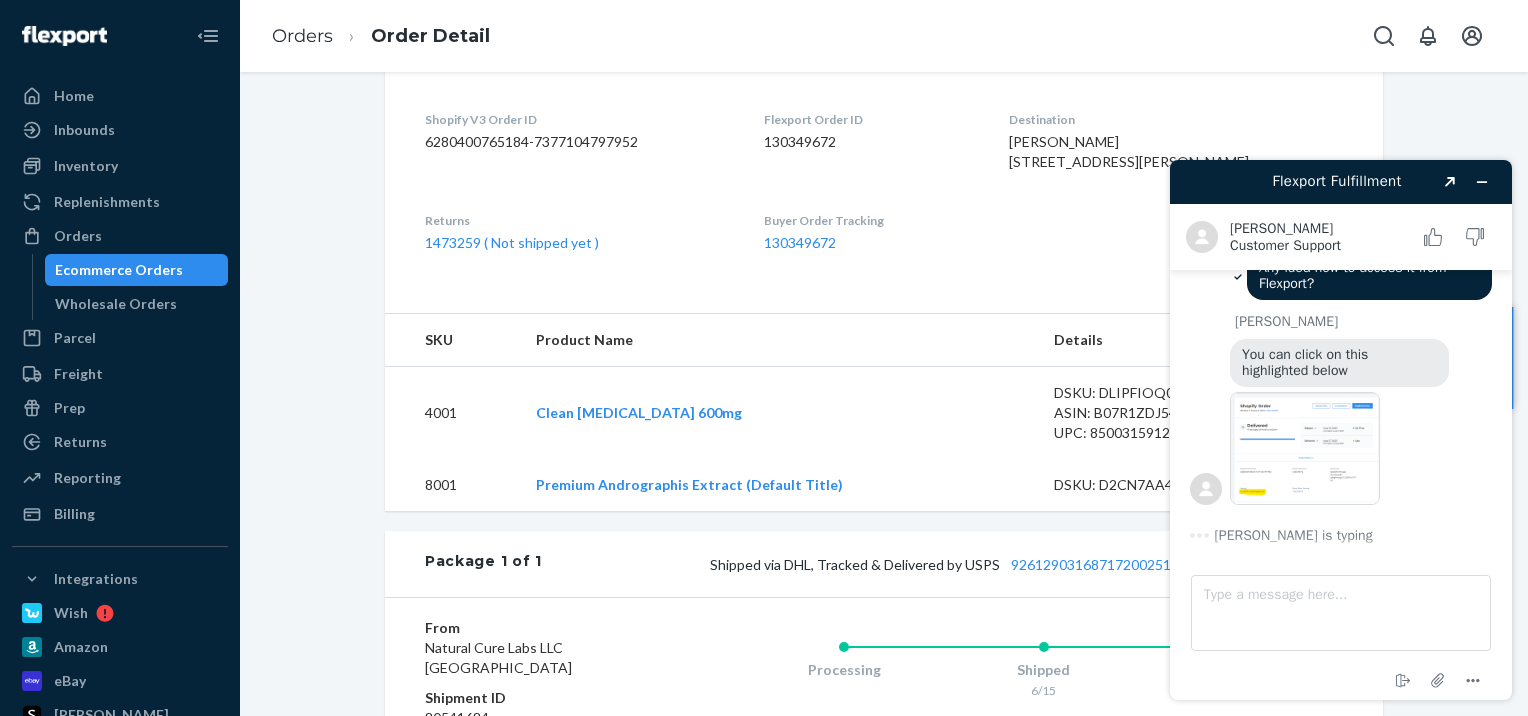 scroll, scrollTop: 500, scrollLeft: 0, axis: vertical 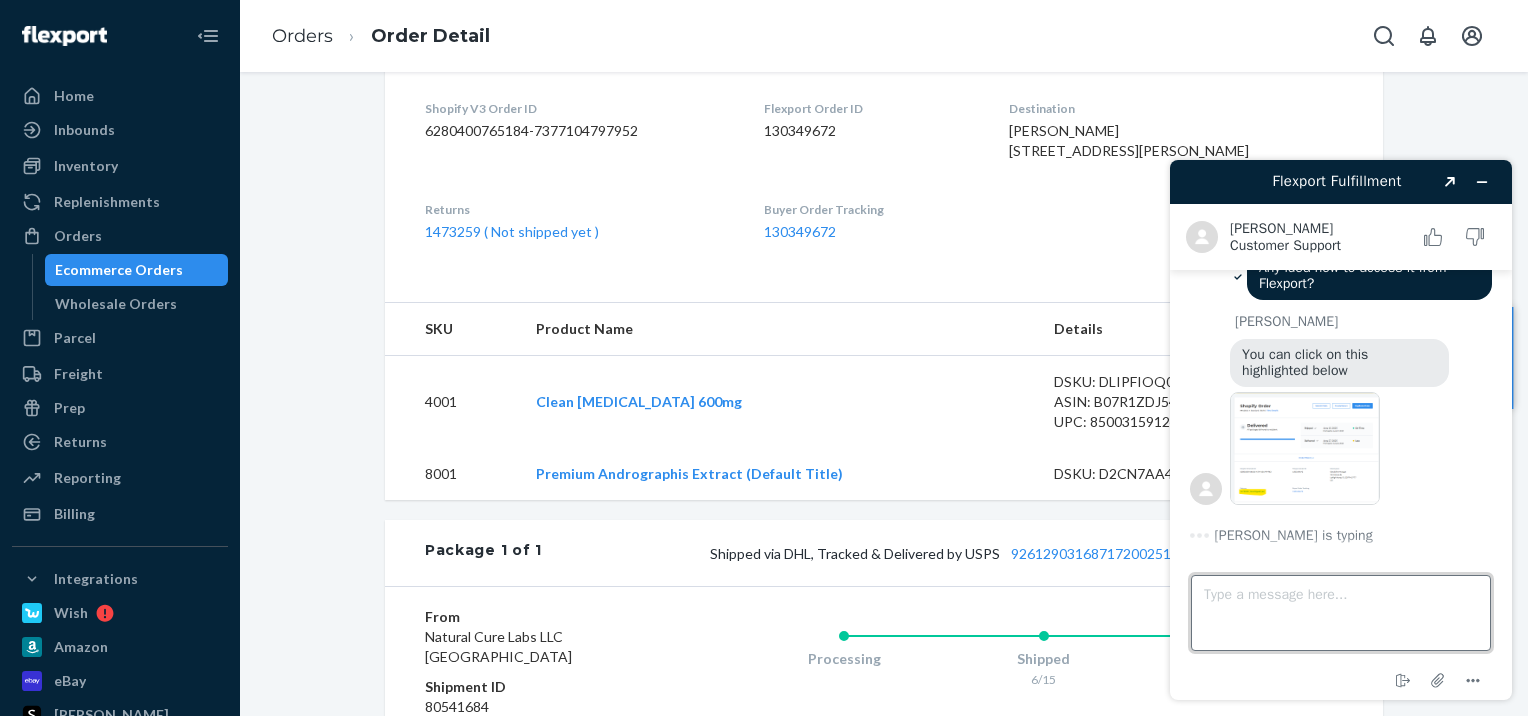 click on "Type a message here..." at bounding box center [1341, 613] 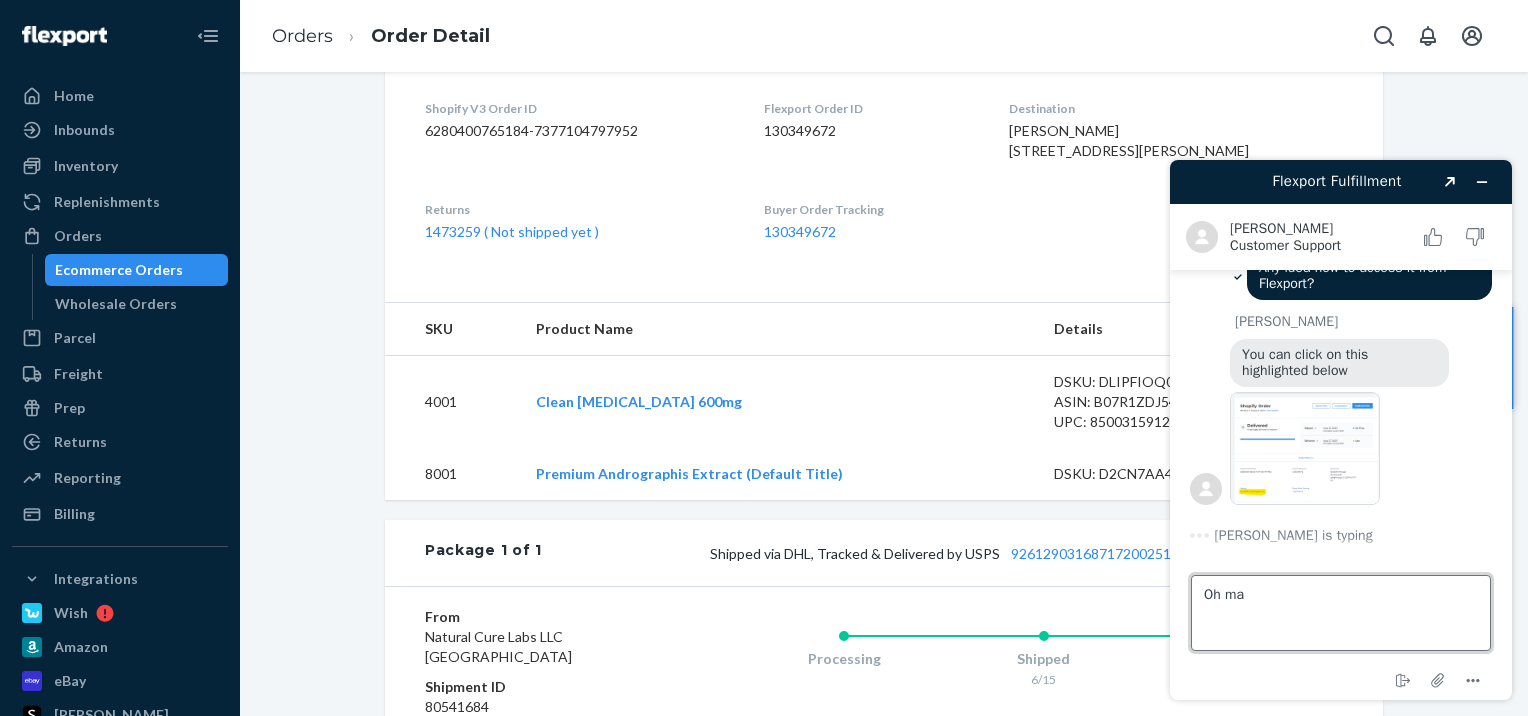 type on "Oh man" 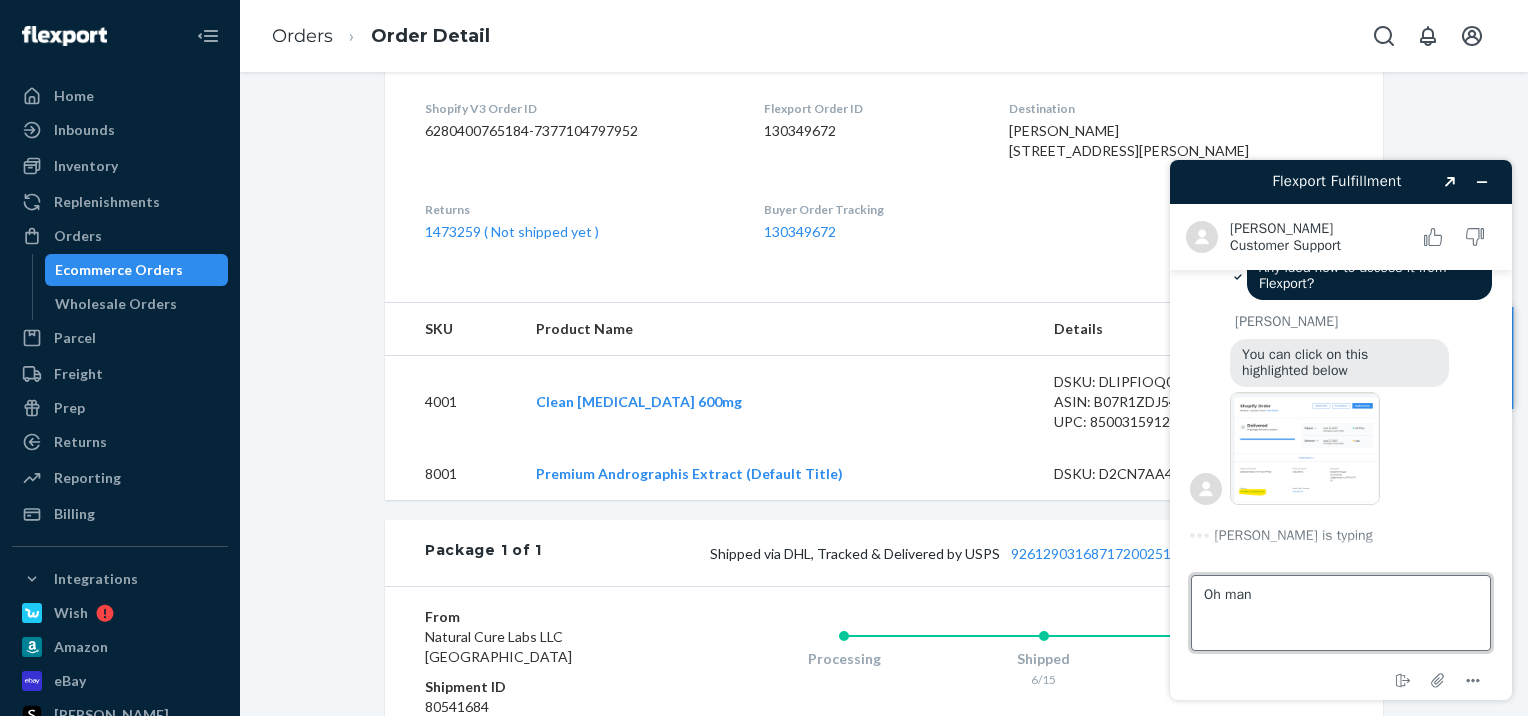 scroll, scrollTop: 800, scrollLeft: 0, axis: vertical 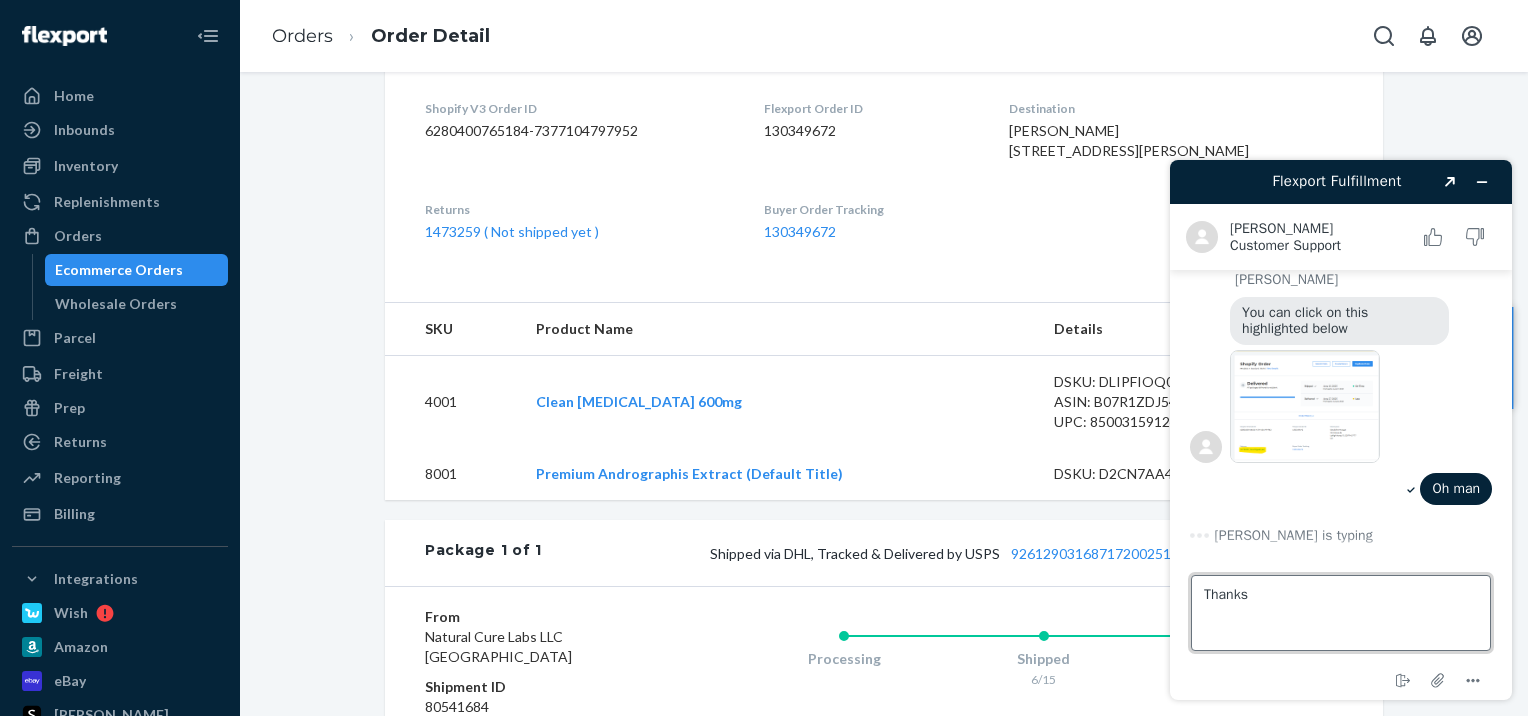 type on "Thanks!" 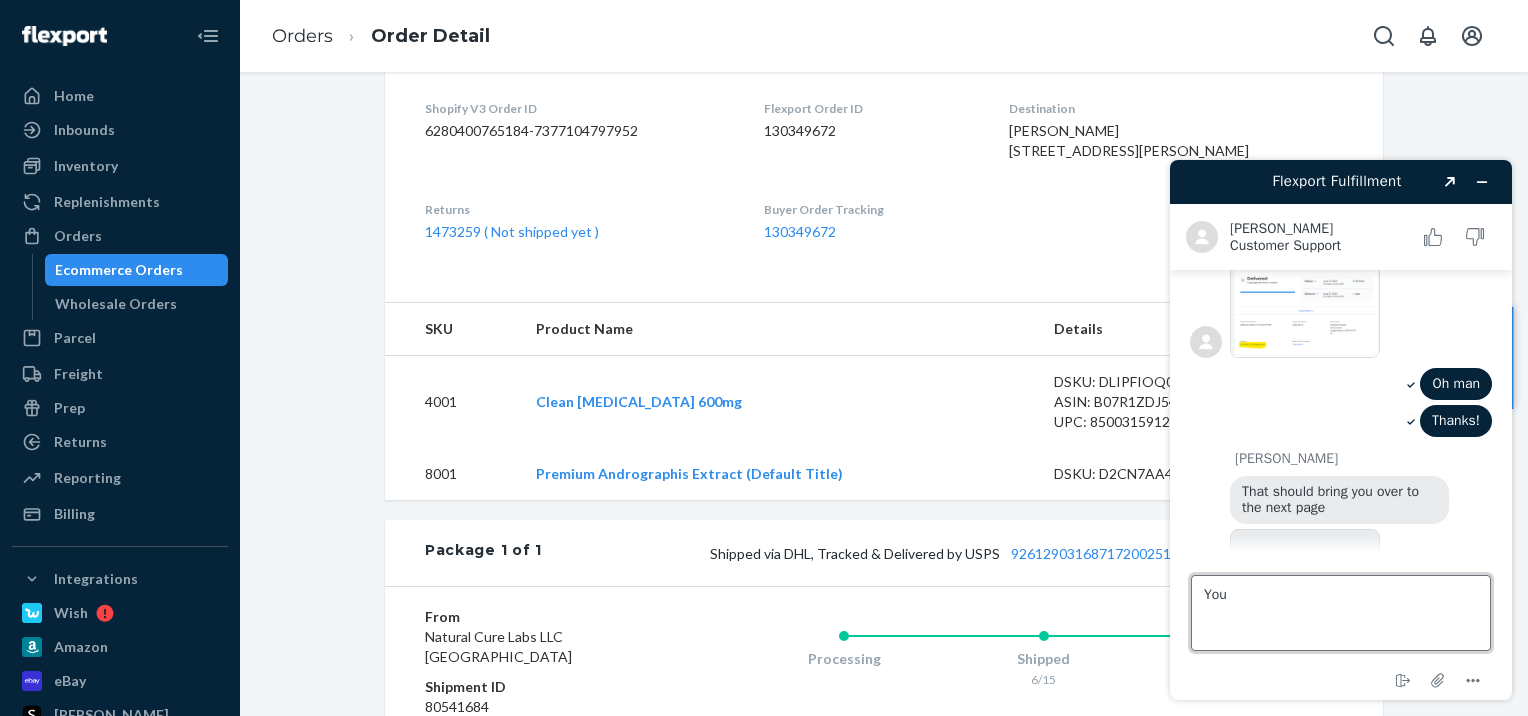 scroll, scrollTop: 1002, scrollLeft: 0, axis: vertical 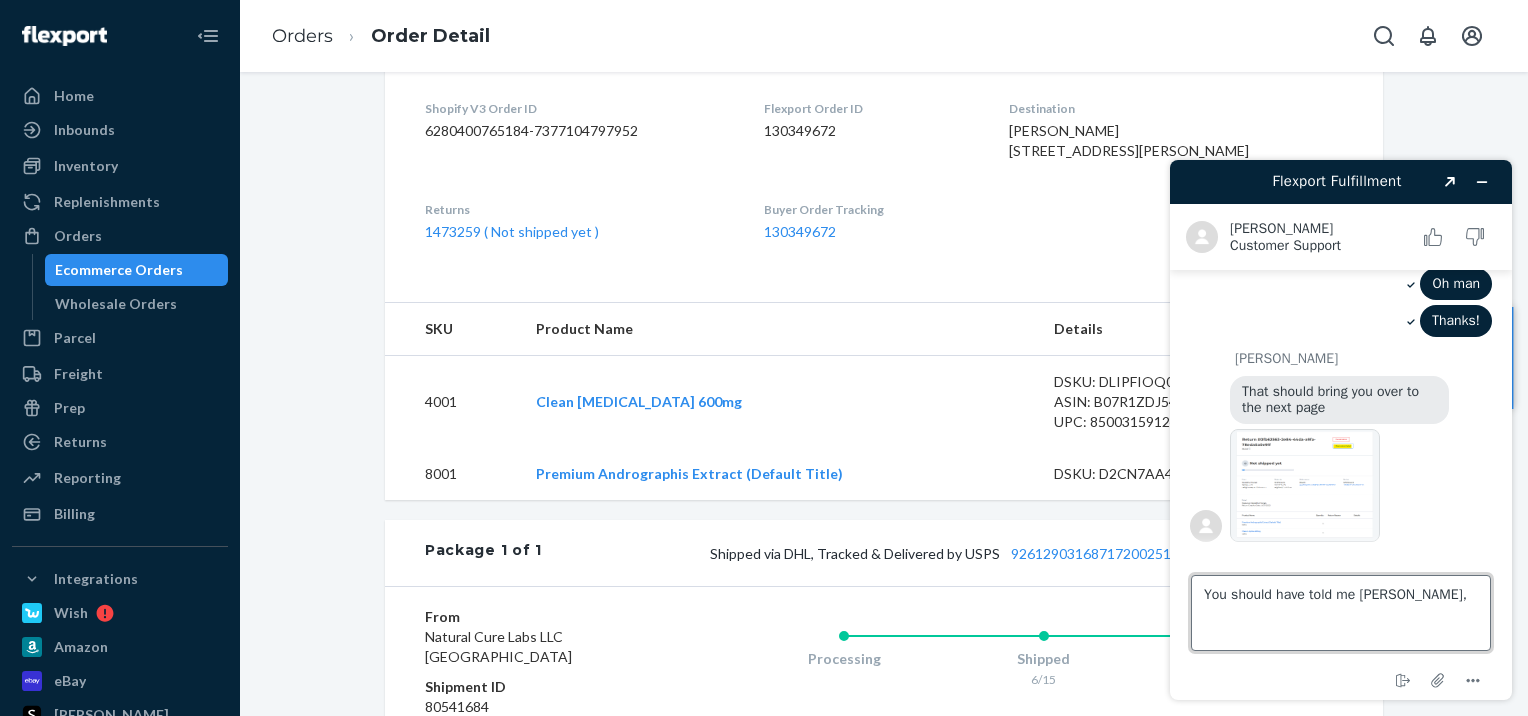 type on "You should have told me hahahaha" 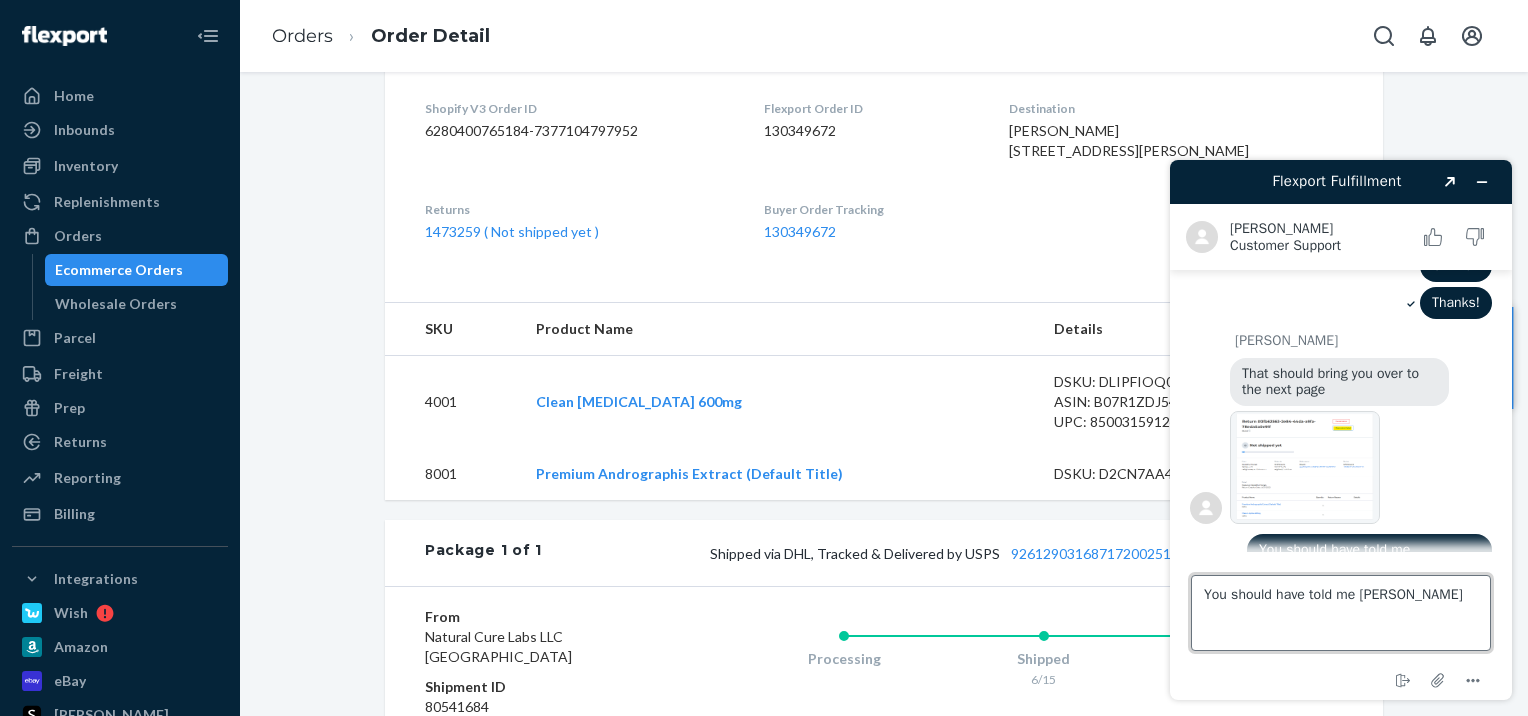 scroll, scrollTop: 1044, scrollLeft: 0, axis: vertical 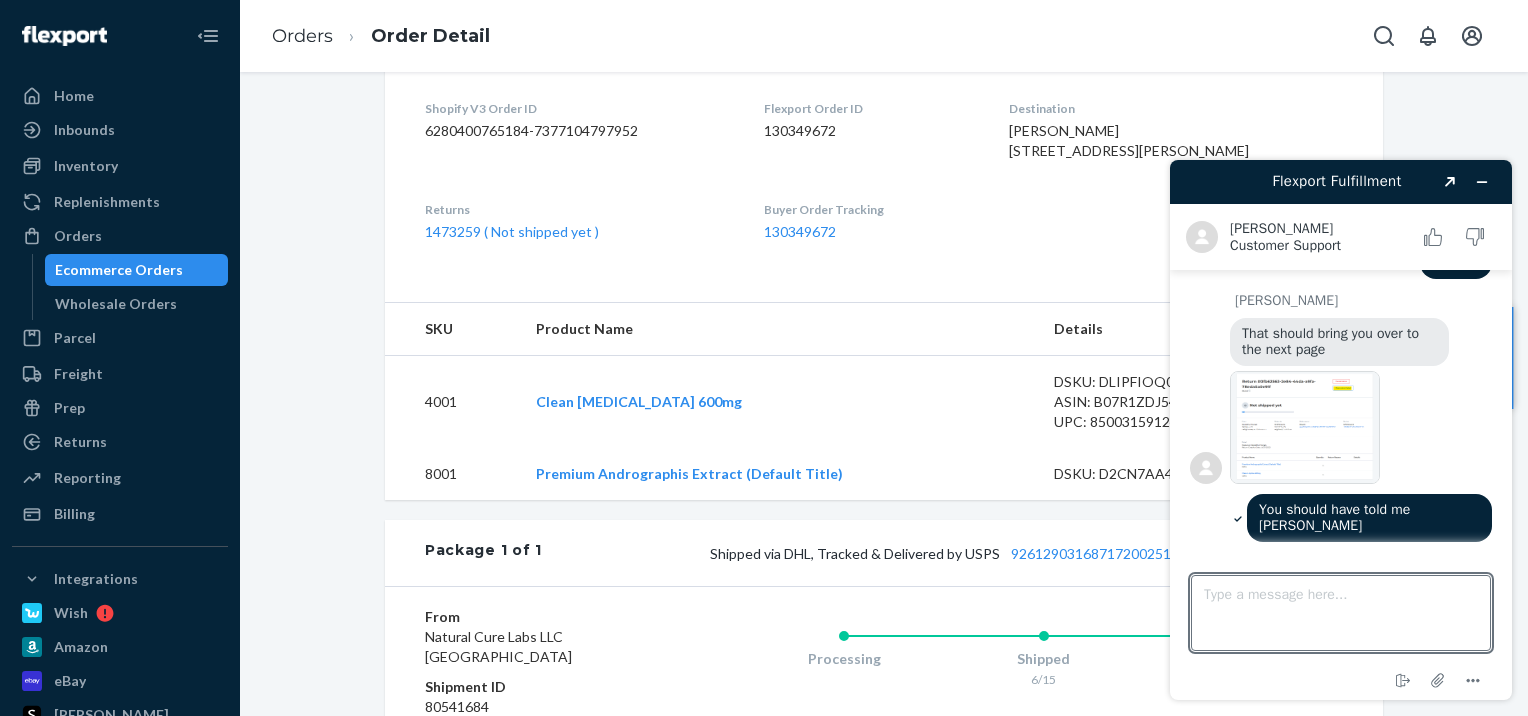 click at bounding box center (1305, 427) 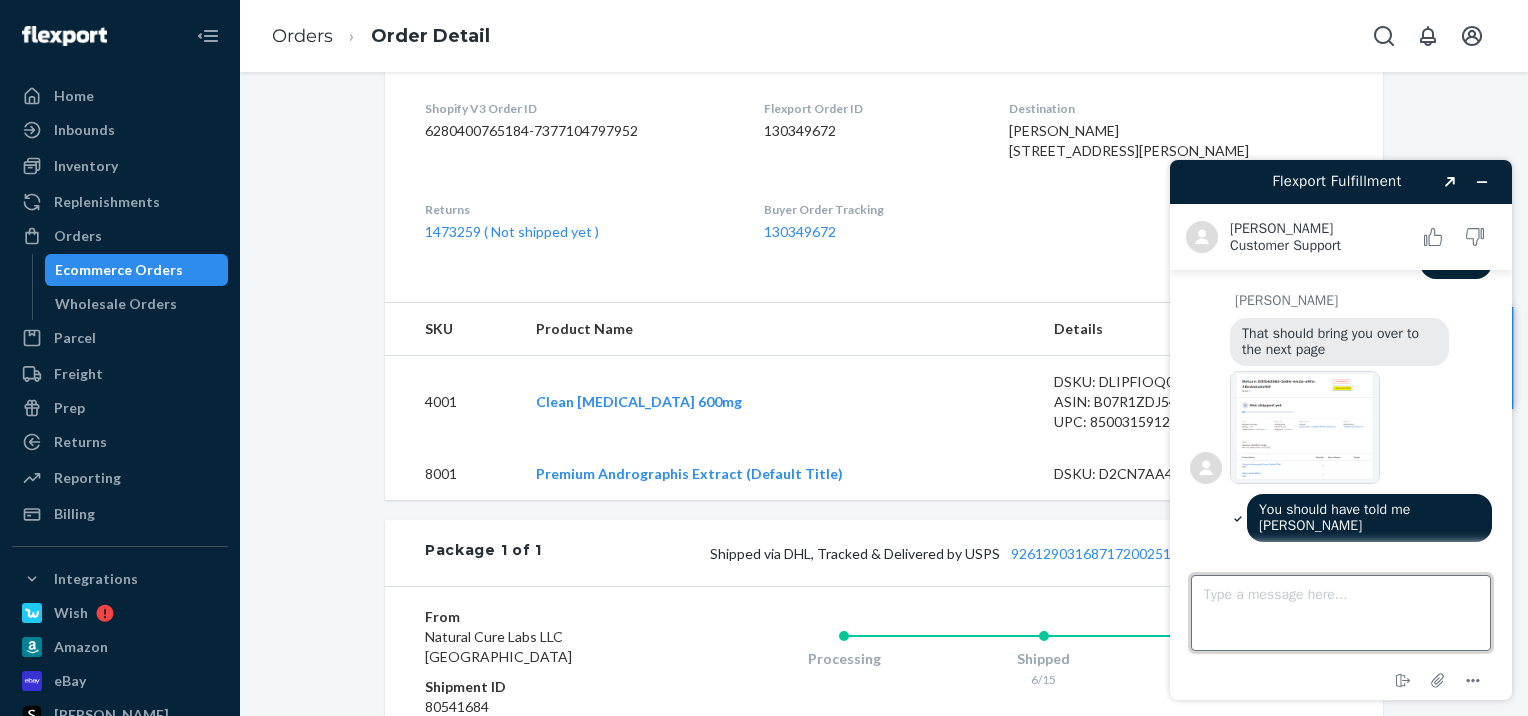 click on "Type a message here..." at bounding box center (1341, 613) 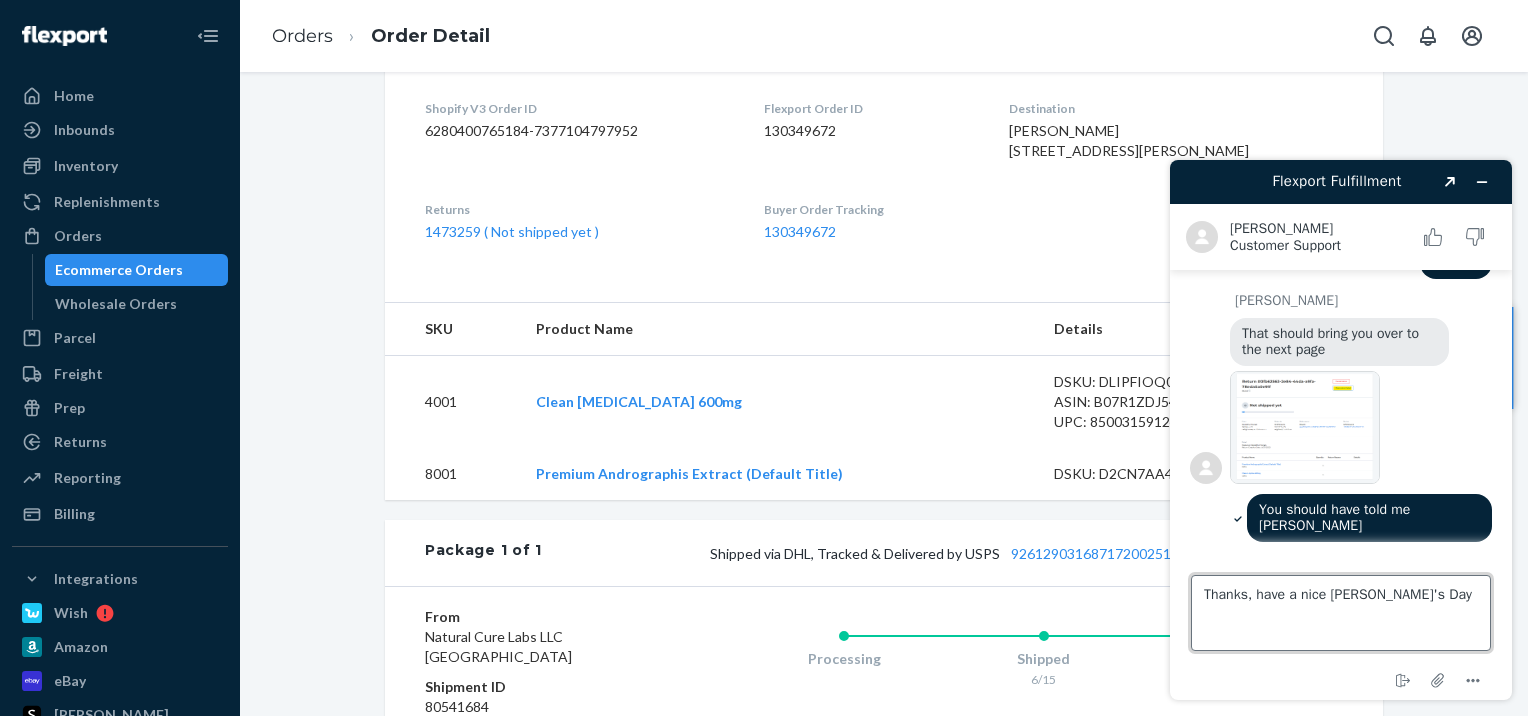 type on "Thanks, have a nice Thor's Day!" 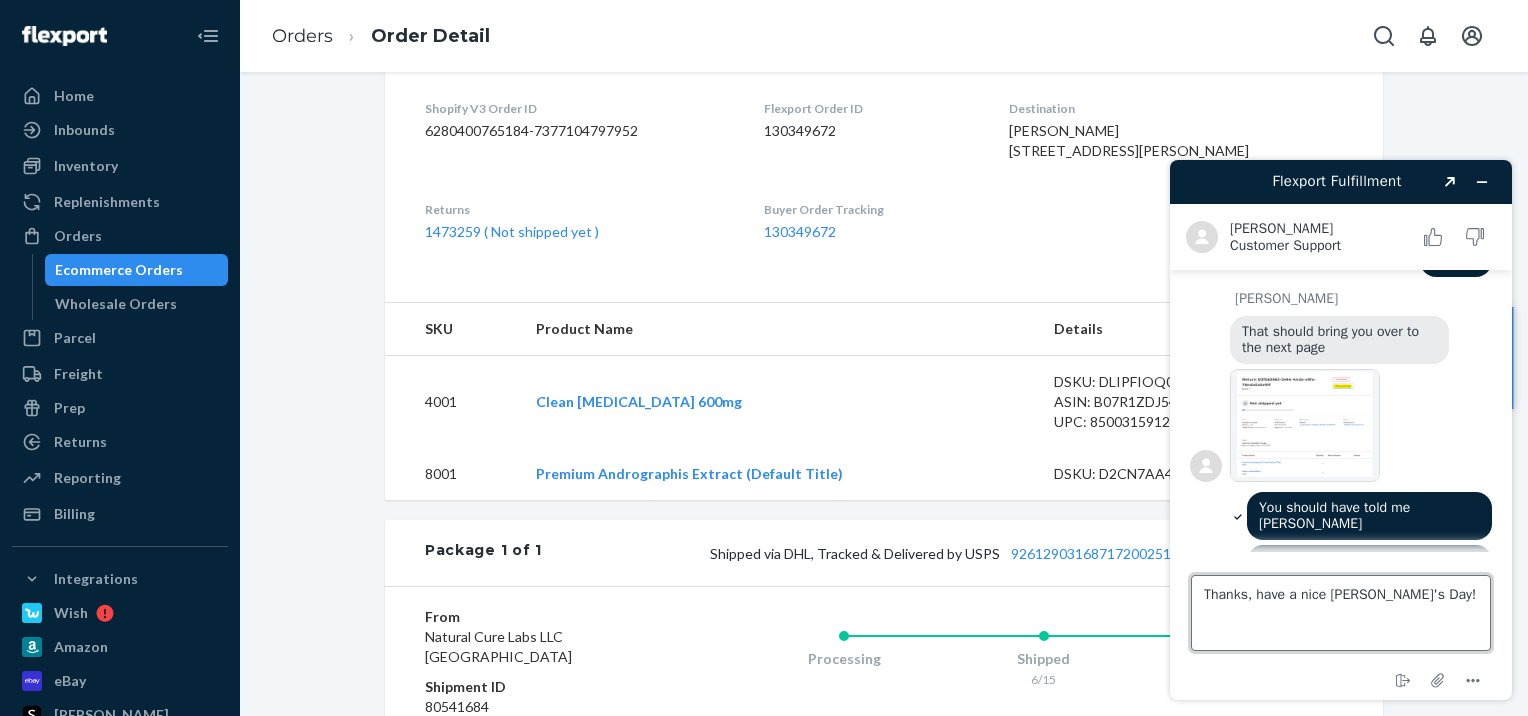 type 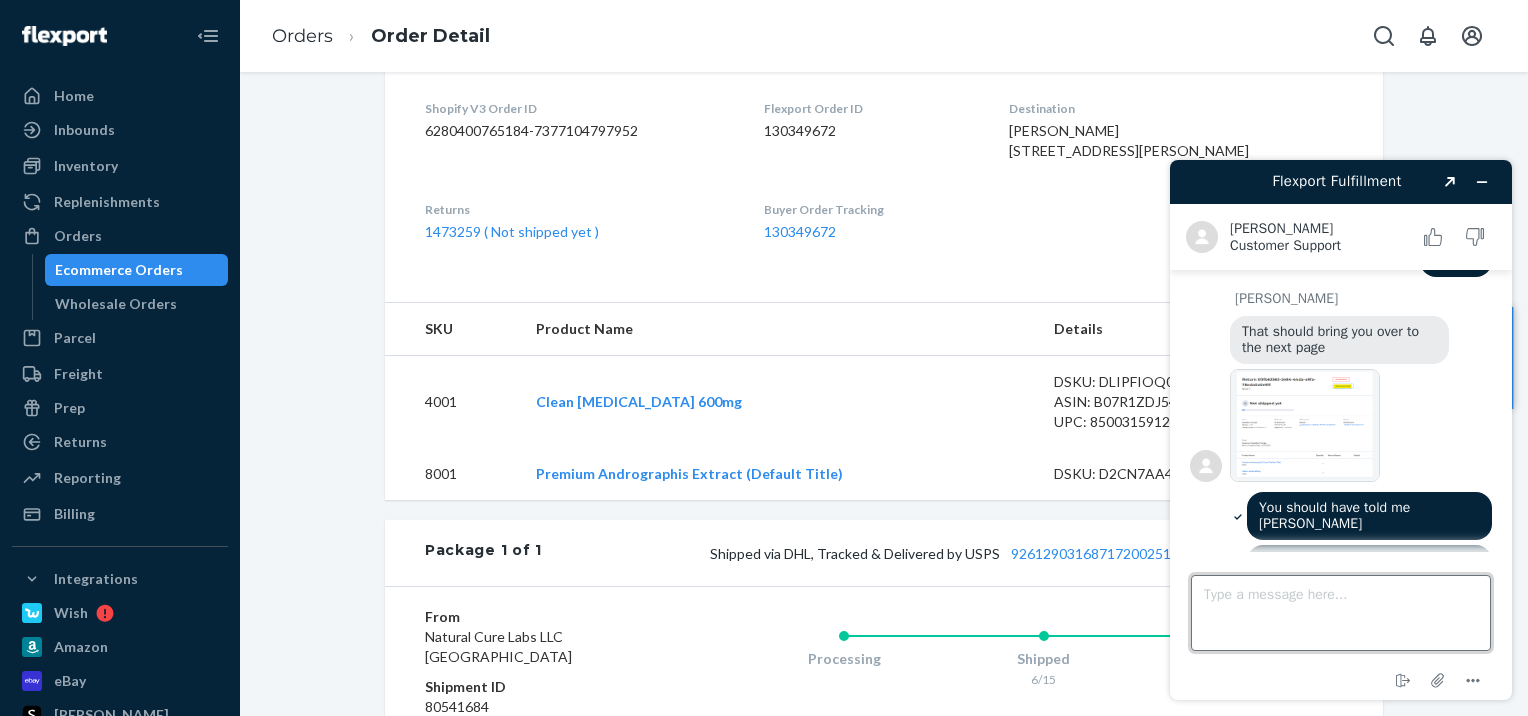 scroll, scrollTop: 1081, scrollLeft: 0, axis: vertical 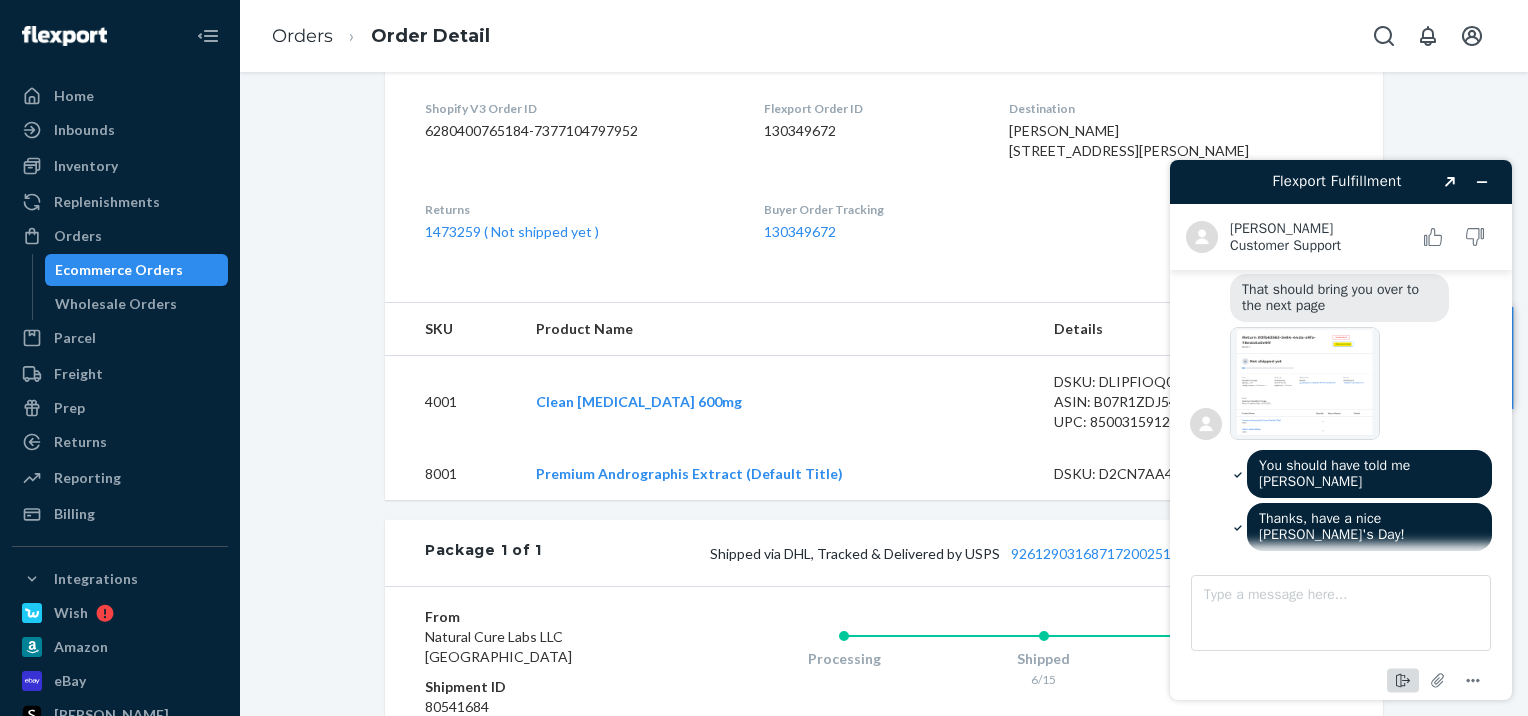 click 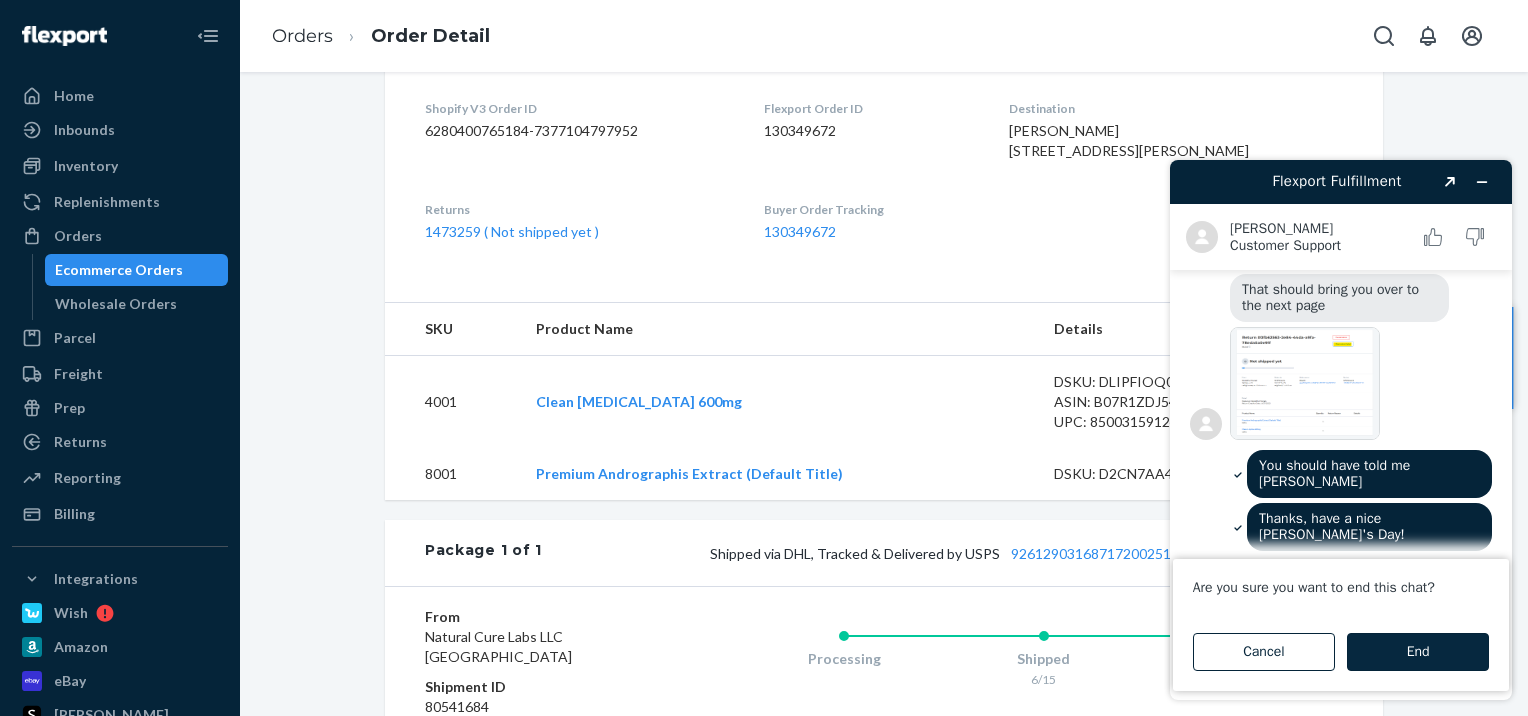 click on "End" at bounding box center [1418, 652] 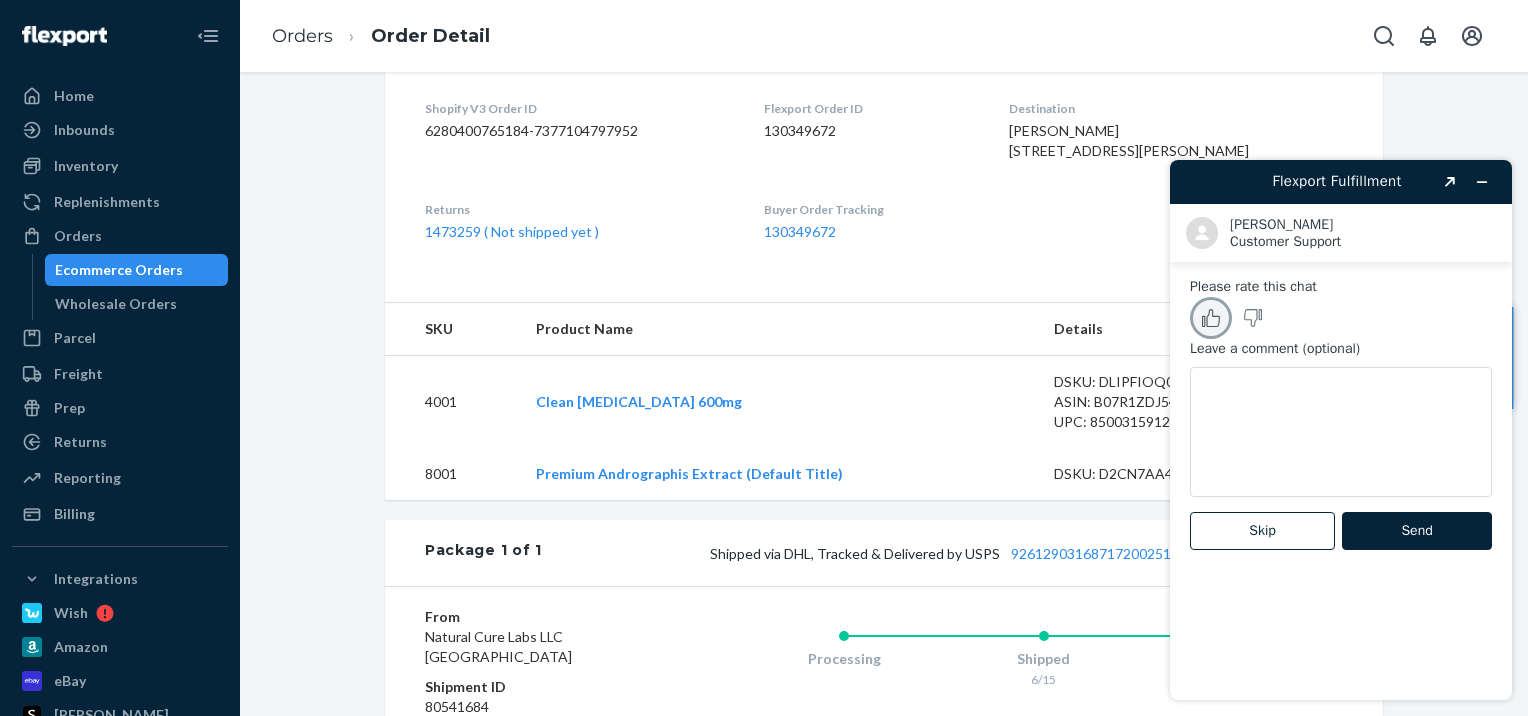 click 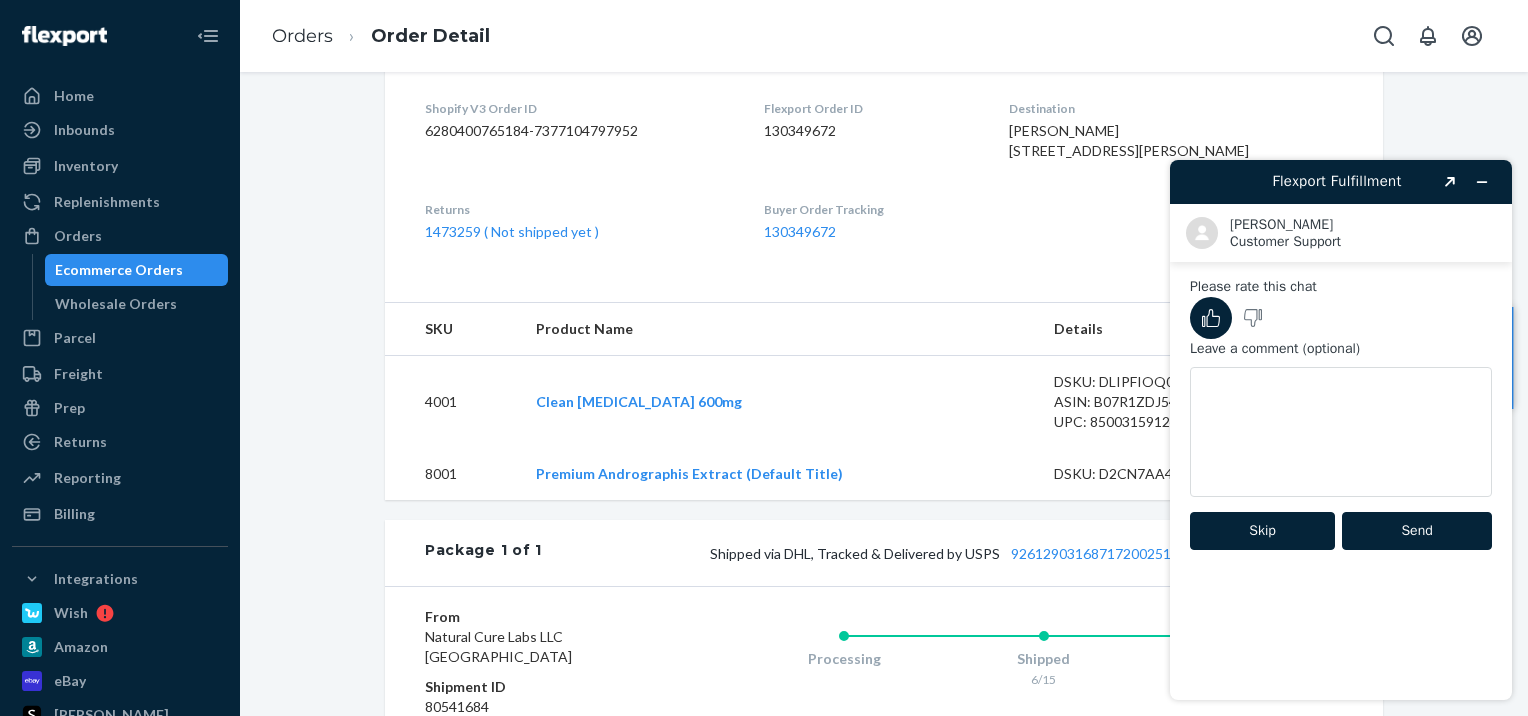 click on "Skip" at bounding box center [1262, 531] 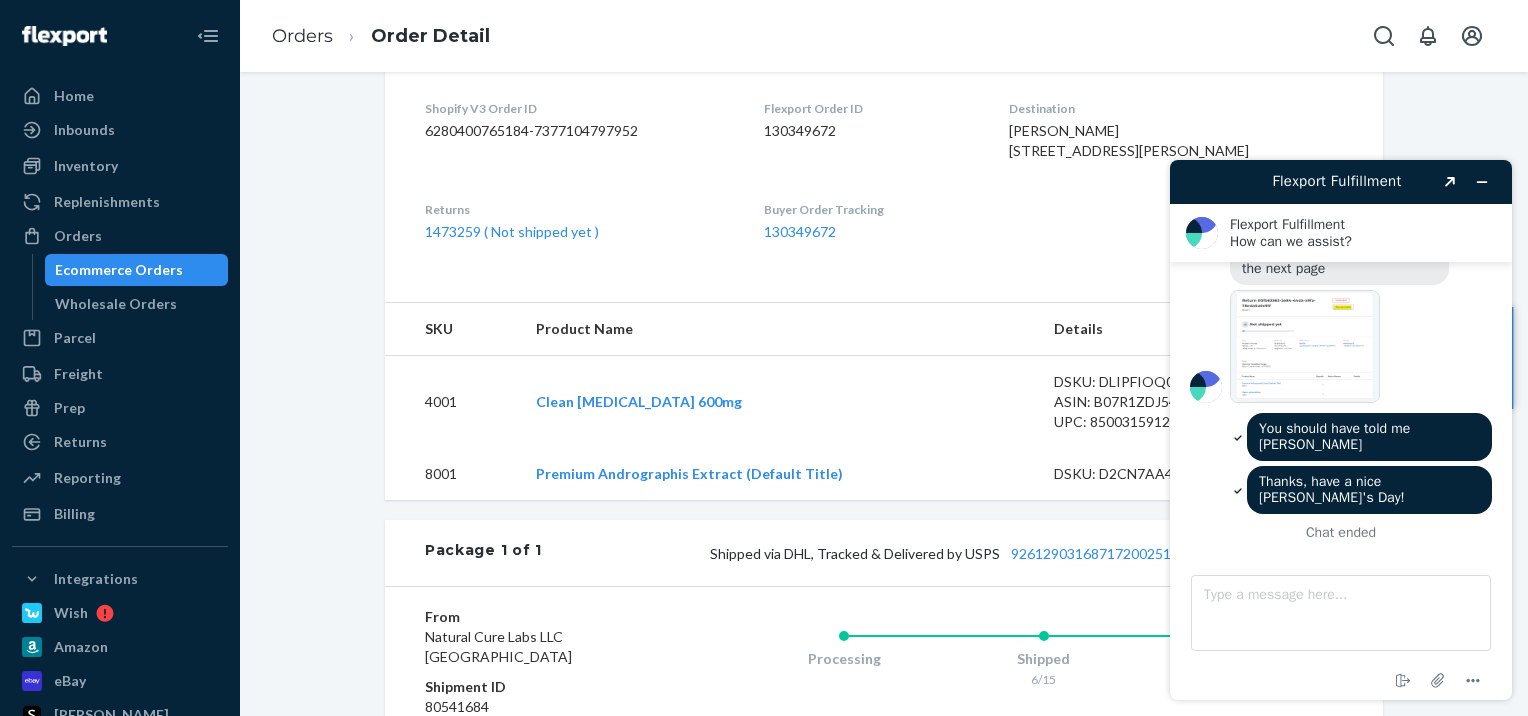 scroll, scrollTop: 1101, scrollLeft: 0, axis: vertical 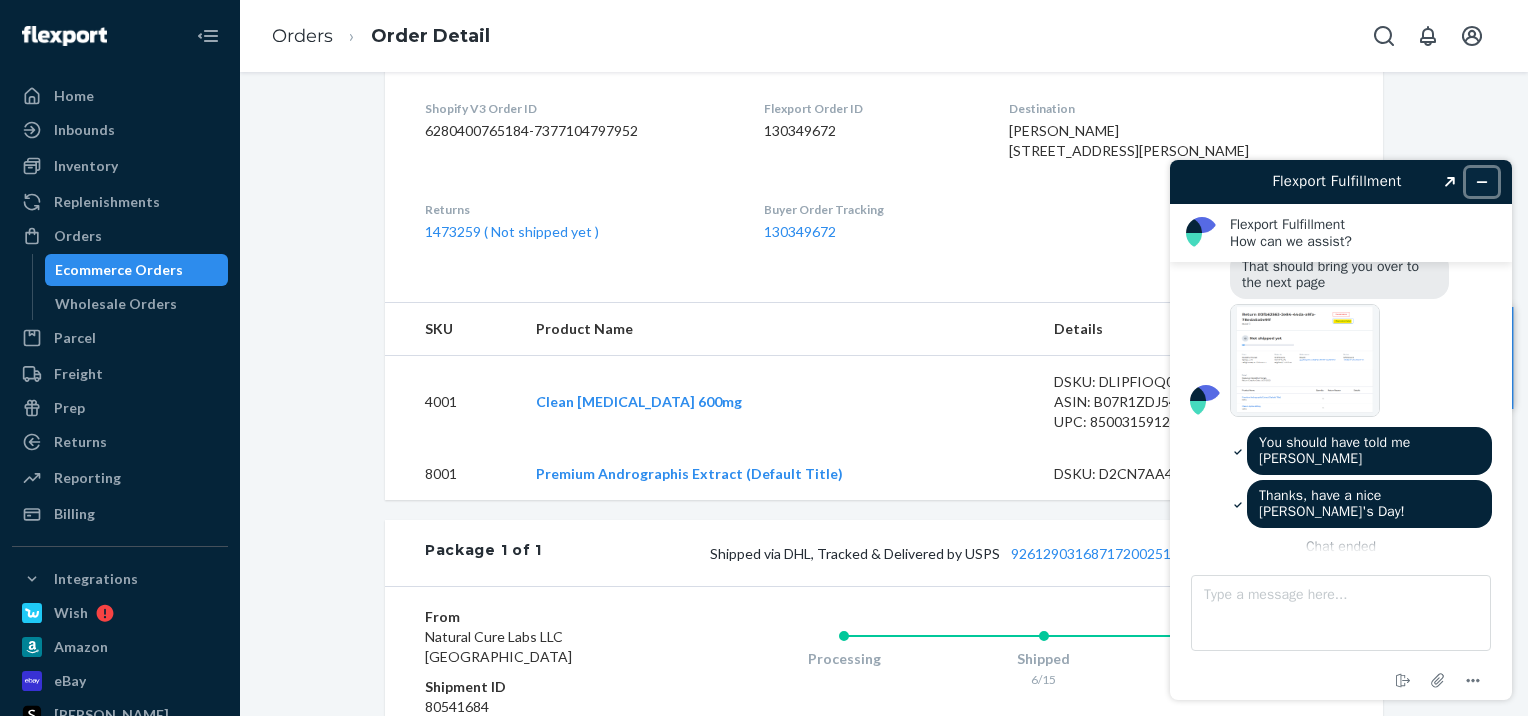 click at bounding box center [1482, 182] 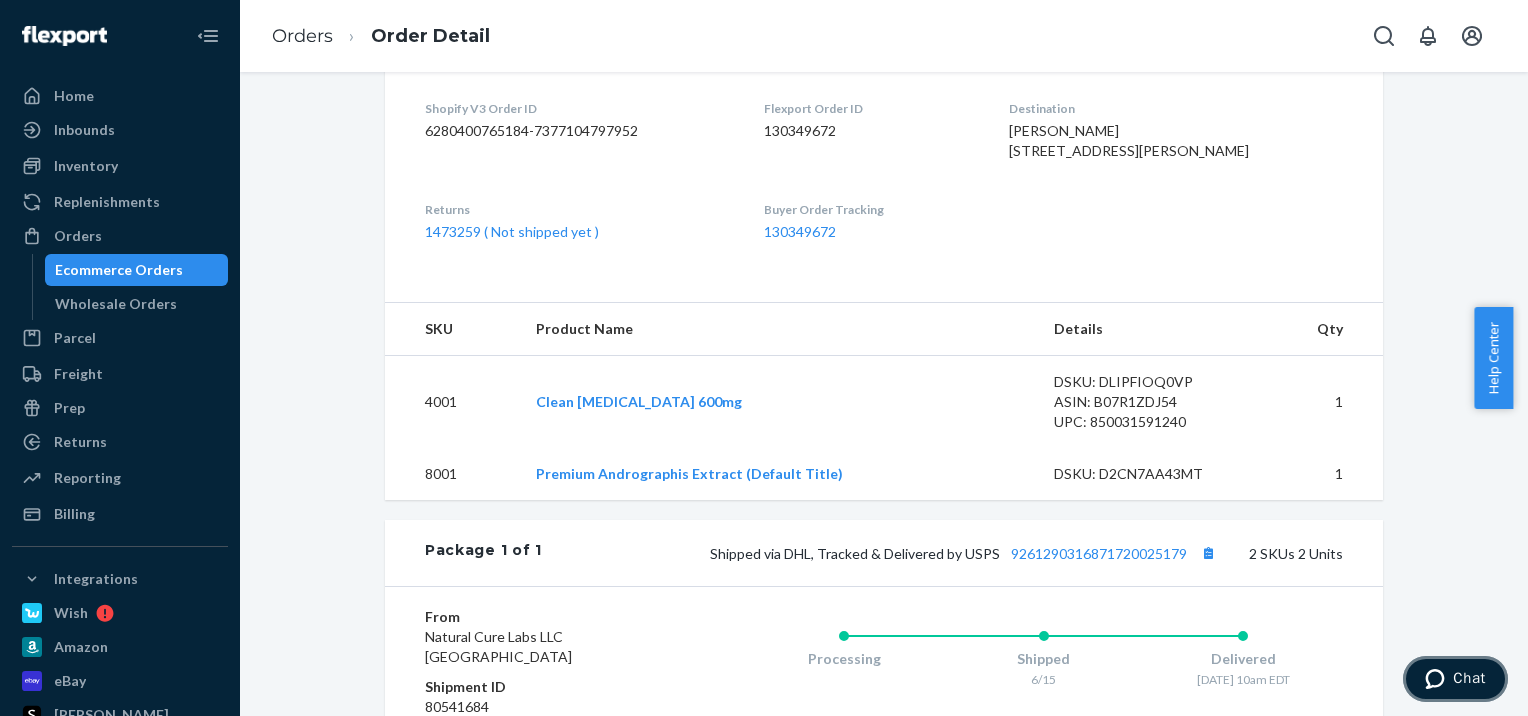 scroll, scrollTop: 0, scrollLeft: 0, axis: both 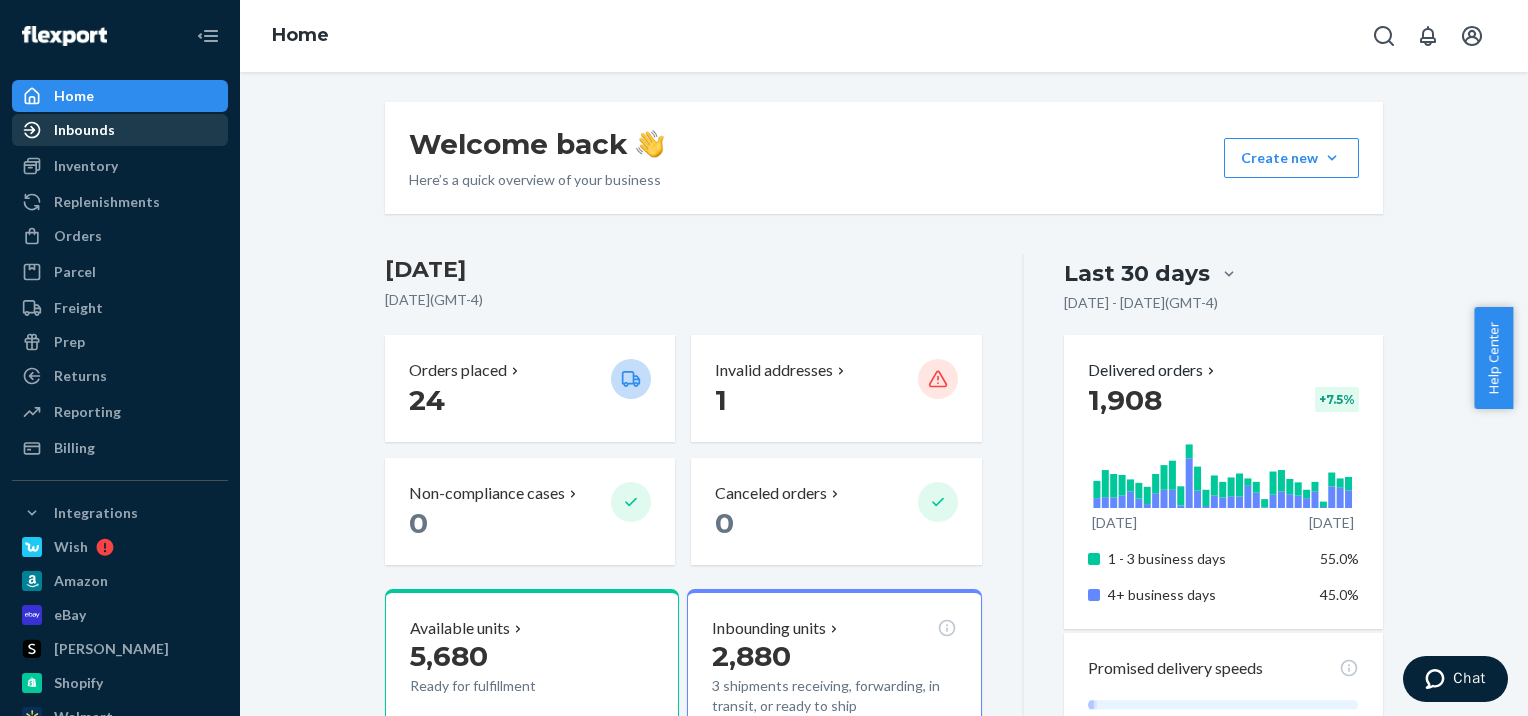 click on "Inbounds" at bounding box center [120, 130] 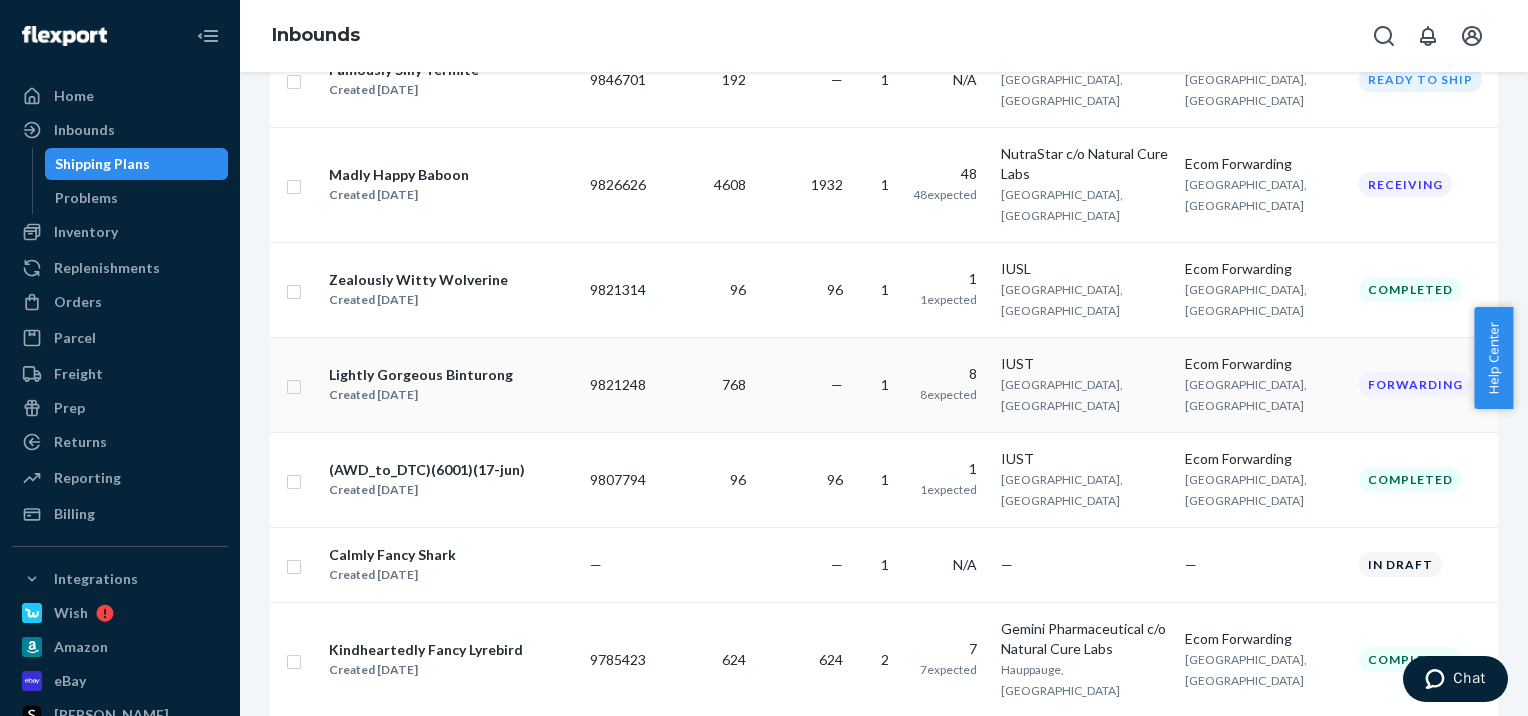 scroll, scrollTop: 300, scrollLeft: 0, axis: vertical 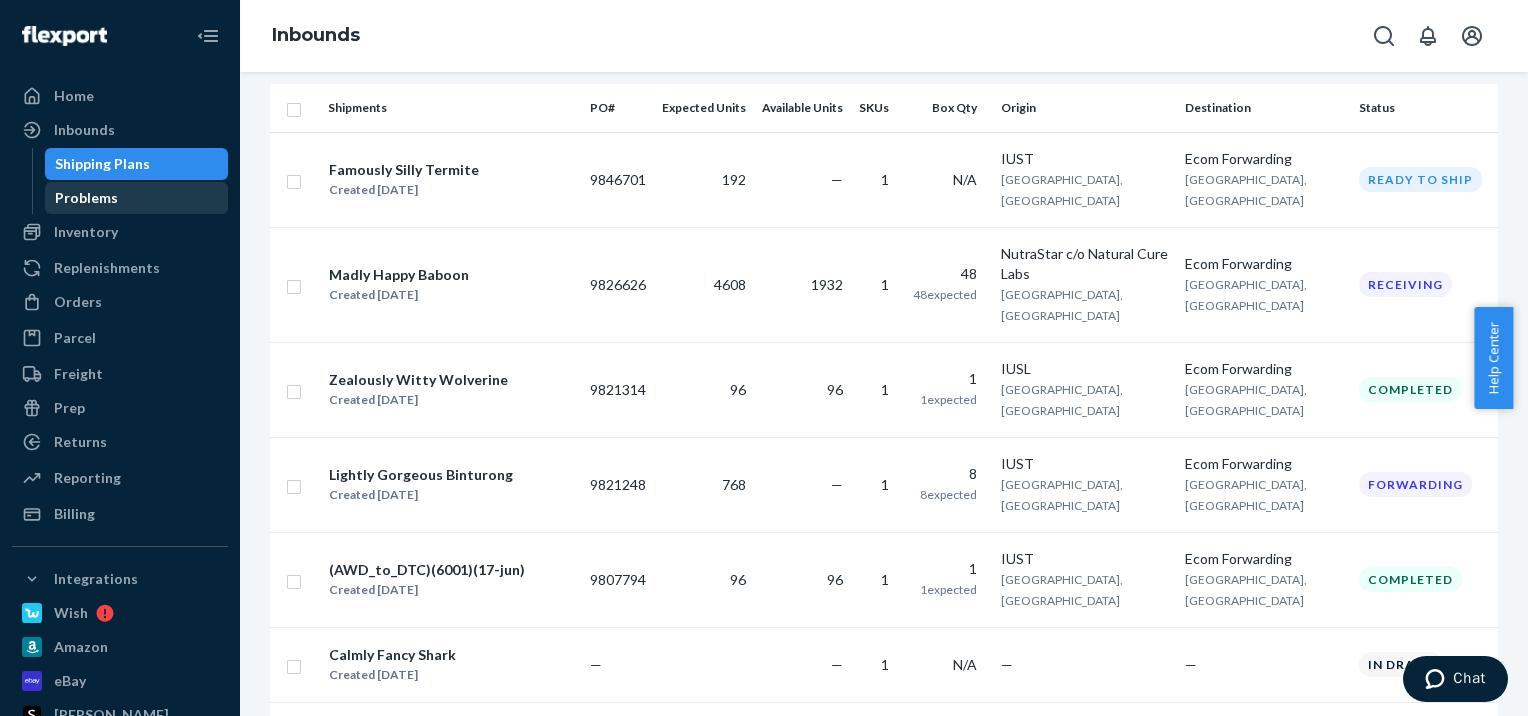 click on "Problems" at bounding box center (137, 198) 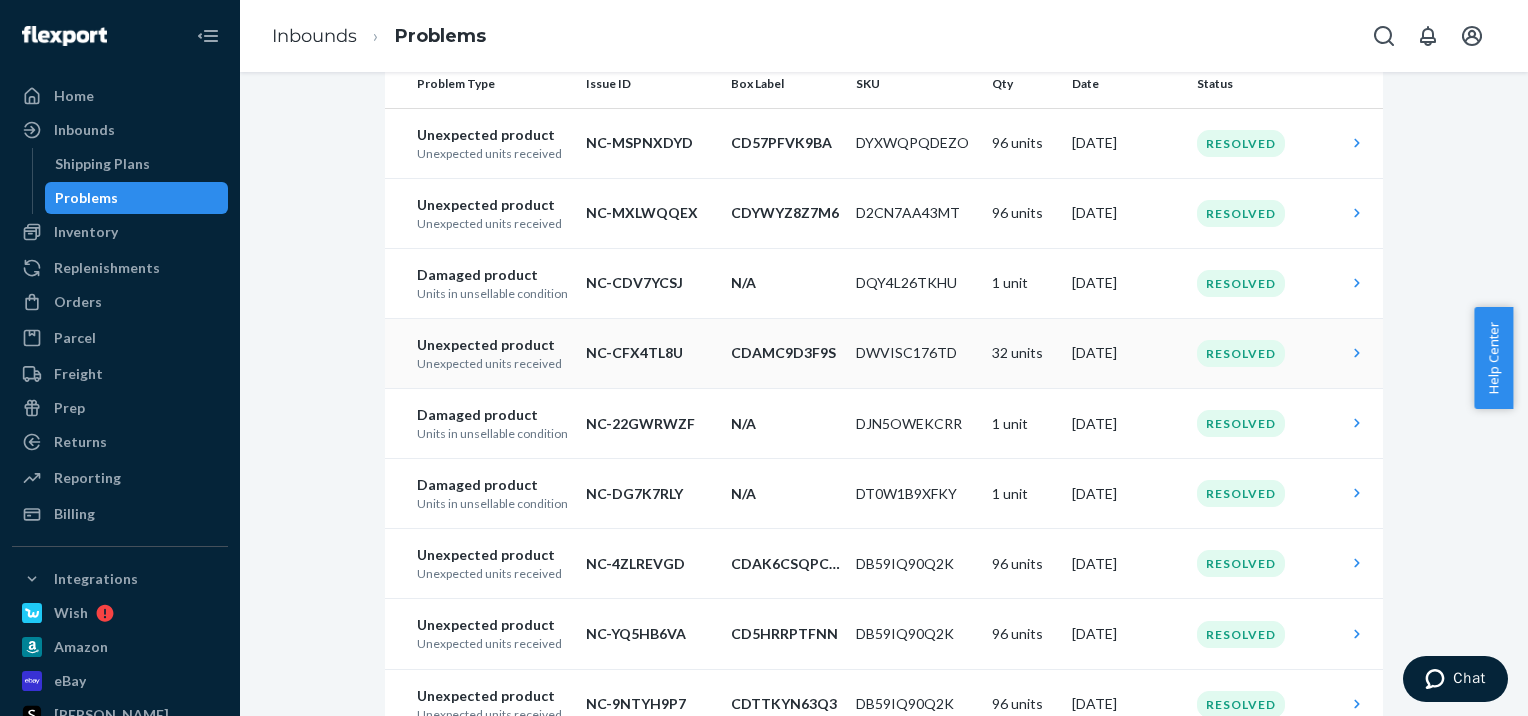 scroll, scrollTop: 0, scrollLeft: 0, axis: both 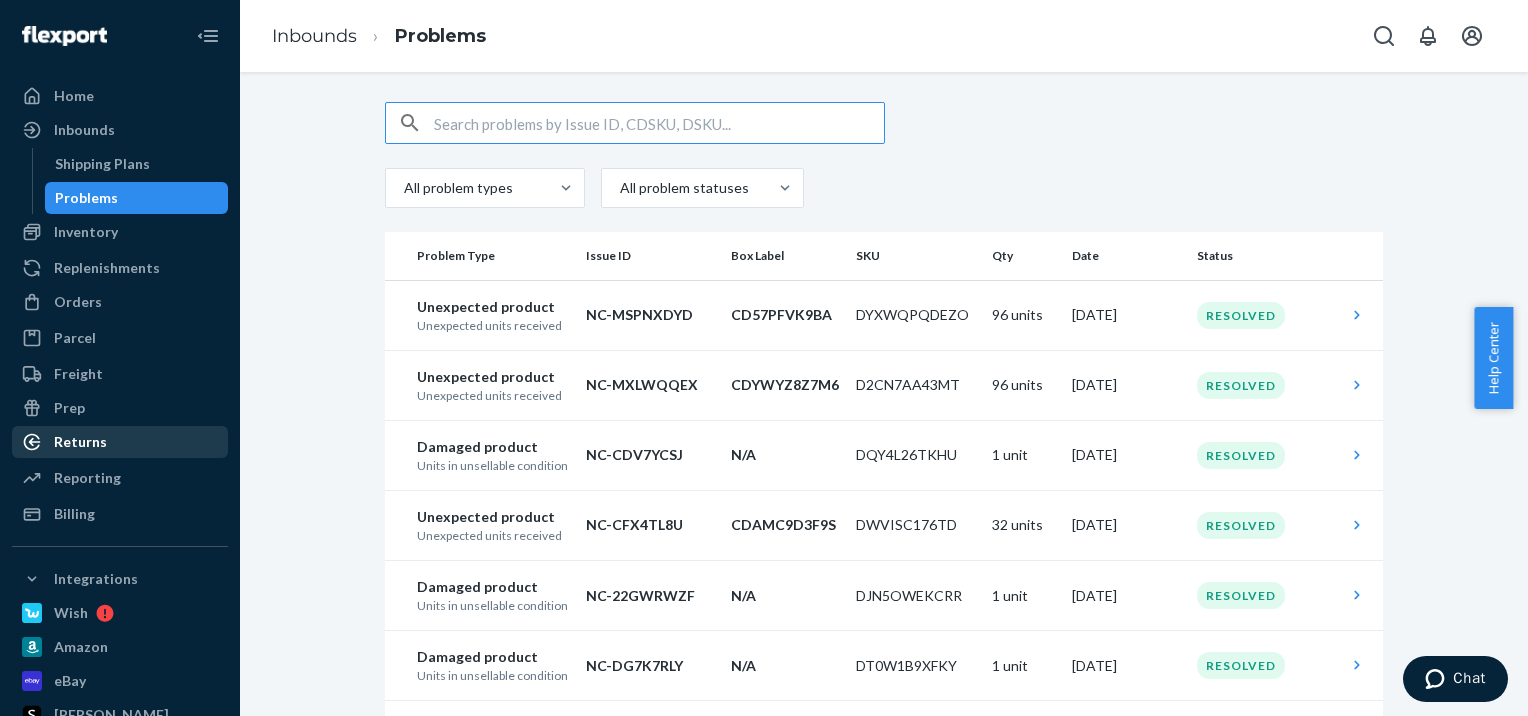click on "Returns" at bounding box center [80, 442] 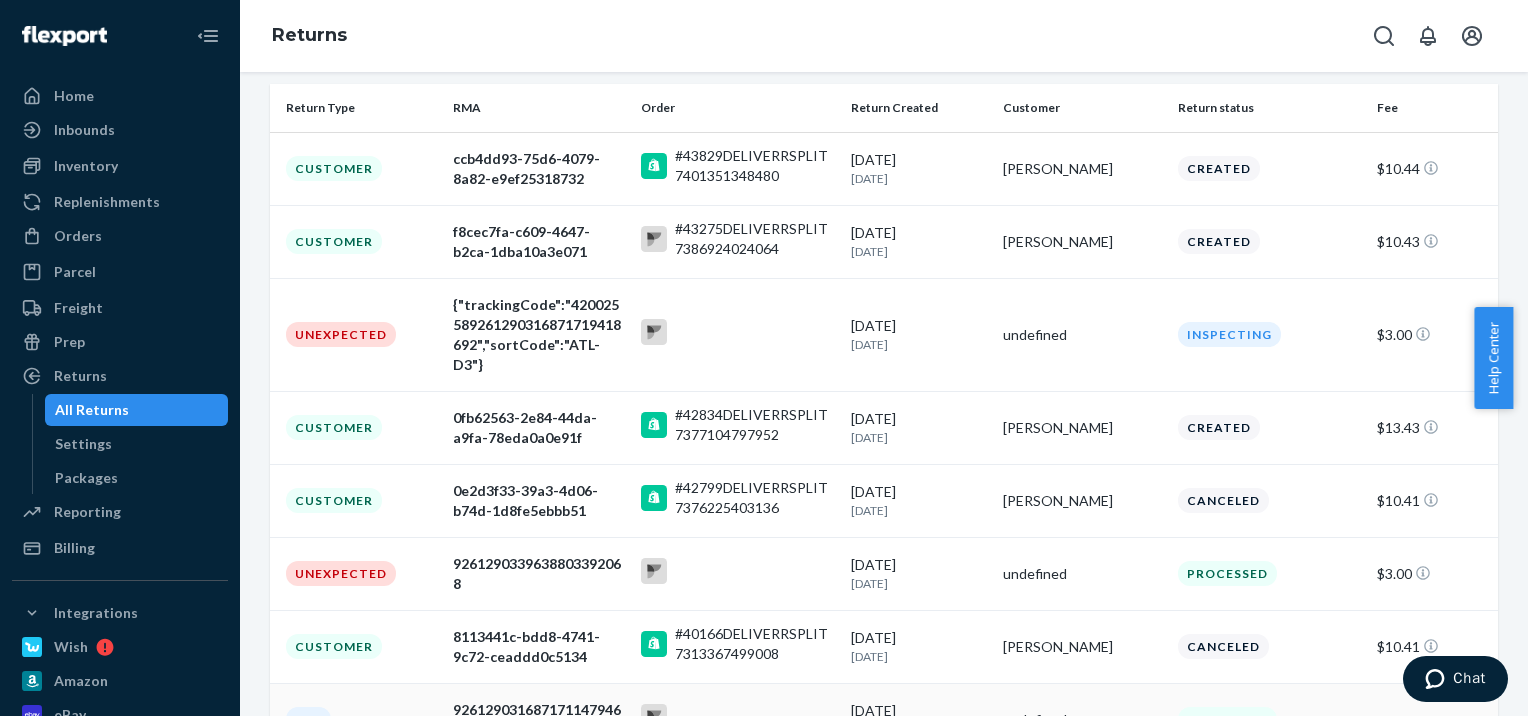 scroll, scrollTop: 0, scrollLeft: 0, axis: both 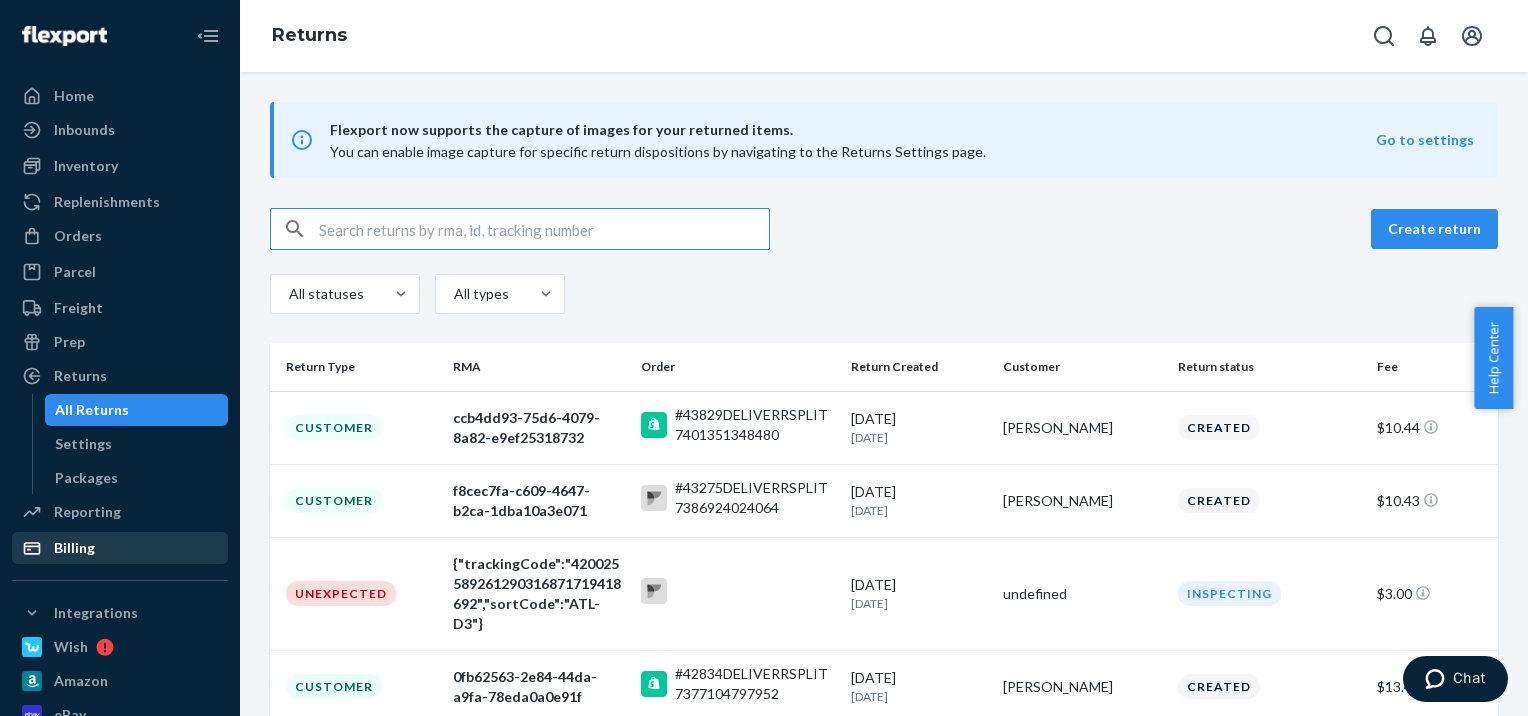 click on "Billing" at bounding box center (74, 548) 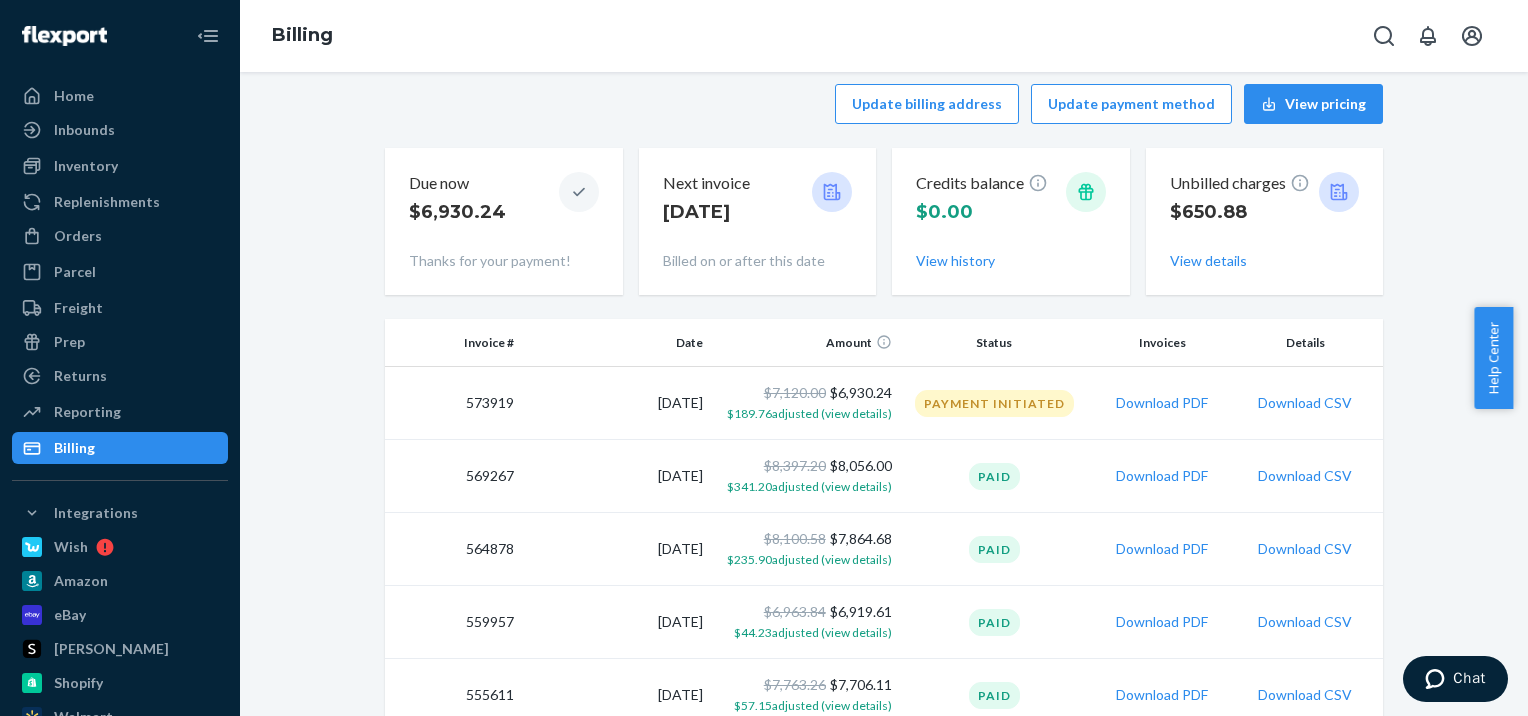 scroll, scrollTop: 0, scrollLeft: 0, axis: both 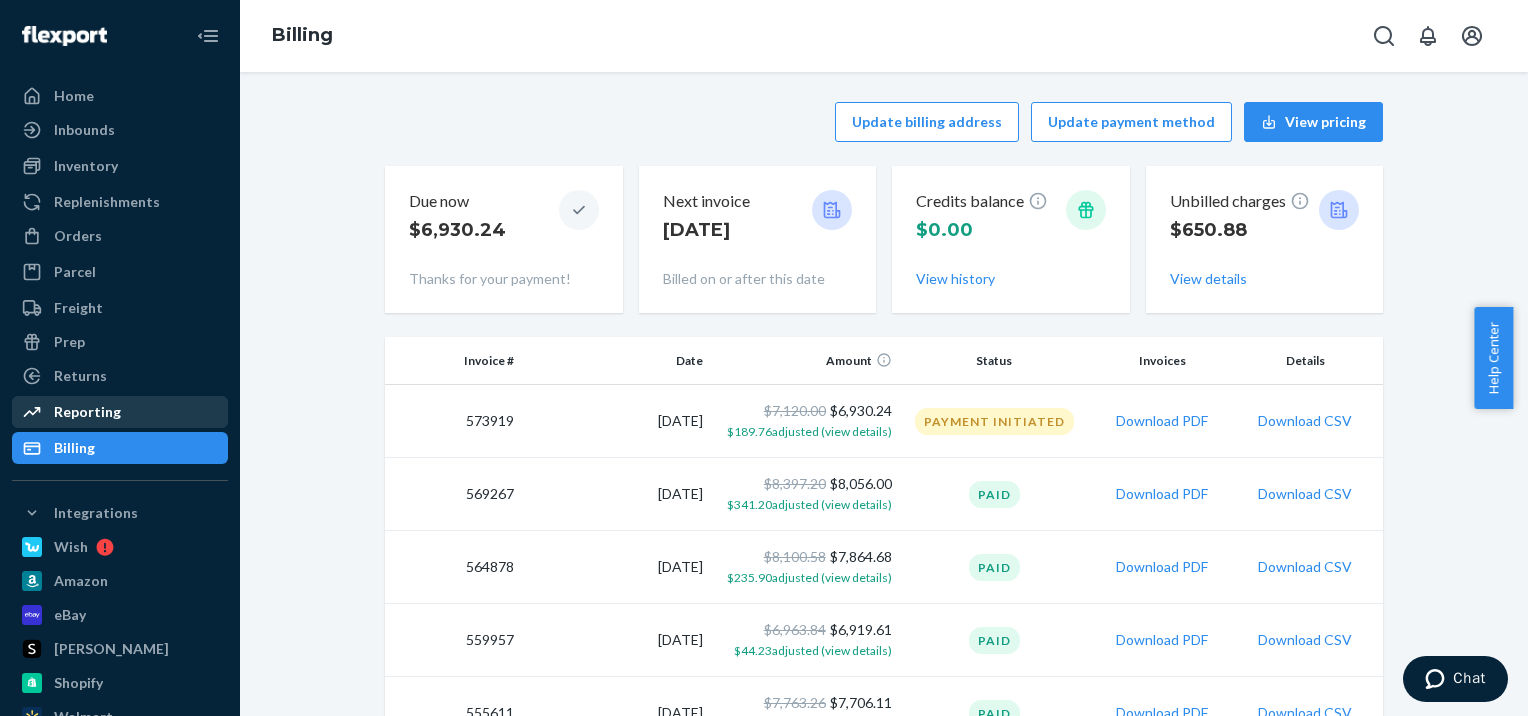 click on "Reporting" at bounding box center (120, 412) 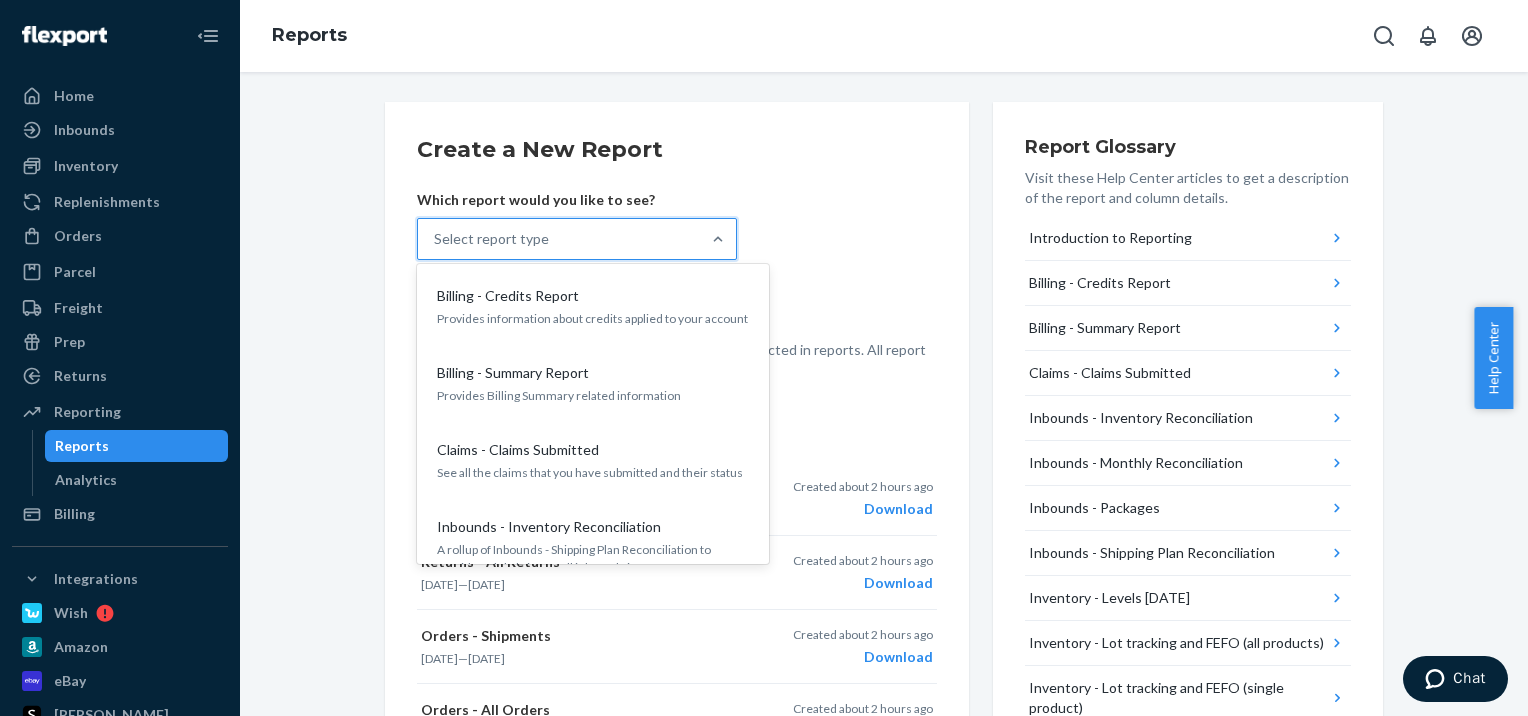 click on "Select report type" at bounding box center [559, 239] 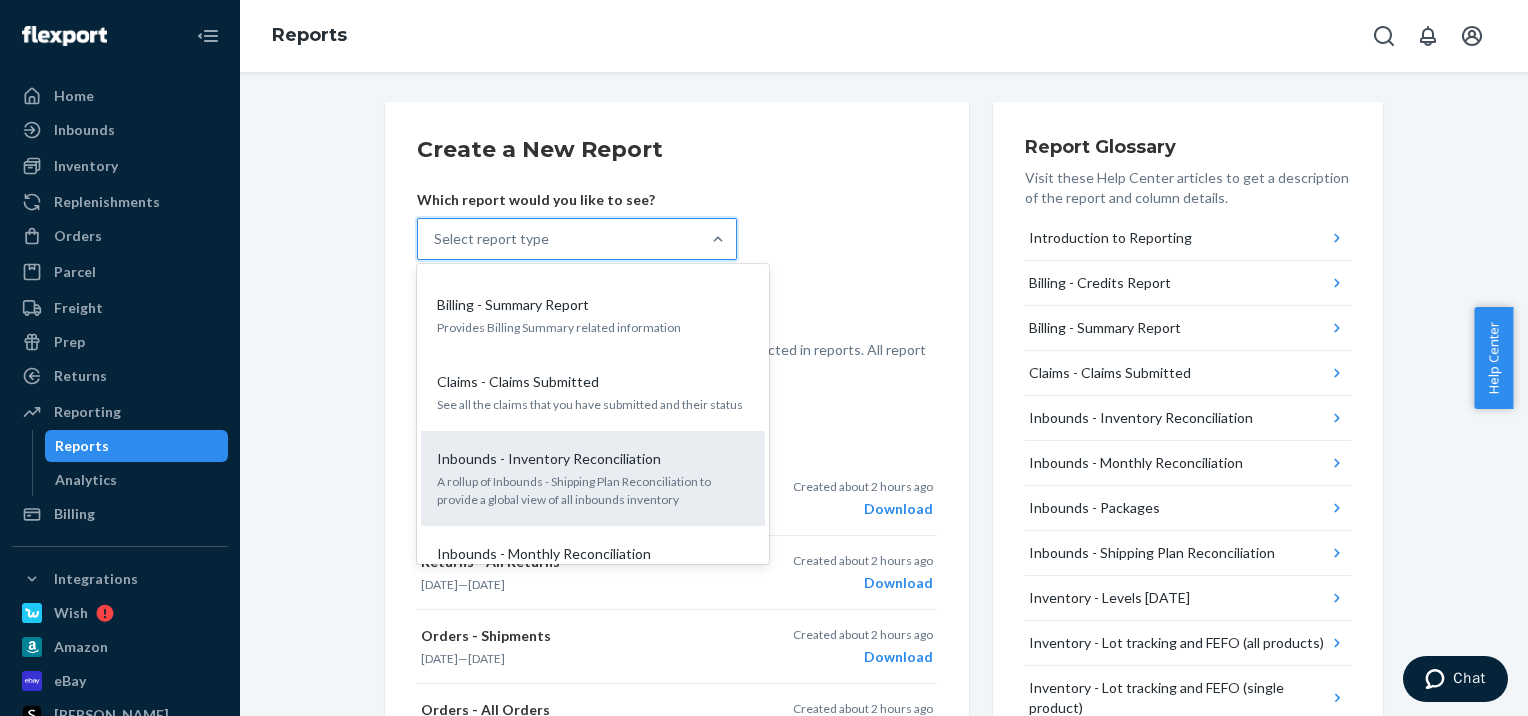 scroll, scrollTop: 100, scrollLeft: 0, axis: vertical 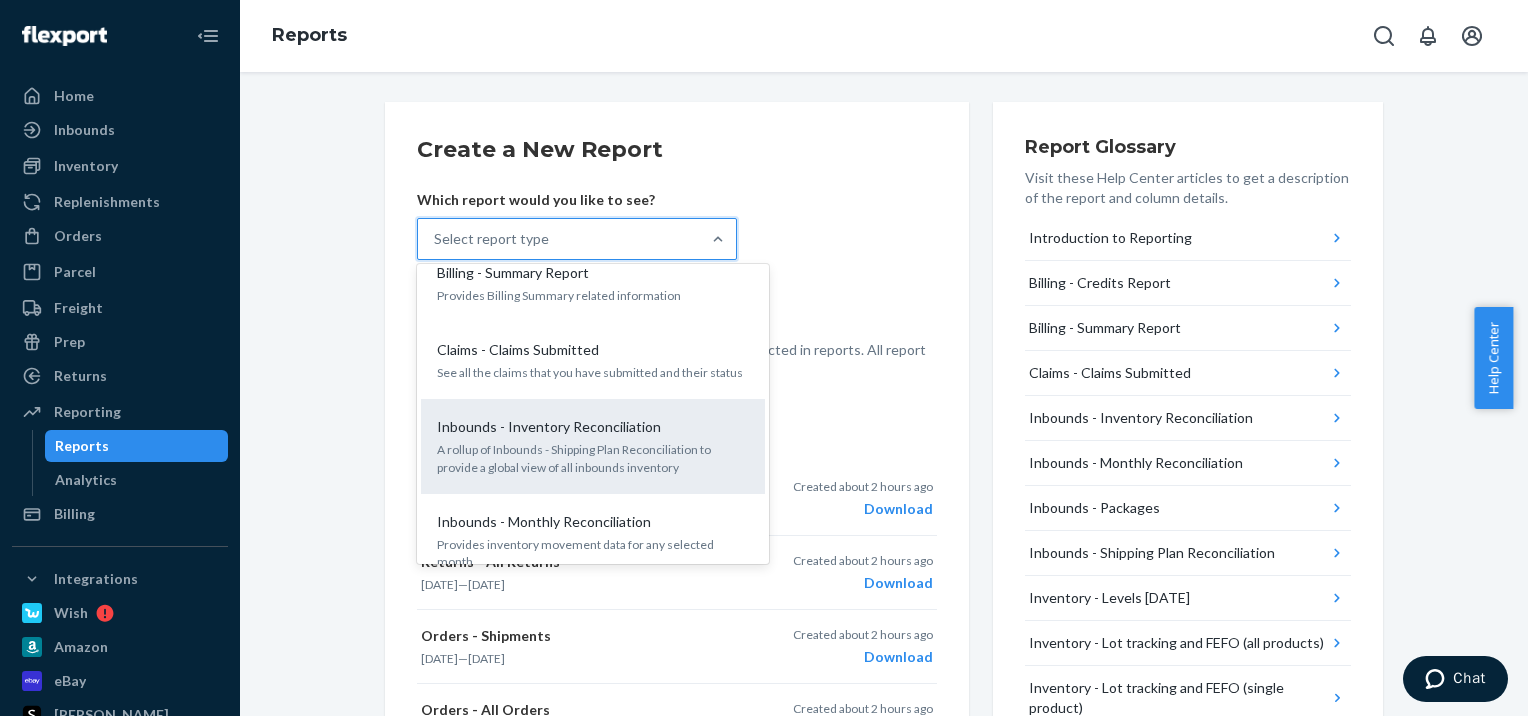 click on "A rollup of Inbounds - Shipping Plan Reconciliation to provide a global view of all inbounds inventory" at bounding box center [593, 458] 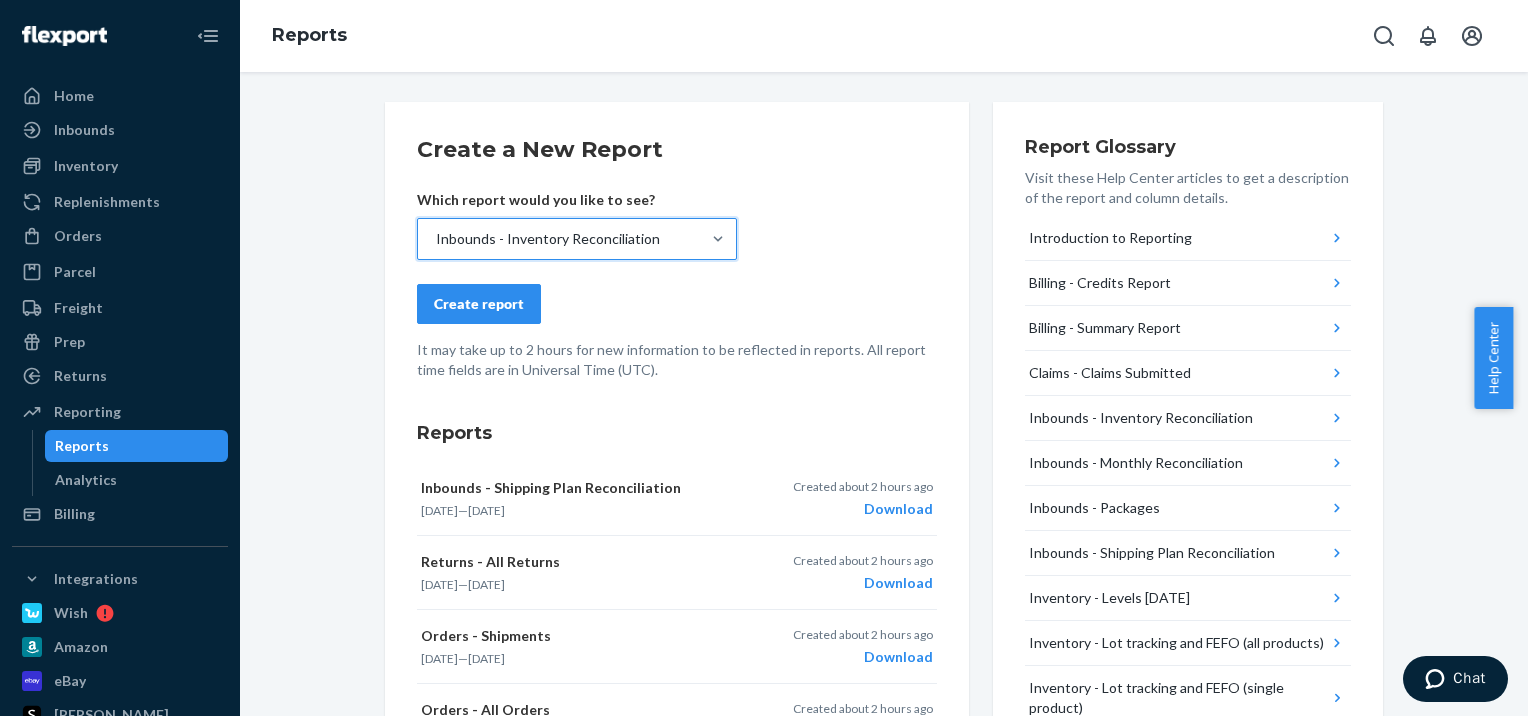 click on "Create report" at bounding box center [479, 304] 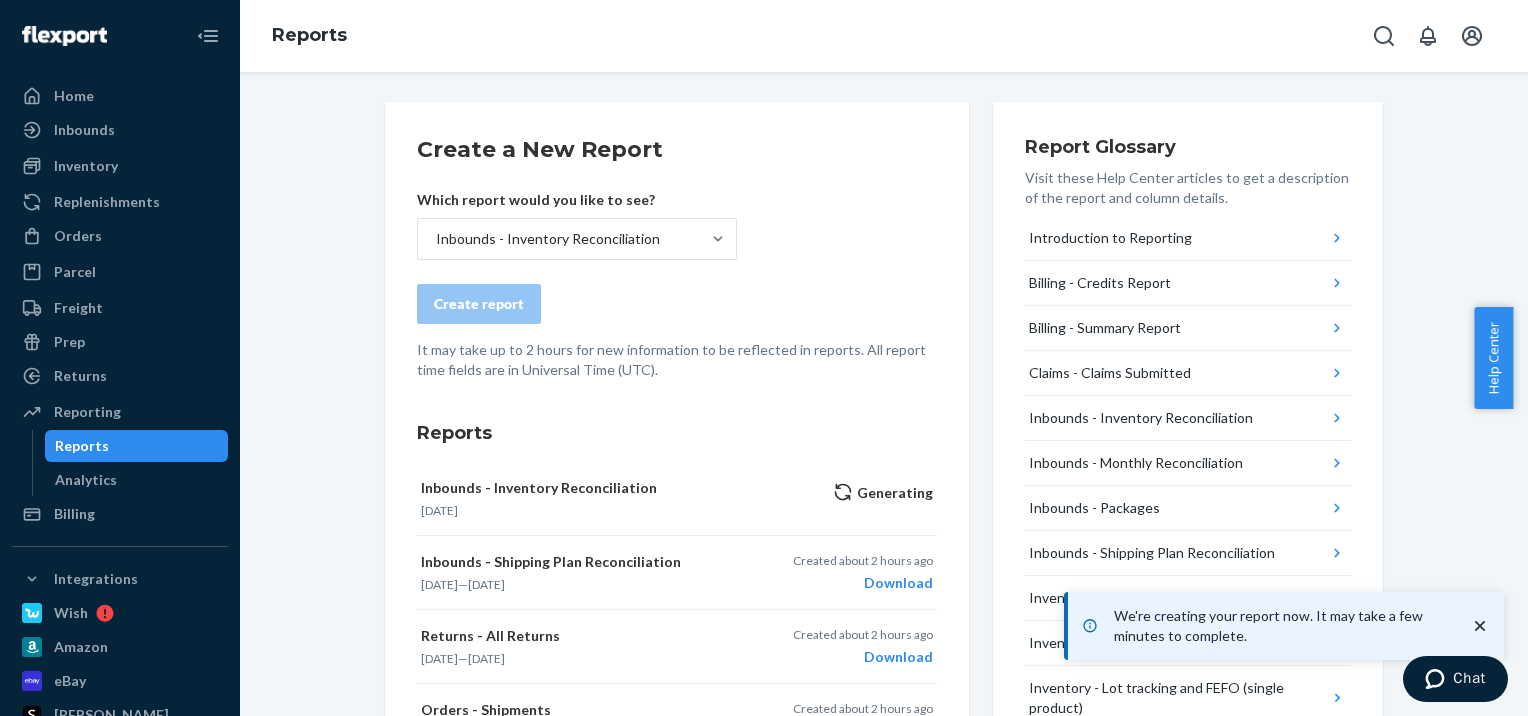 click on "Create a New Report Which report would you like to see? Inbounds - Inventory Reconciliation Create report It may take up to 2 hours for new information to be reflected in reports. All report time fields are in Universal Time (UTC)." at bounding box center [677, 257] 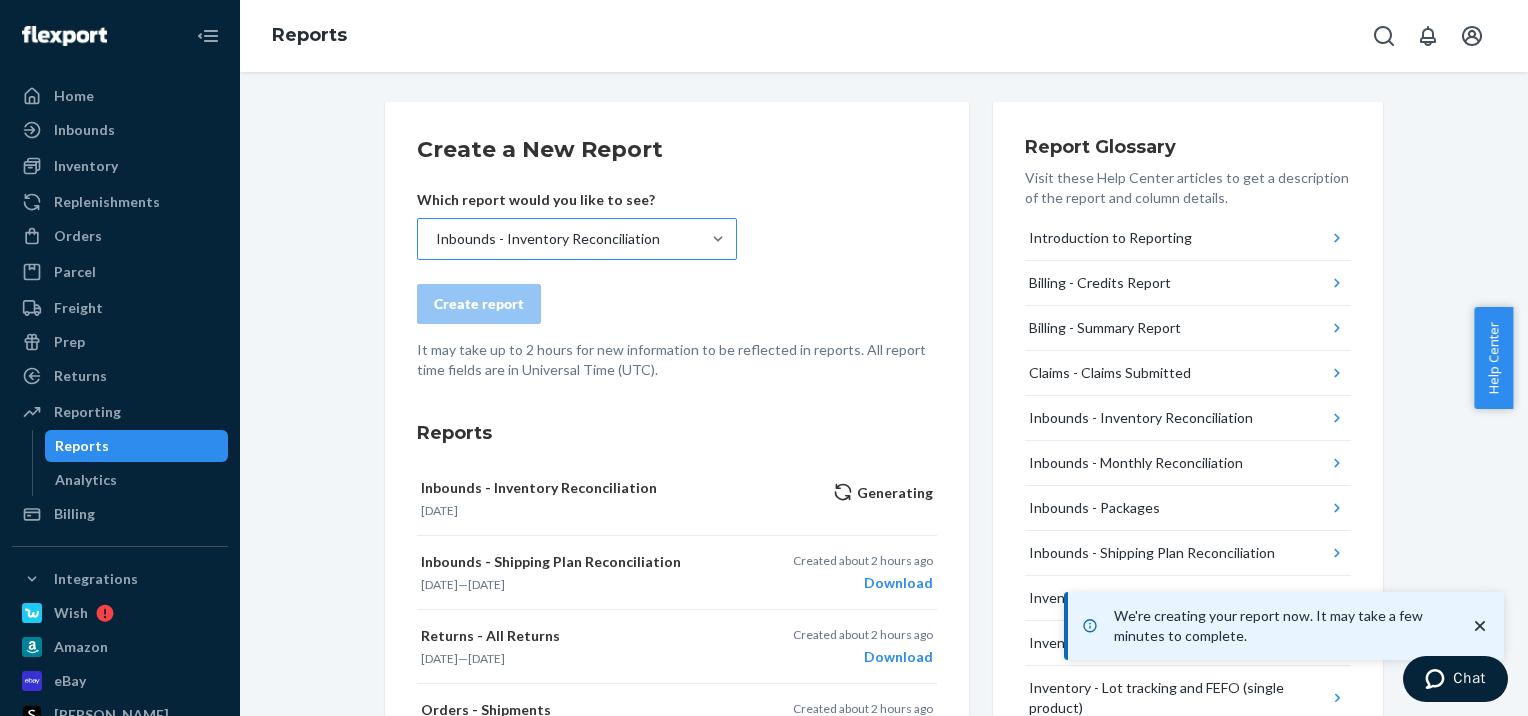 click on "Inbounds - Inventory Reconciliation" at bounding box center [559, 239] 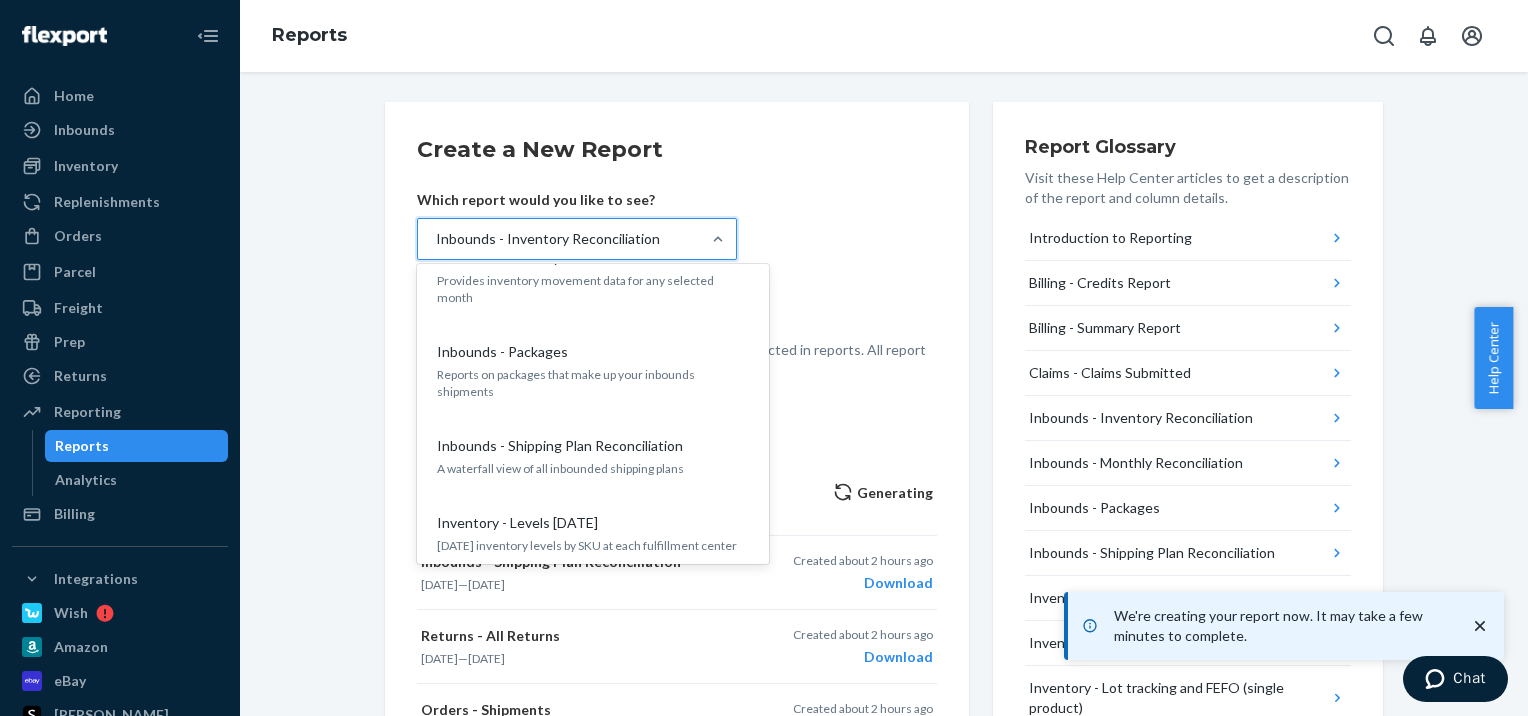 scroll, scrollTop: 400, scrollLeft: 0, axis: vertical 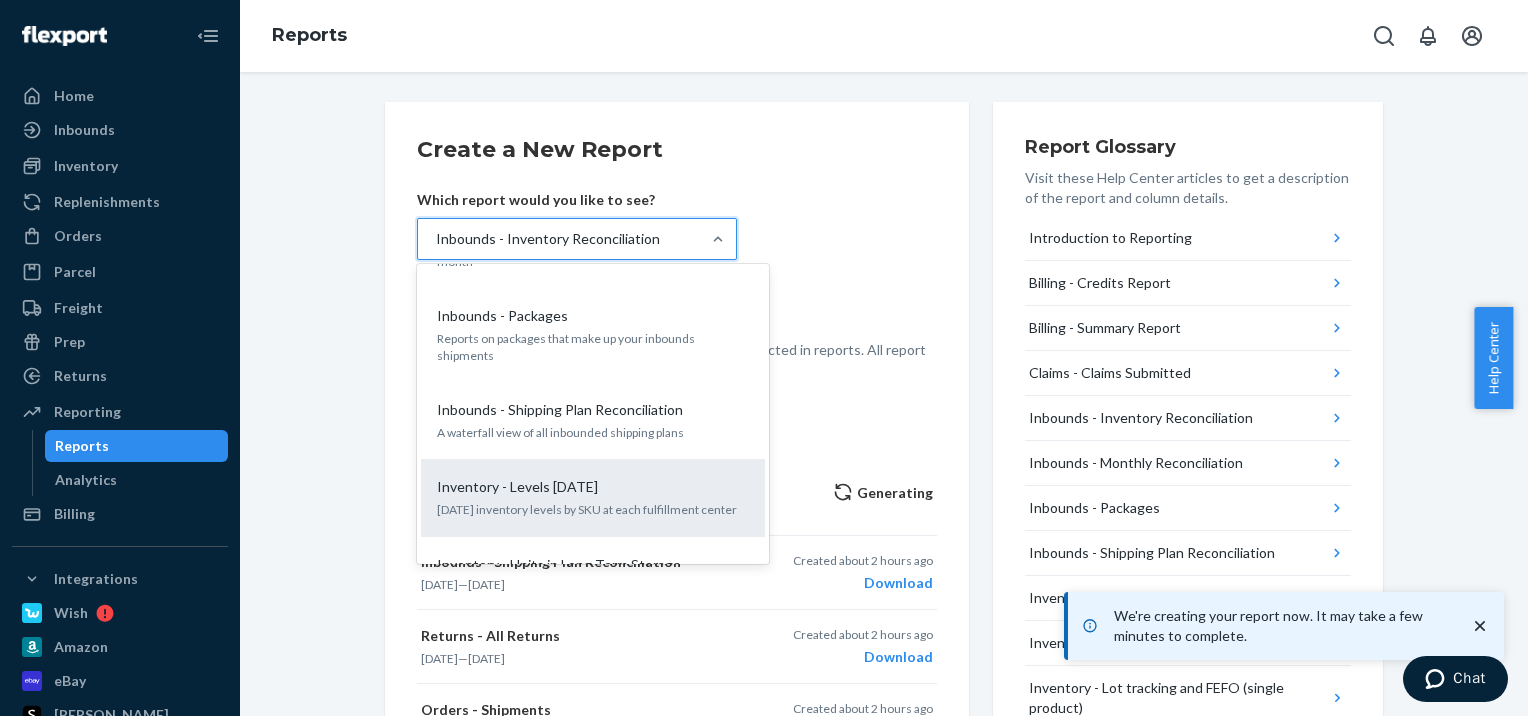 click on "[DATE] inventory levels by SKU at each fulfillment center" at bounding box center (593, 509) 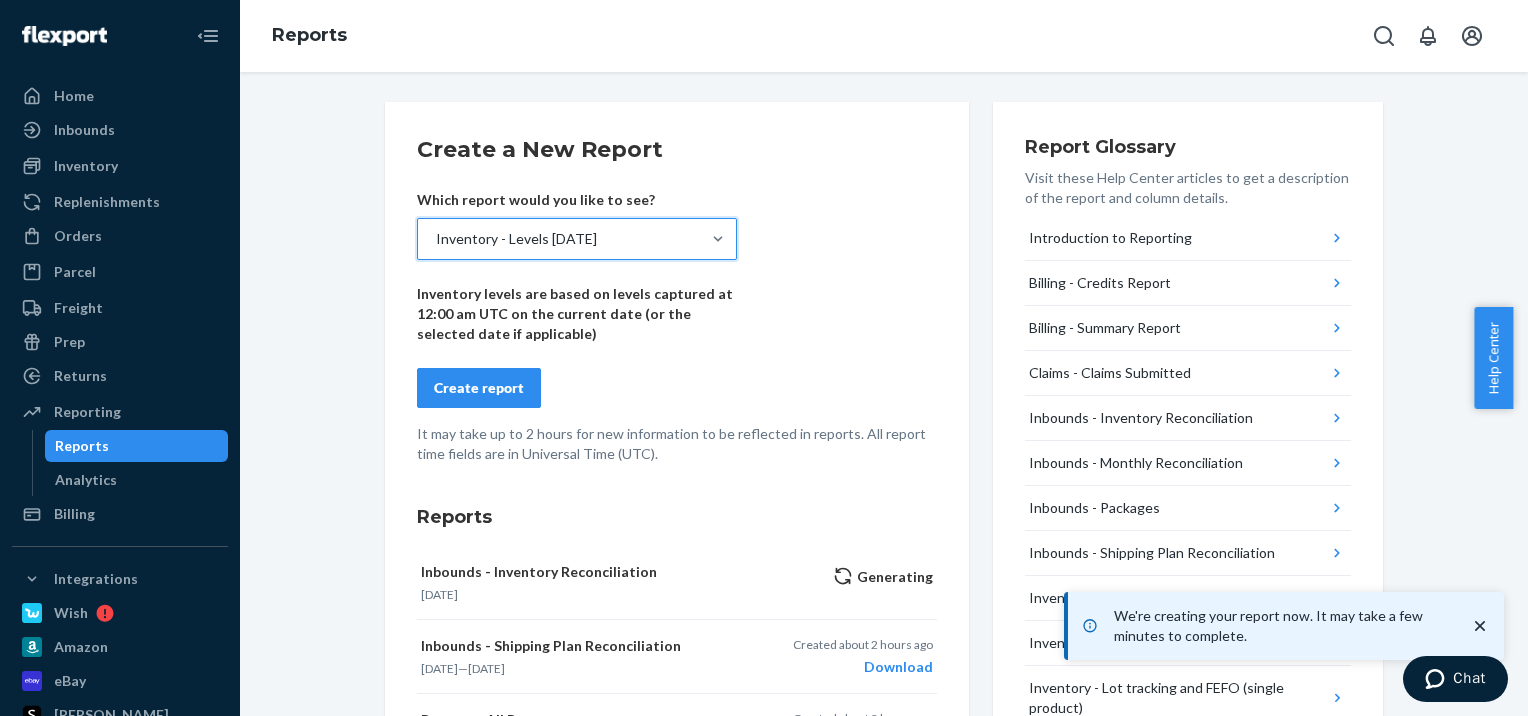 click on "Create report" at bounding box center (479, 388) 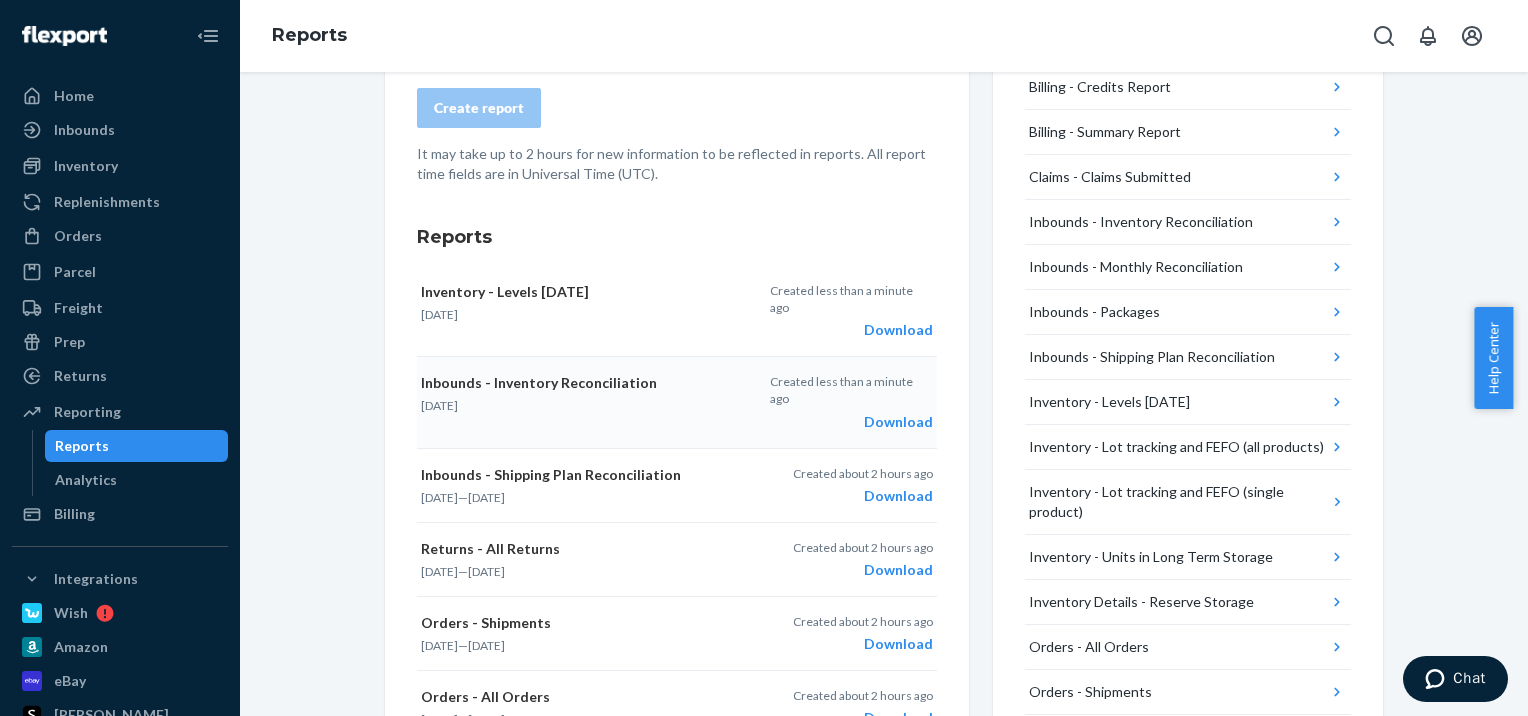 scroll, scrollTop: 200, scrollLeft: 0, axis: vertical 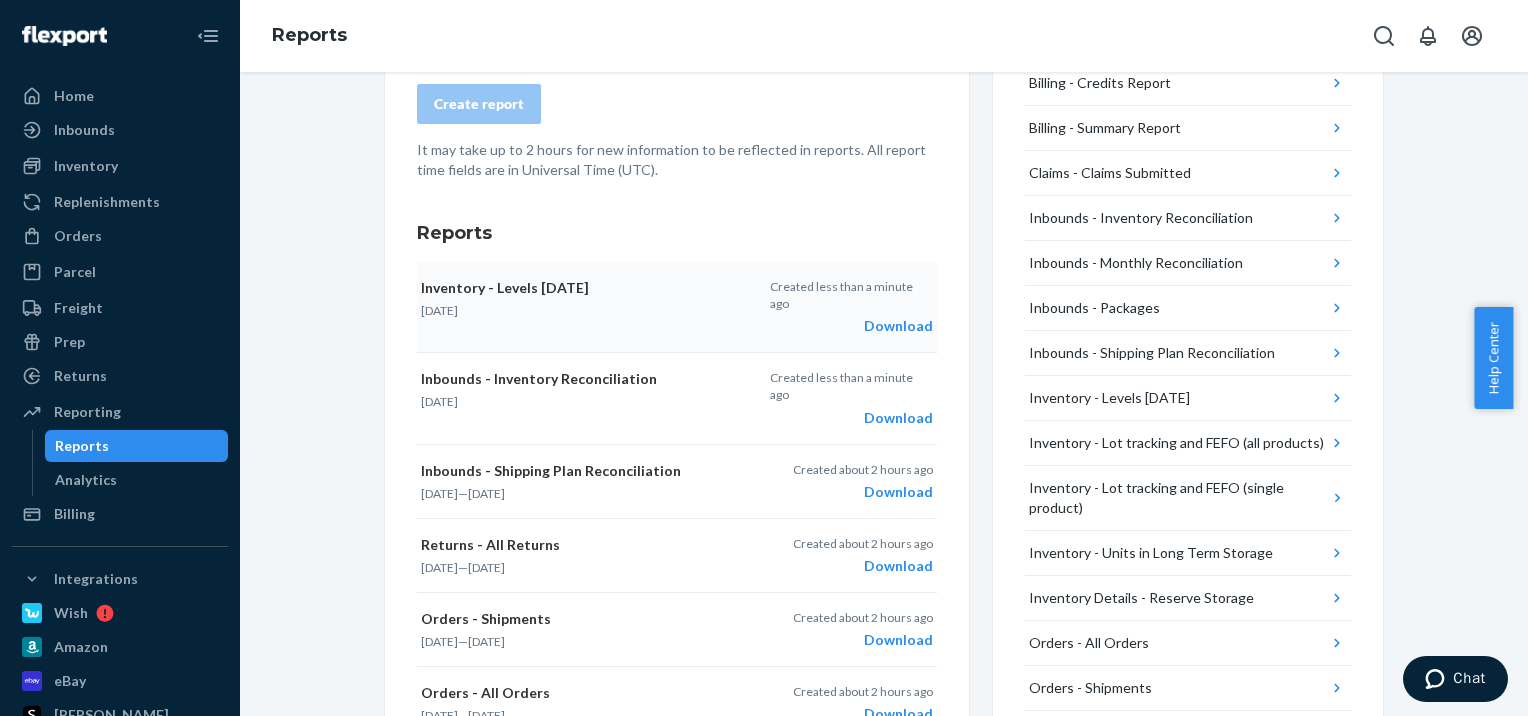 click on "Download" at bounding box center [851, 326] 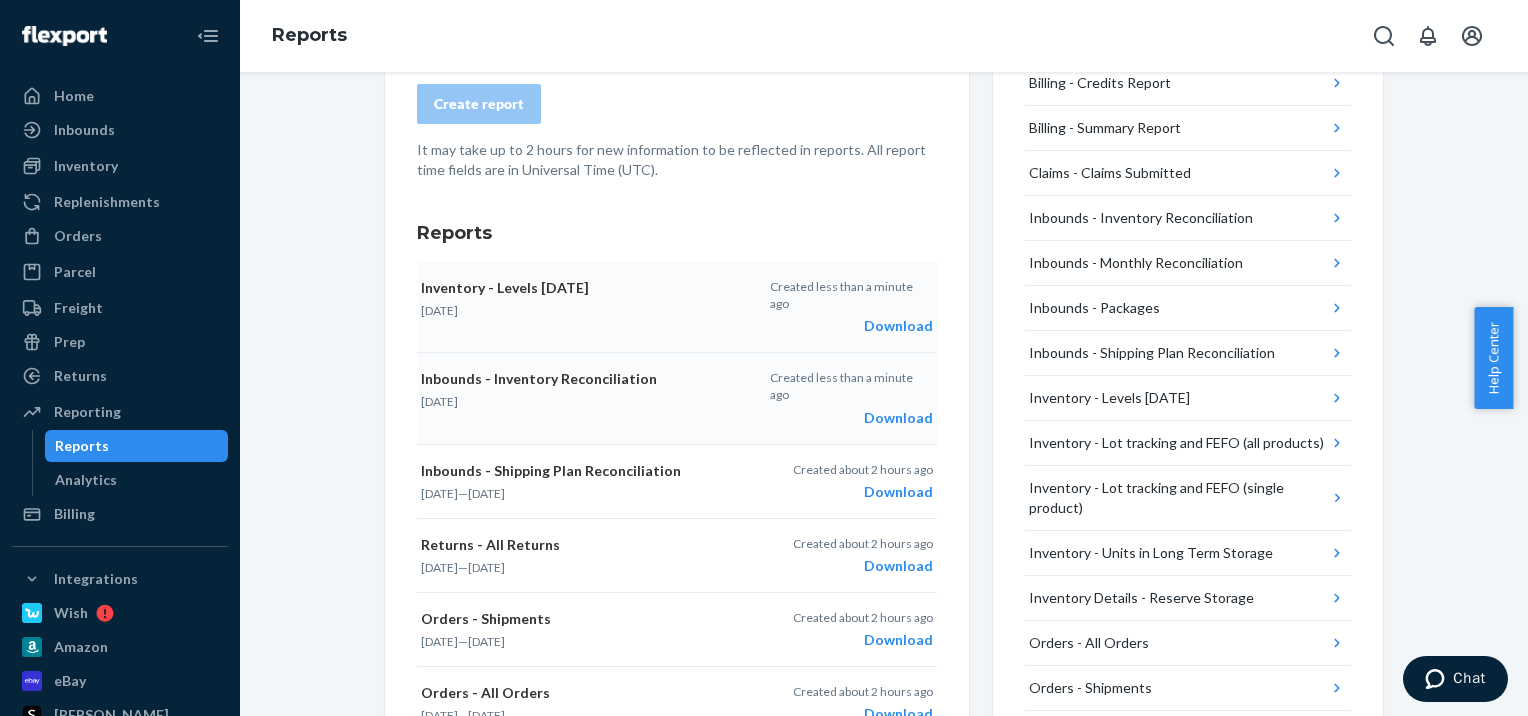 click on "Download" at bounding box center [851, 418] 